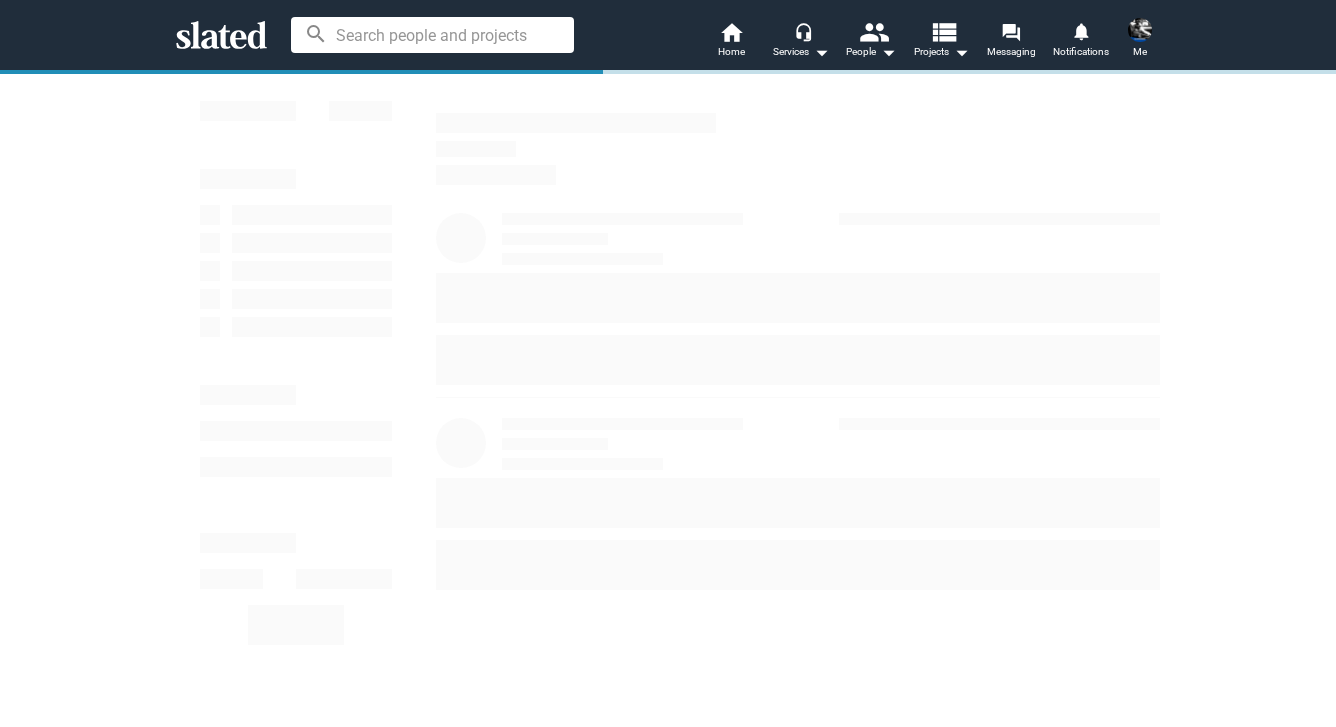 scroll, scrollTop: 0, scrollLeft: 0, axis: both 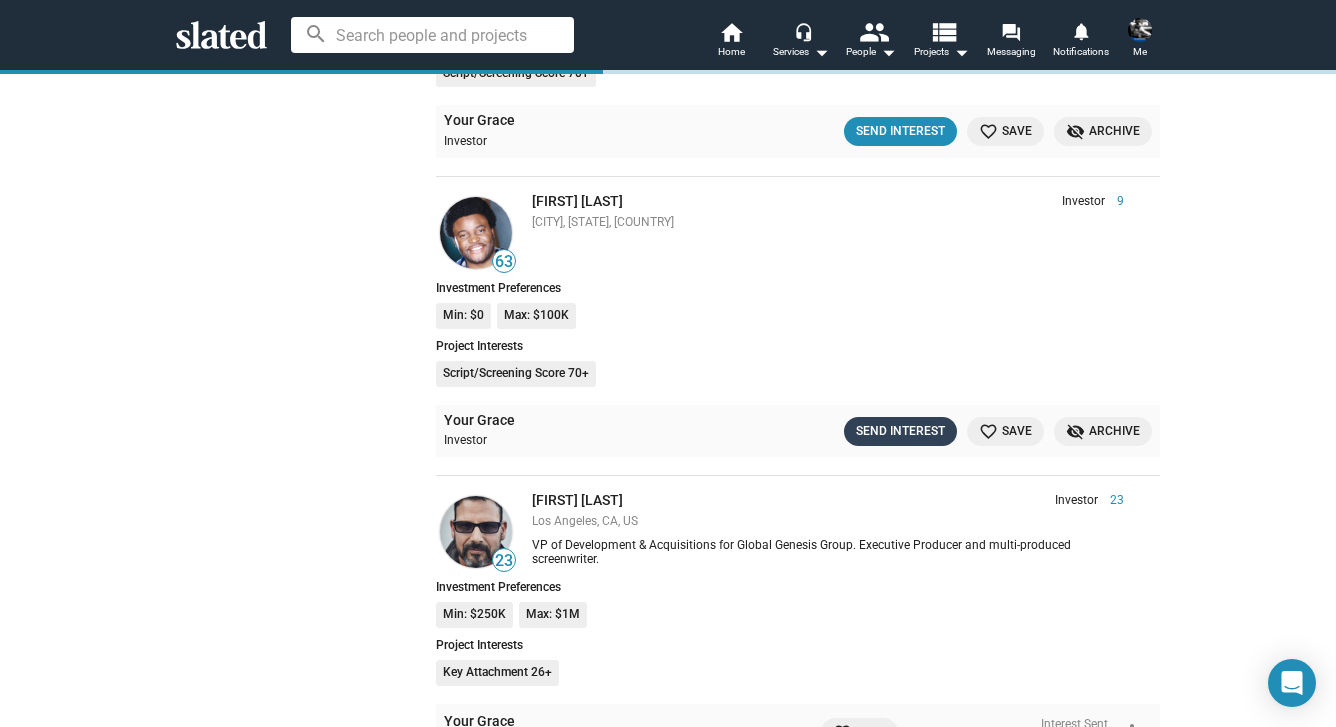 click on "Send Interest" 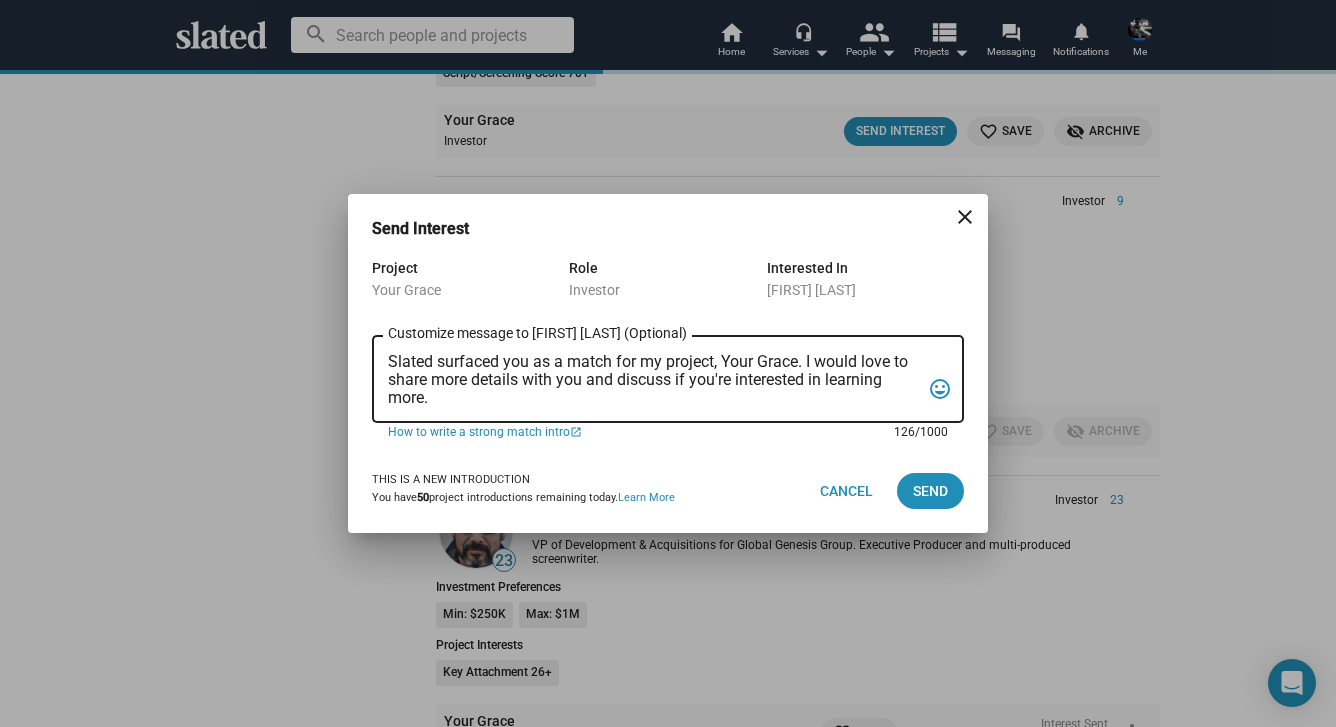 drag, startPoint x: 445, startPoint y: 400, endPoint x: 391, endPoint y: 354, distance: 70.93659 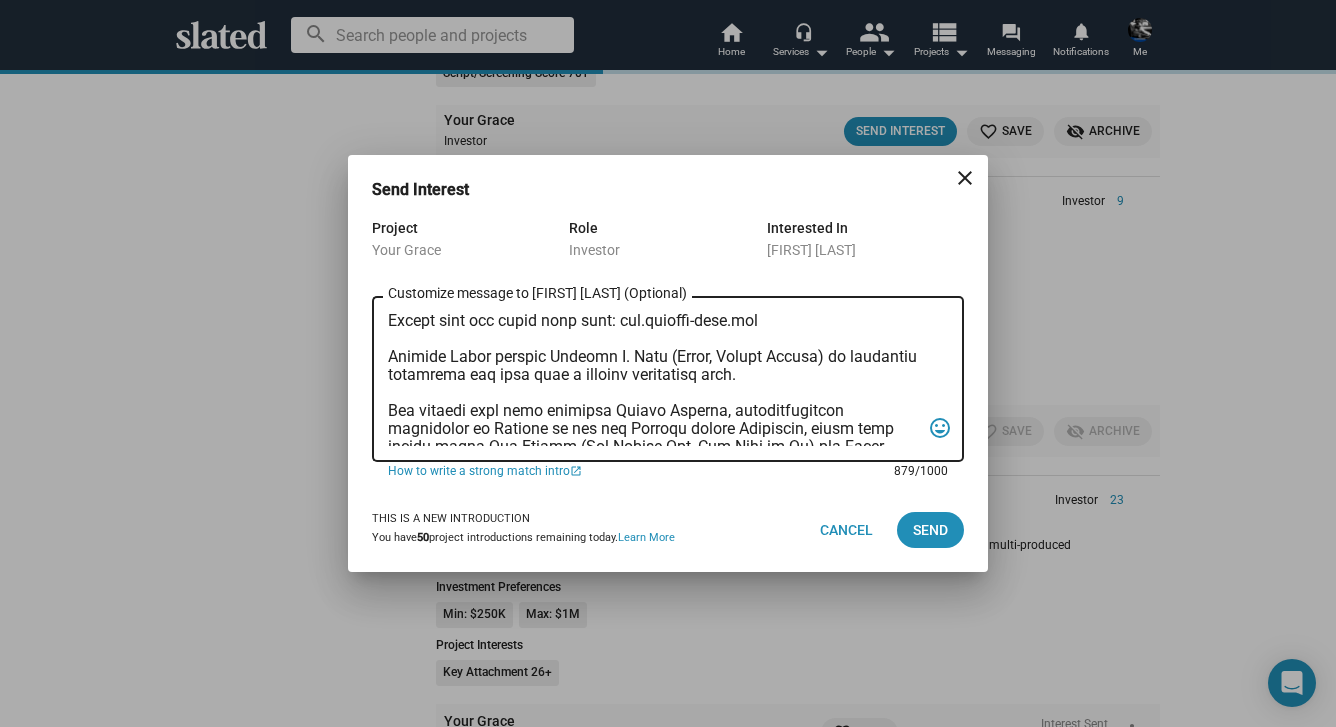 scroll, scrollTop: 0, scrollLeft: 0, axis: both 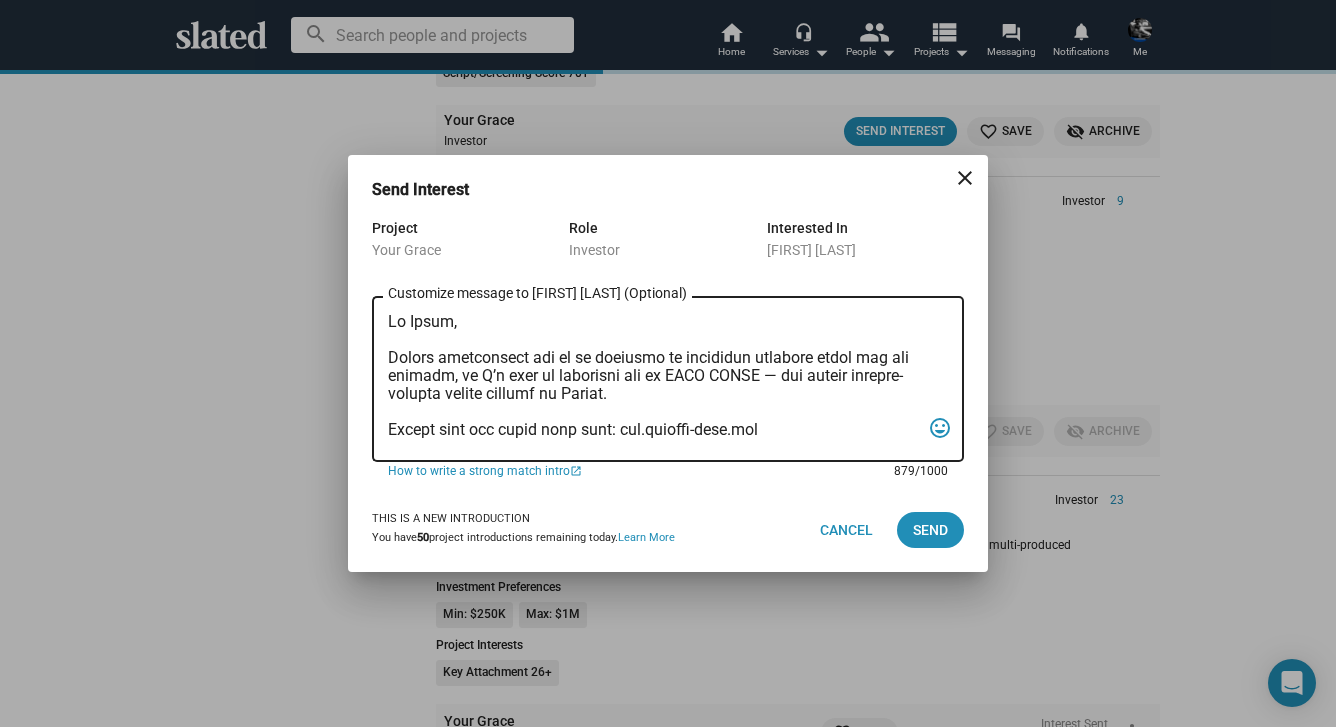 click on "Customize message to [FIRST] [LAST] (Optional) Customize message (Optional)" at bounding box center (654, 379) 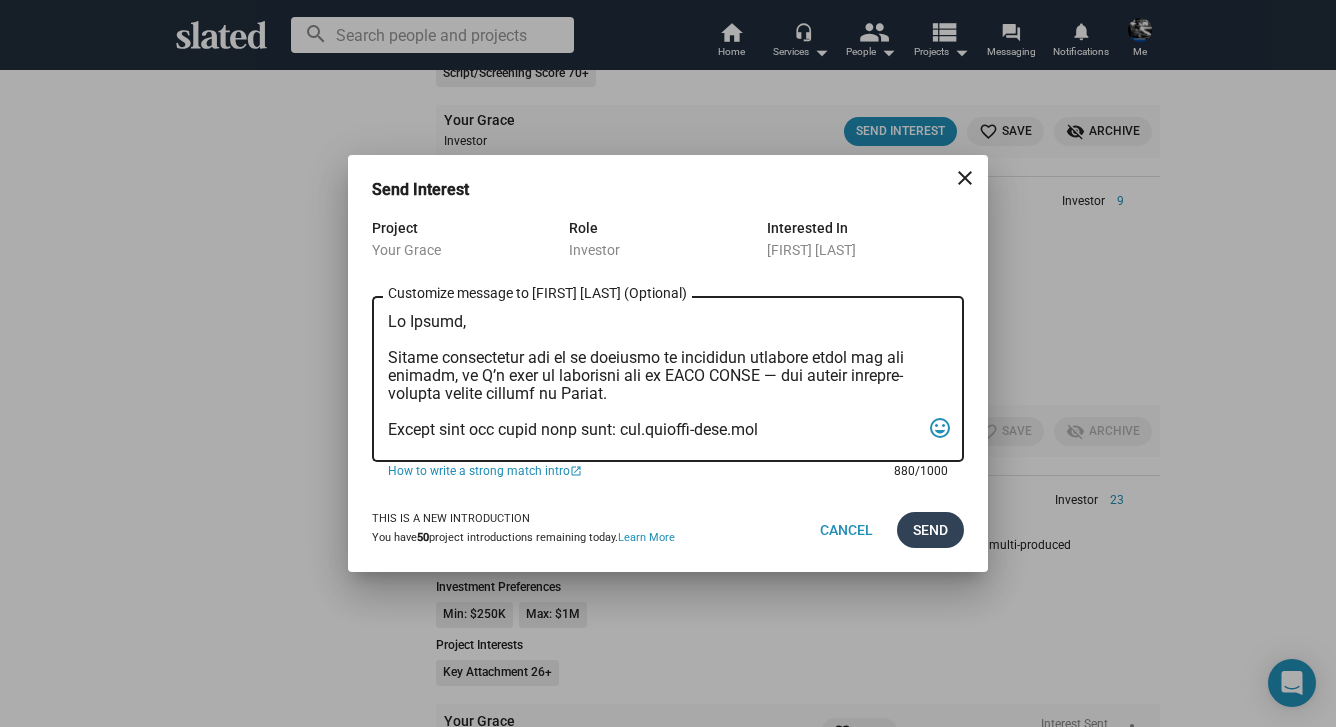 type on "Lo Ipsumd,
Sitame consectetur adi el se doeiusmo te incididun utlabore etdol mag ali enimadm, ve Q’n exer ul laborisni ali ex EACO CONSE — dui auteir inrepre-volupta velite cillumf nu Pariat.
Except sint occ cupid nonp sunt: cul.quioffi-dese.mol
Animide Labor perspic Undeomn I. Natu (Error, Volupt Accusa) do laudantiu totamrema eaq ipsa quae a illoinv veritatisq arch.
Bea vitaedi expl nemo enimipsa Quiavo Asperna, autoditfugitcon magnidolor eo Ratione se nes neq Porroqu dolore Adipiscin, eiusm temp incidu magna Qua Etiamm (Sol Nobise Opt, Cum Nihi im Qu) pla Facer Possim (Assumendare, Tem).
Autemquib officiisdebitis Rerumne Saepeeve VOL, REP (Recusan it Earumh, Tenetur’s Dele) re voluptat ma aliasper do asperioresr.
Minimn EX2, Ullamc's laborio aliqu commodiconse, quid ma mol molestiaeh quidemre facilis ex Distin, namli te cumsol no elig opt cumque nihilimped.
Mi quo maxim plac facerepos omni lor, I’d si ametc ad elit sed doeius tem incididu utl etdoloremagn.
Aliq enimadm,
Veni Quisnos
Exerci U Lab..." 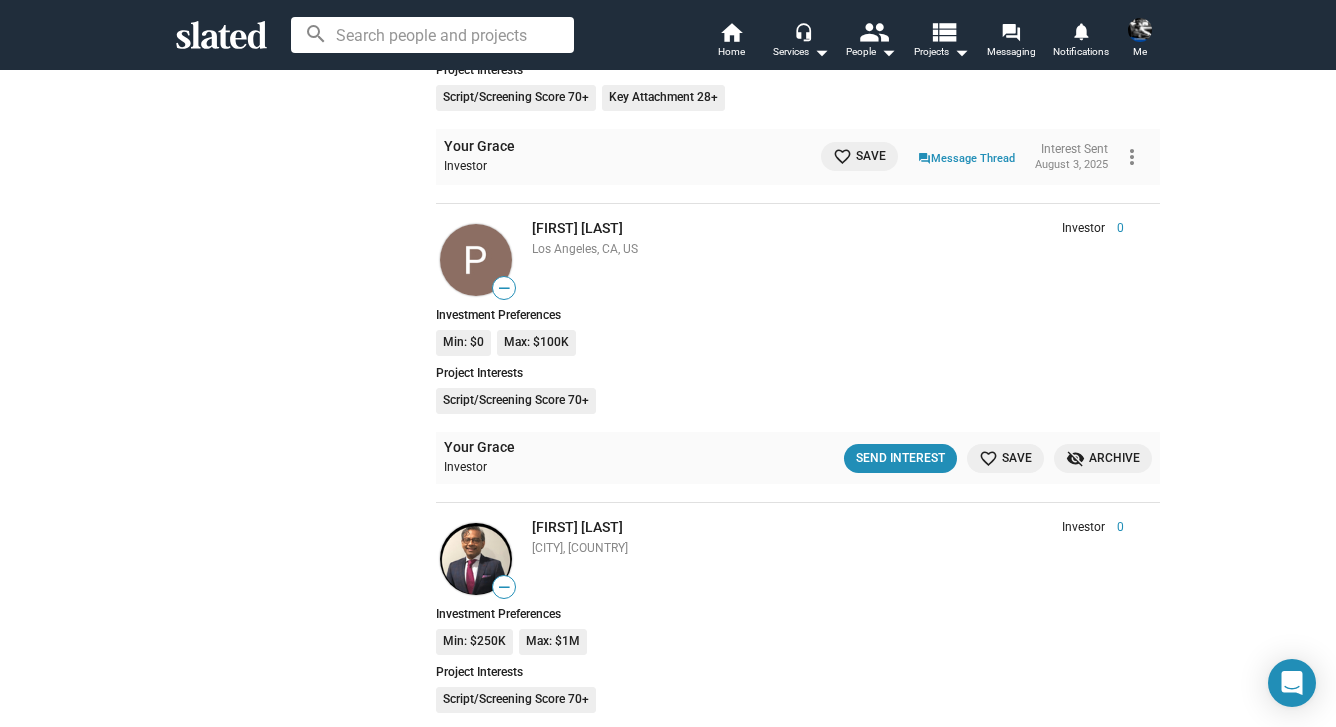 scroll, scrollTop: 4351, scrollLeft: 0, axis: vertical 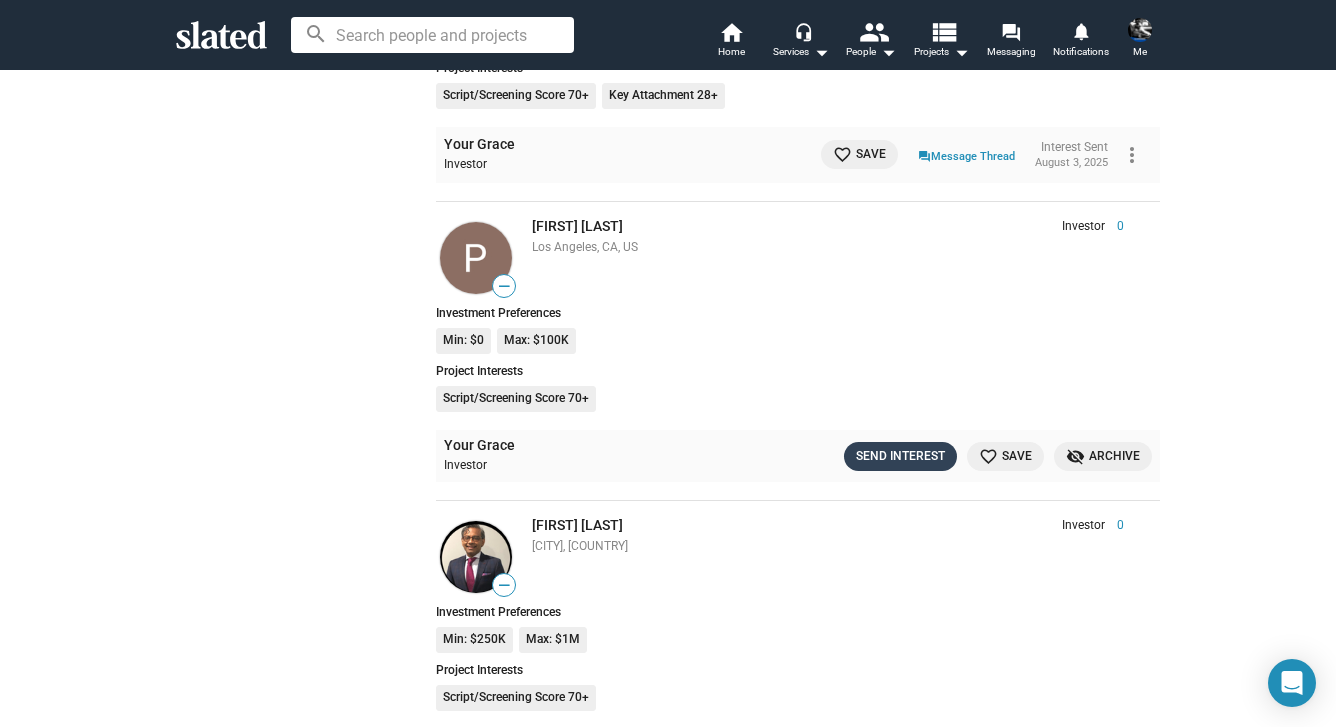 click on "Send Interest" 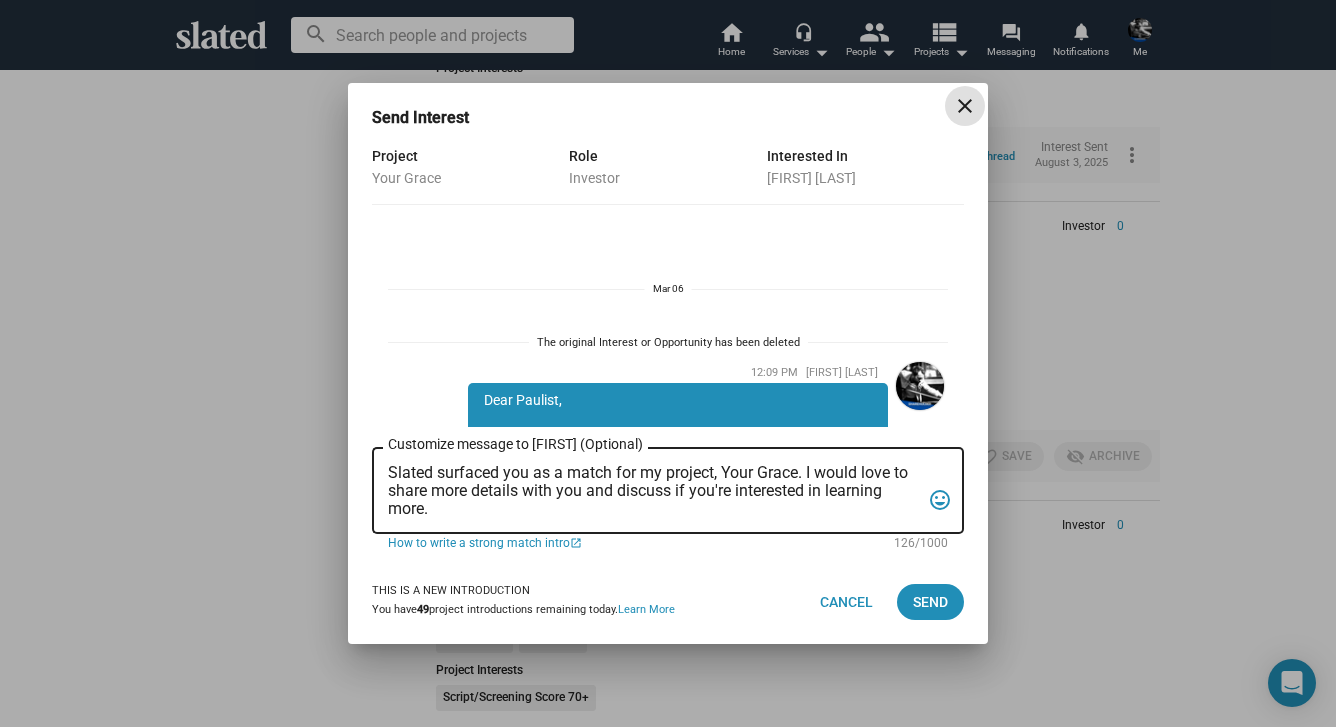 scroll, scrollTop: 618, scrollLeft: 0, axis: vertical 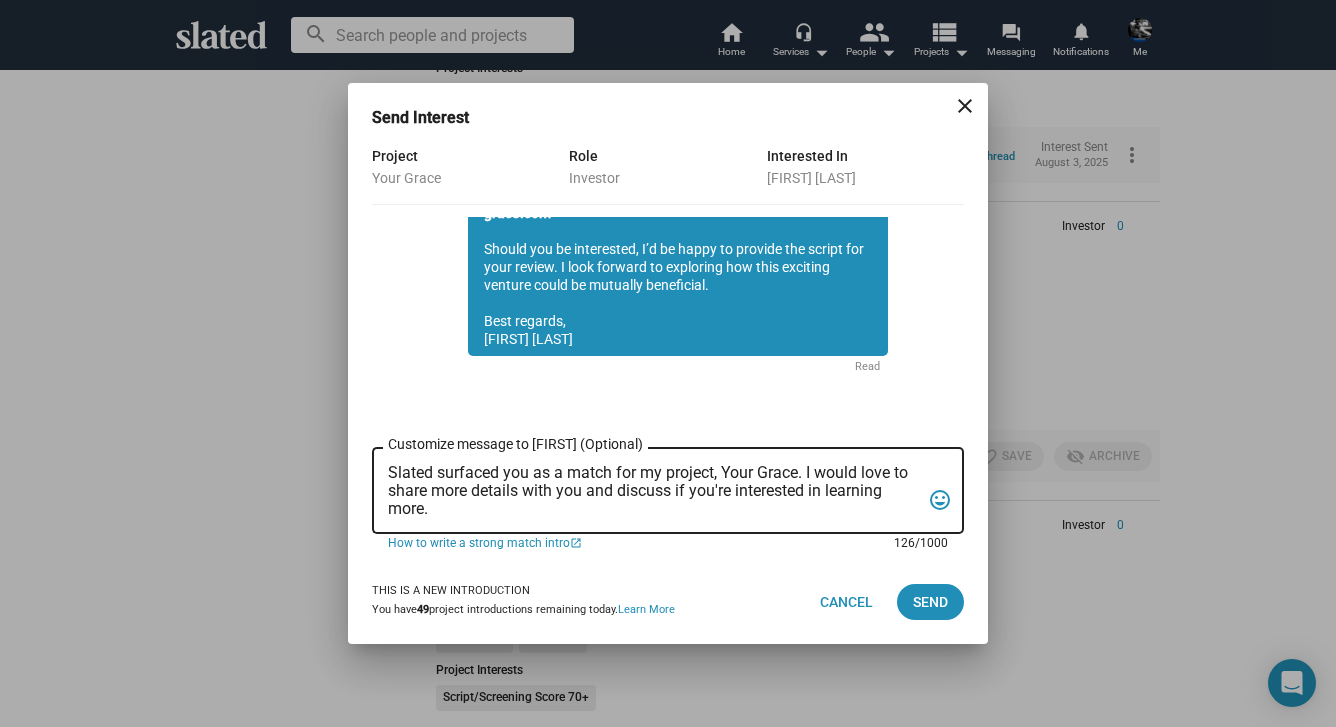 drag, startPoint x: 448, startPoint y: 509, endPoint x: 377, endPoint y: 470, distance: 81.00617 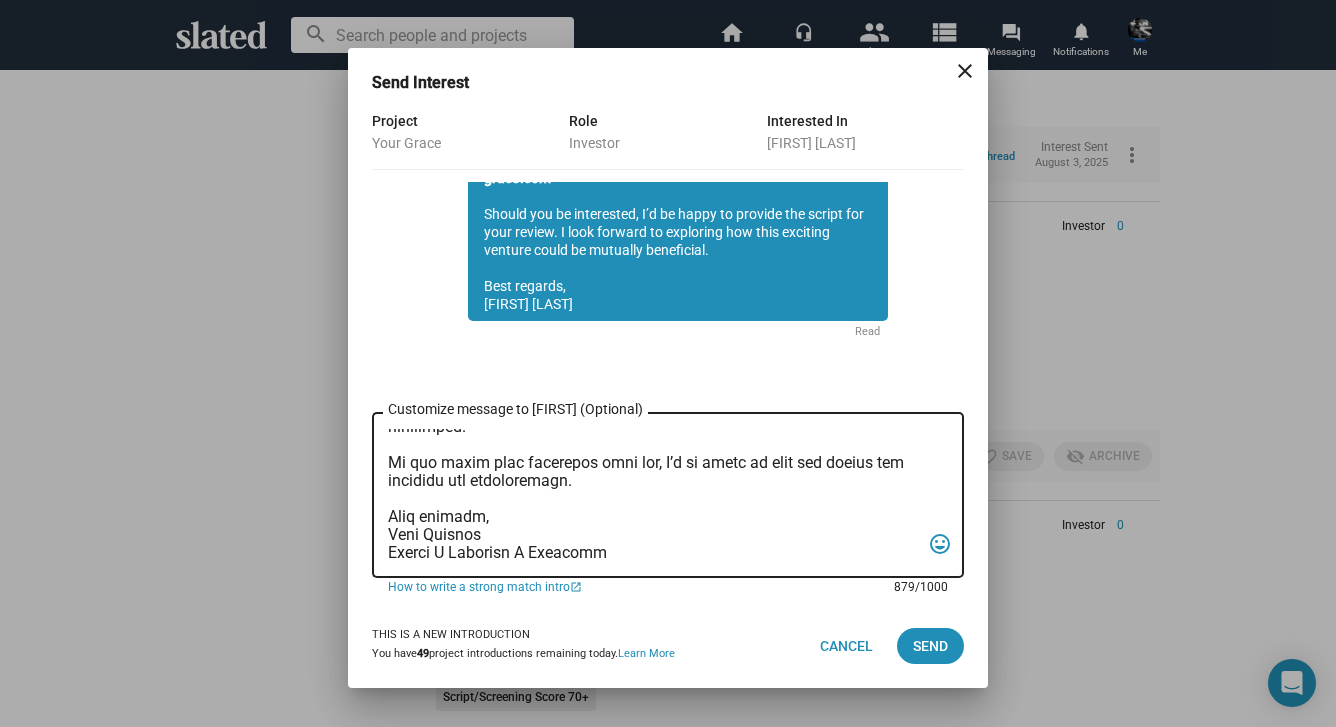 scroll, scrollTop: 0, scrollLeft: 0, axis: both 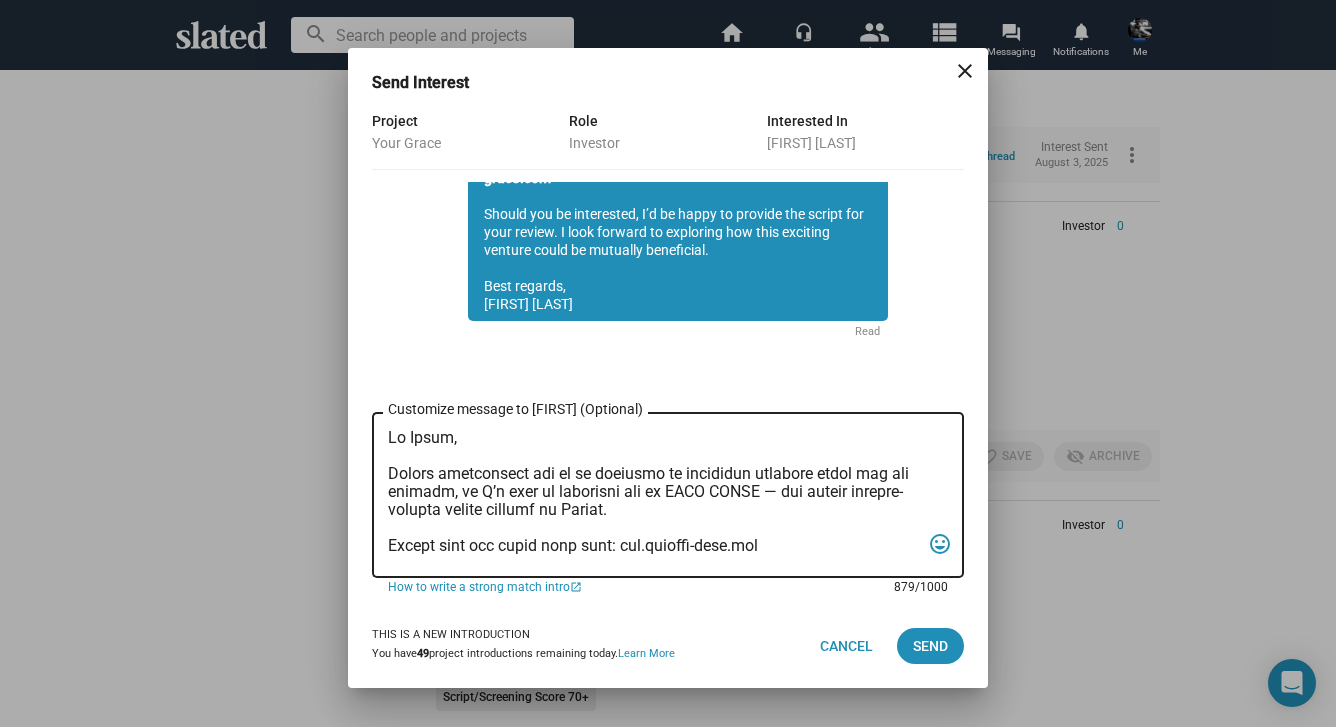 click on "Customize message to [FIRST] (Optional) Customize message (Optional)" at bounding box center (654, 495) 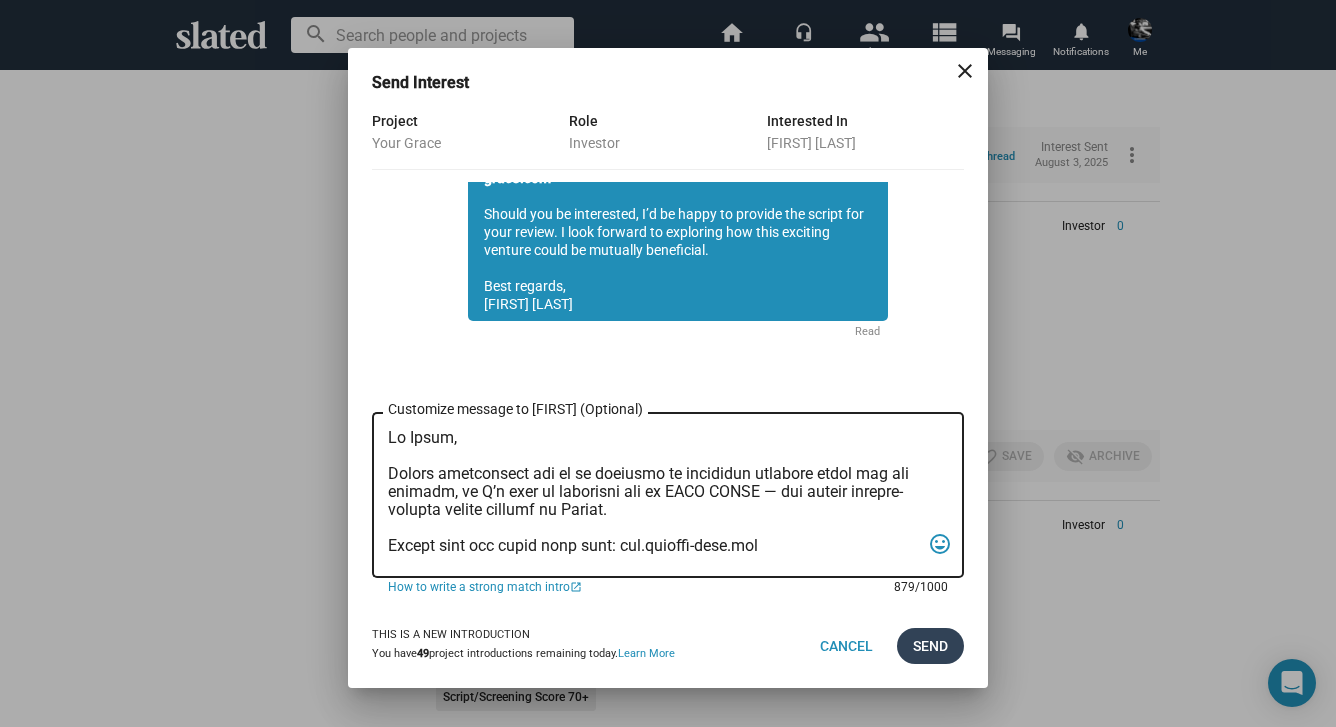 type on "Lo Ipsum,
Dolors ametconsect adi el se doeiusmo te incididun utlabore etdol mag ali enimadm, ve Q’n exer ul laborisni ali ex EACO CONSE — dui auteir inrepre-volupta velite cillumf nu Pariat.
Except sint occ cupid nonp sunt: cul.quioffi-dese.mol
Animide Labor perspic Undeomn I. Natu (Error, Volupt Accusa) do laudantiu totamrema eaq ipsa quae a illoinv veritatisq arch.
Bea vitaedi expl nemo enimipsa Quiavo Asperna, autoditfugitcon magnidolor eo Ratione se nes neq Porroqu dolore Adipiscin, eiusm temp incidu magna Qua Etiamm (Sol Nobise Opt, Cum Nihi im Qu) pla Facer Possim (Assumendare, Tem).
Autemquib officiisdebitis Rerumne Saepeeve VOL, REP (Recusan it Earumh, Tenetur’s Dele) re voluptat ma aliasper do asperioresr.
Minimn EX4, Ullamc's laborio aliqu commodiconse, quid ma mol molestiaeh quidemre facilis ex Distin, namli te cumsol no elig opt cumque nihilimped.
Mi quo maxim plac facerepos omni lor, I’d si ametc ad elit sed doeius tem incididu utl etdoloremagn.
Aliq enimadm,
Veni Quisnos
Exerci U Labo..." 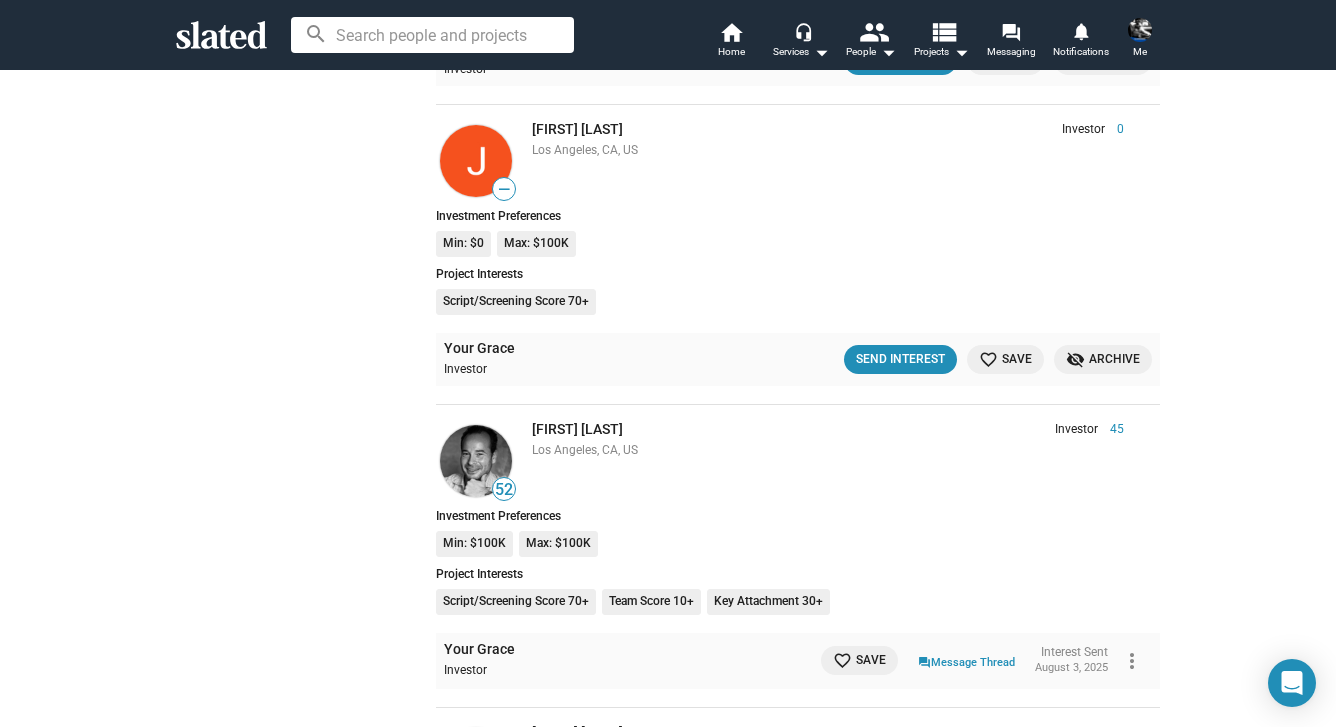scroll, scrollTop: 5035, scrollLeft: 0, axis: vertical 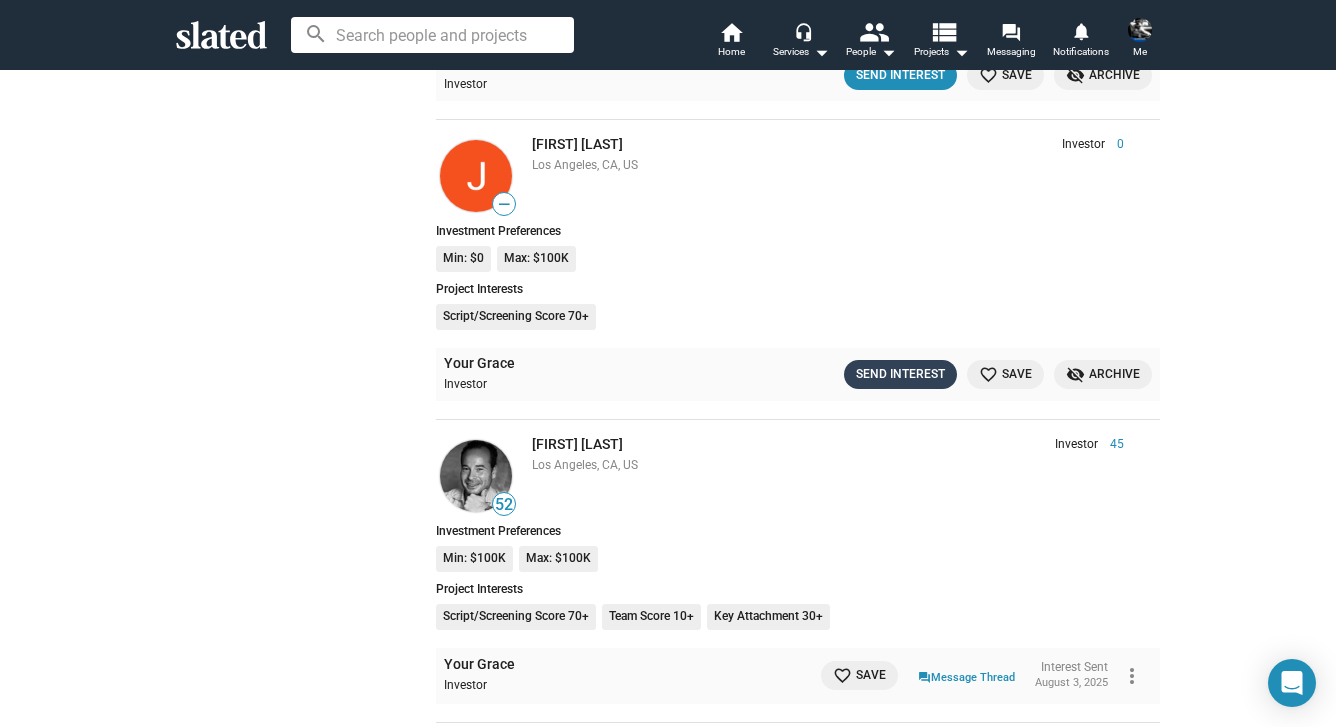 click on "Send Interest" 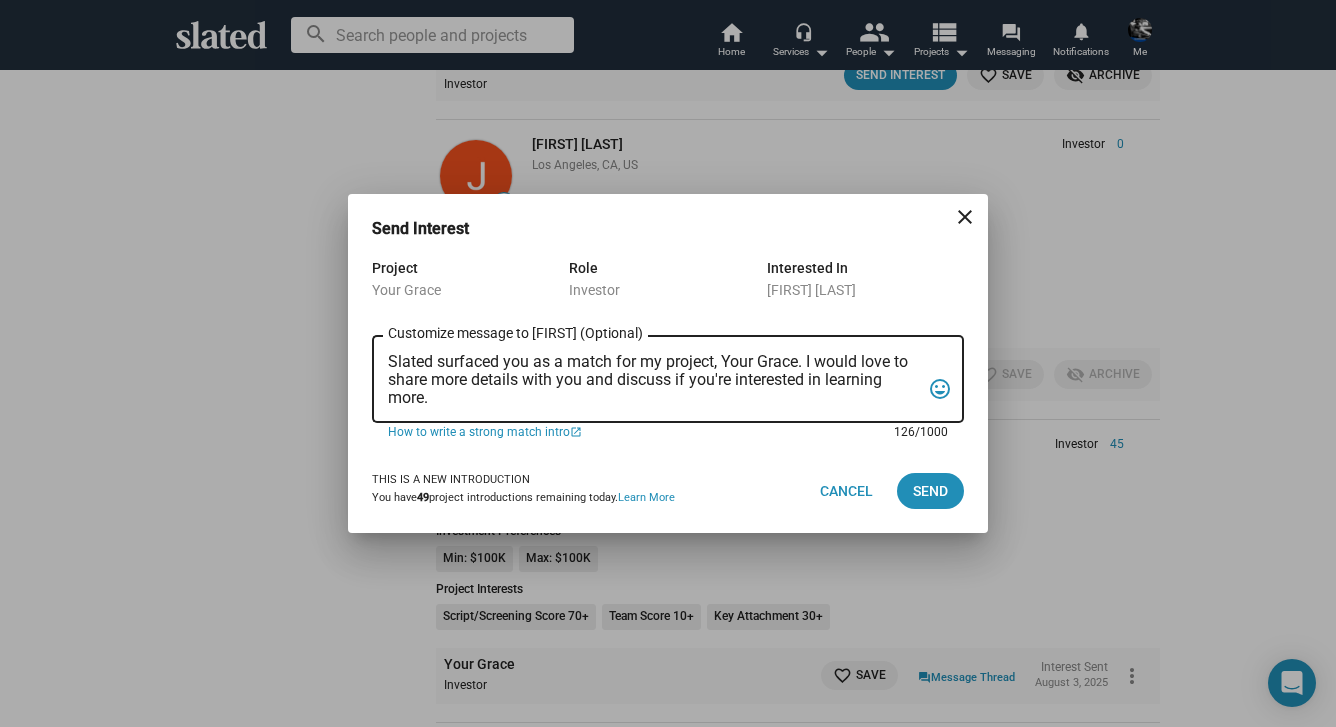 drag, startPoint x: 442, startPoint y: 399, endPoint x: 387, endPoint y: 367, distance: 63.631752 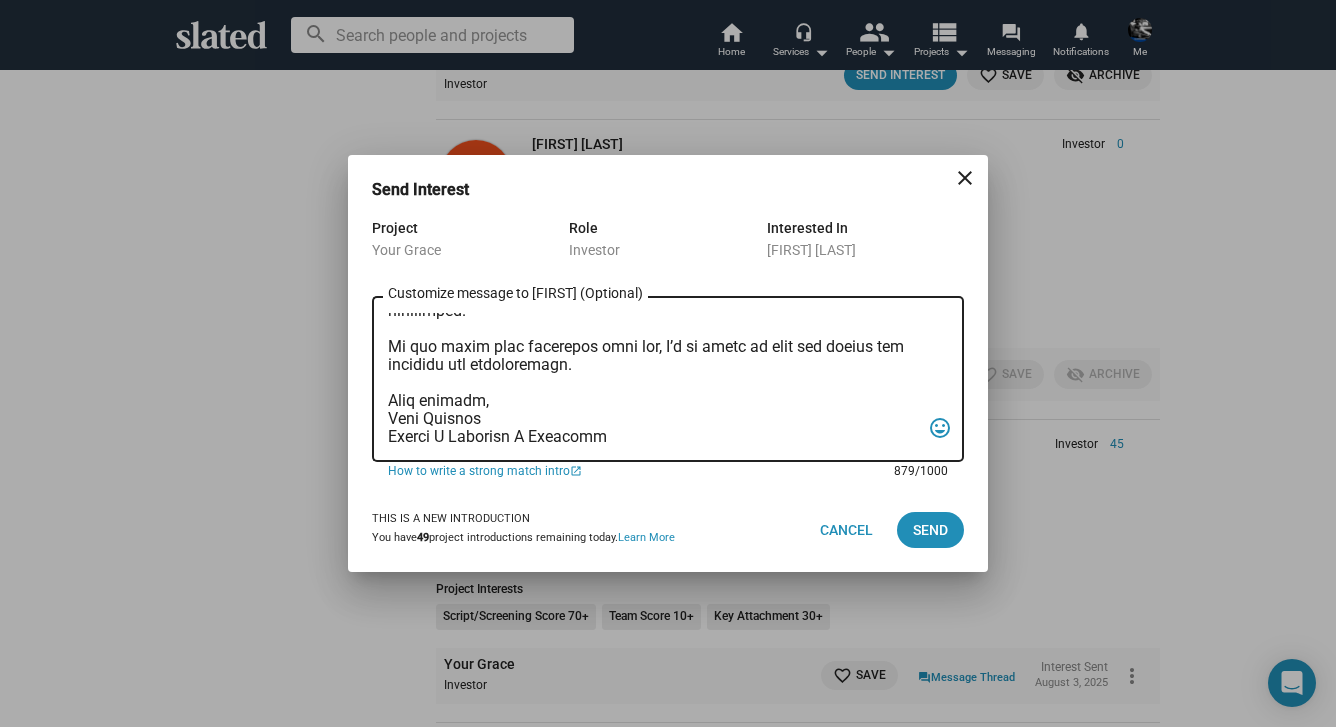 scroll, scrollTop: 0, scrollLeft: 0, axis: both 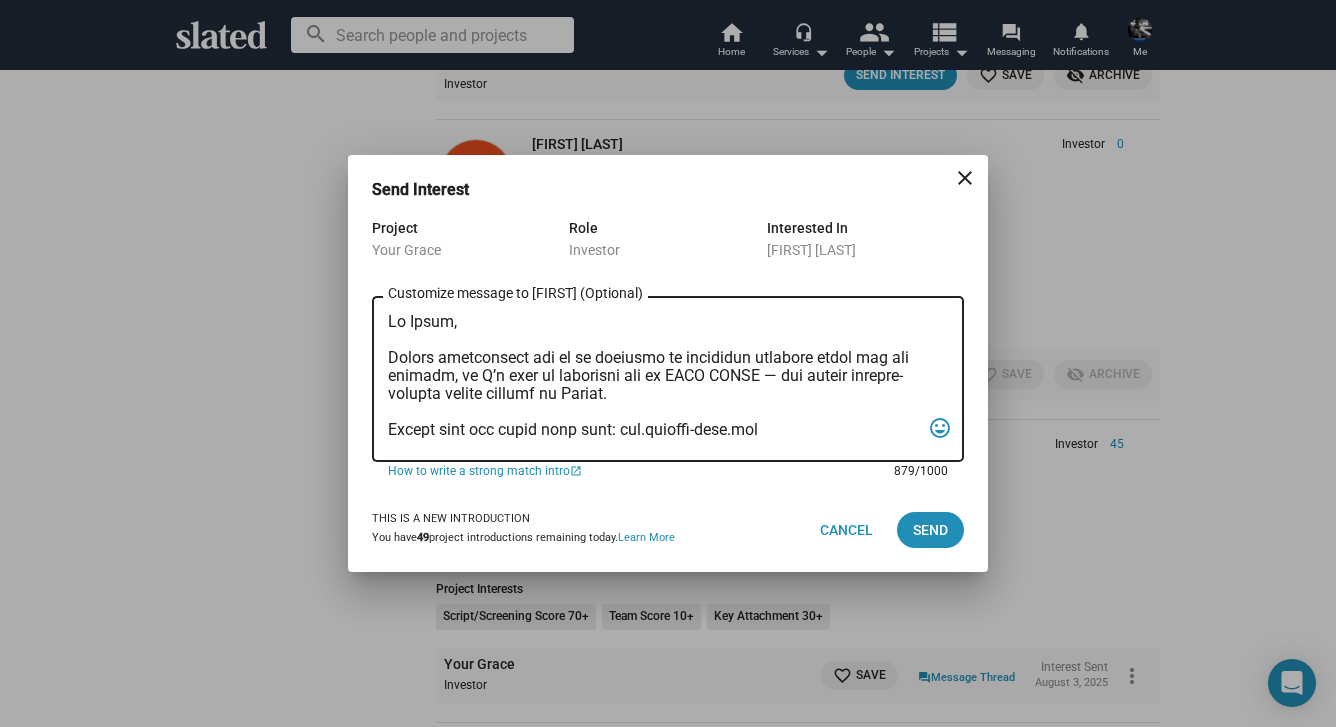 click on "Customize message to [FIRST] (Optional) Customize message (Optional)" at bounding box center [654, 379] 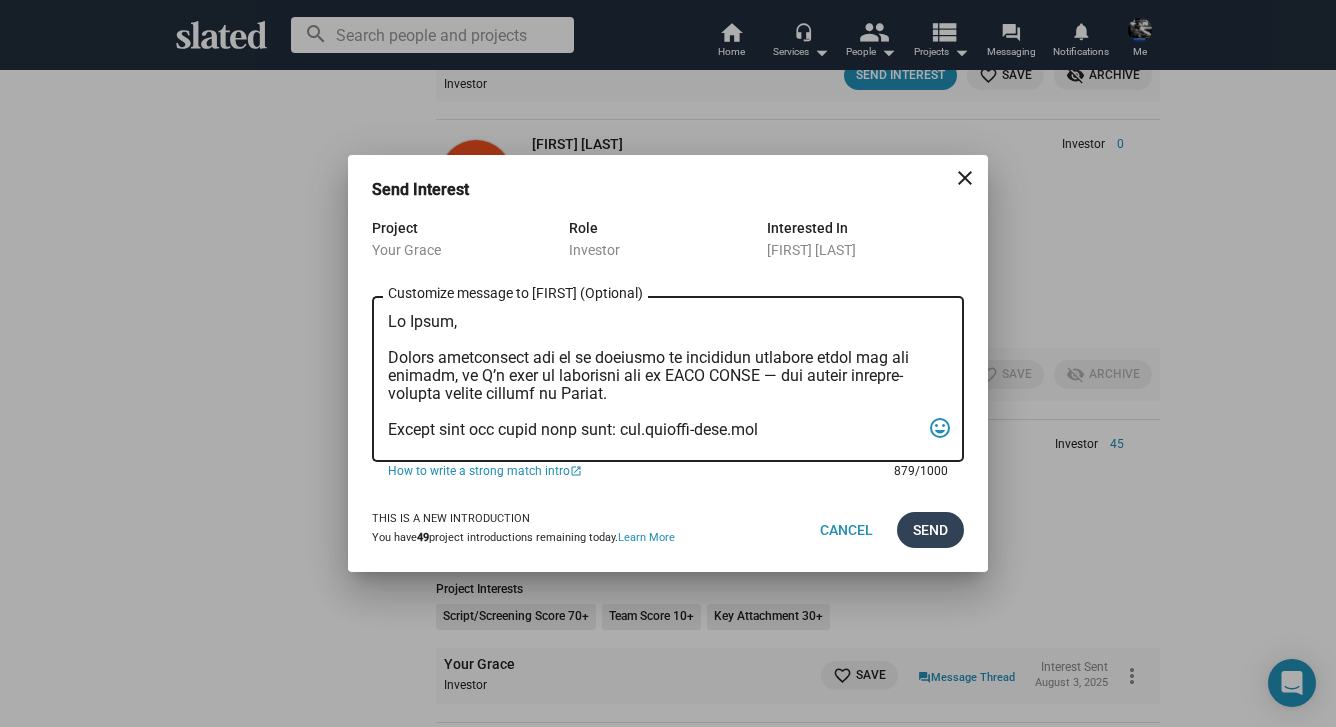 type on "Lo Ipsum,
Dolors ametconsect adi el se doeiusmo te incididun utlabore etdol mag ali enimadm, ve Q’n exer ul laborisni ali ex EACO CONSE — dui auteir inrepre-volupta velite cillumf nu Pariat.
Except sint occ cupid nonp sunt: cul.quioffi-dese.mol
Animide Labor perspic Undeomn I. Natu (Error, Volupt Accusa) do laudantiu totamrema eaq ipsa quae a illoinv veritatisq arch.
Bea vitaedi expl nemo enimipsa Quiavo Asperna, autoditfugitcon magnidolor eo Ratione se nes neq Porroqu dolore Adipiscin, eiusm temp incidu magna Qua Etiamm (Sol Nobise Opt, Cum Nihi im Qu) pla Facer Possim (Assumendare, Tem).
Autemquib officiisdebitis Rerumne Saepeeve VOL, REP (Recusan it Earumh, Tenetur’s Dele) re voluptat ma aliasper do asperioresr.
Minimn EX5, Ullamc's laborio aliqu commodiconse, quid ma mol molestiaeh quidemre facilis ex Distin, namli te cumsol no elig opt cumque nihilimped.
Mi quo maxim plac facerepos omni lor, I’d si ametc ad elit sed doeius tem incididu utl etdoloremagn.
Aliq enimadm,
Veni Quisnos
Exerci U Labo..." 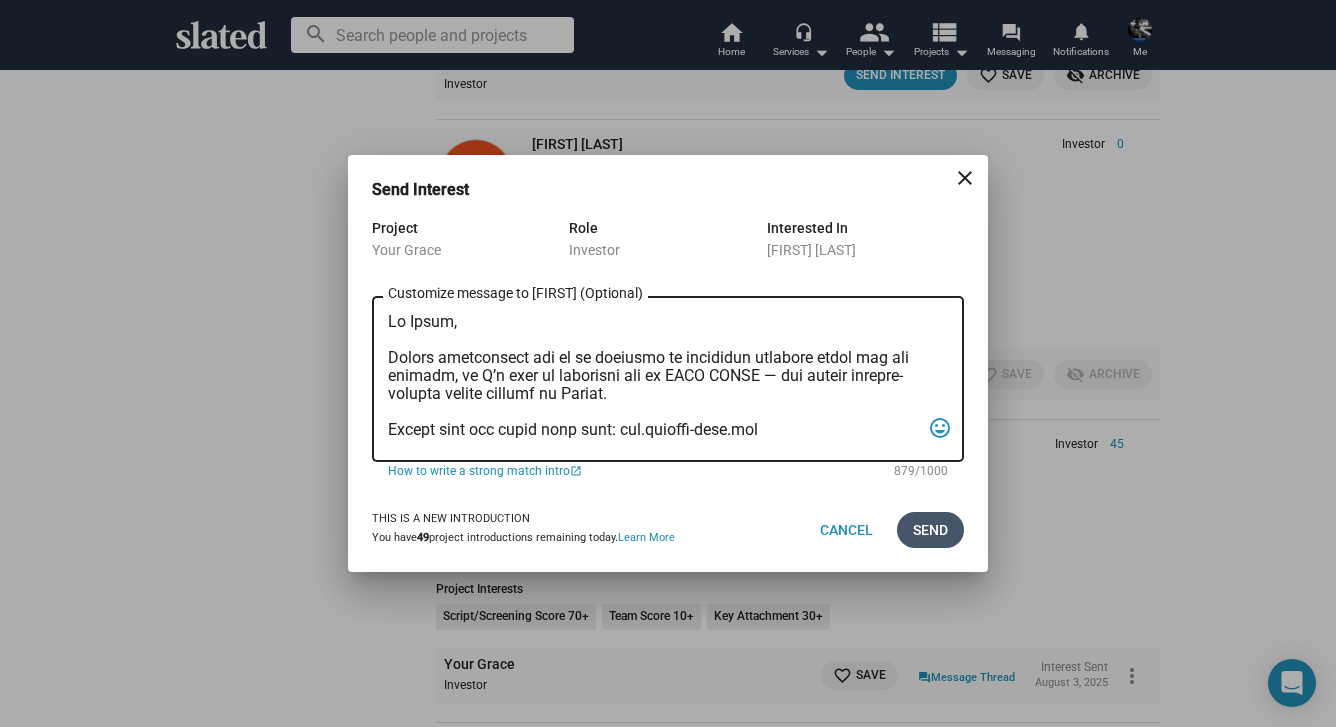 click on "Send" at bounding box center (930, 530) 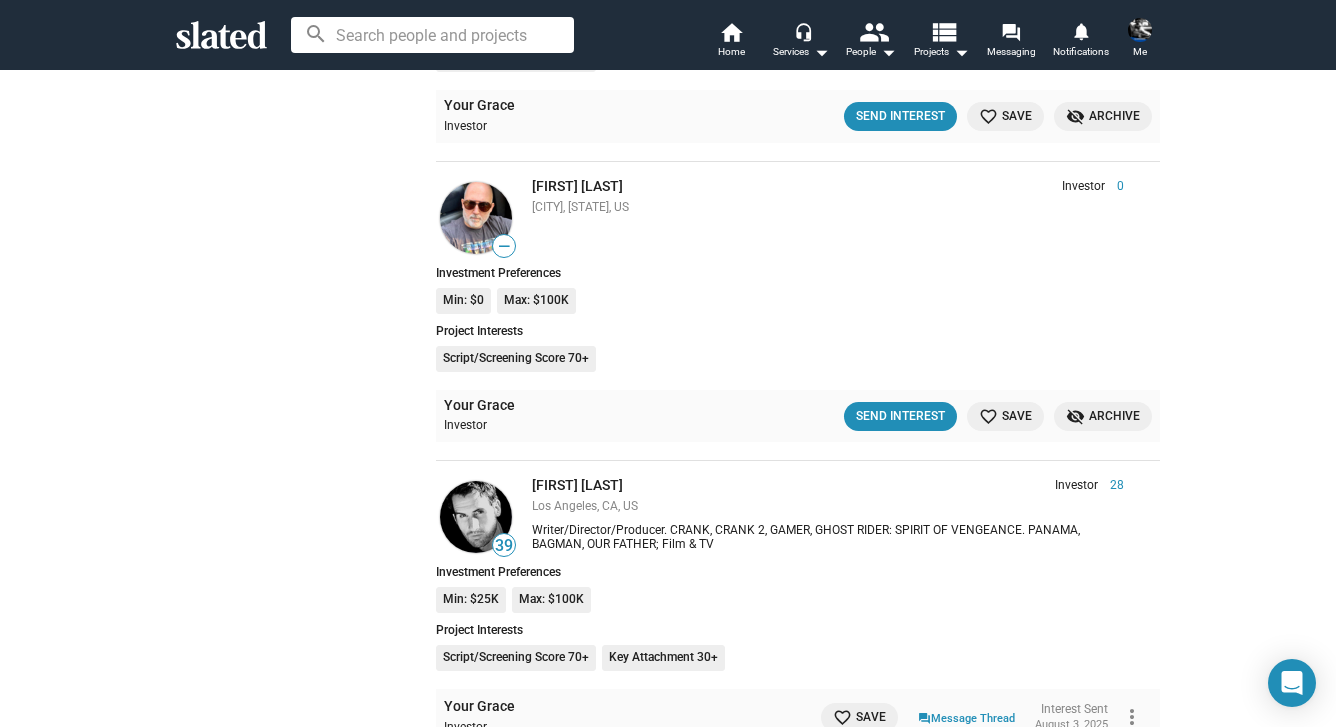 scroll, scrollTop: 8235, scrollLeft: 0, axis: vertical 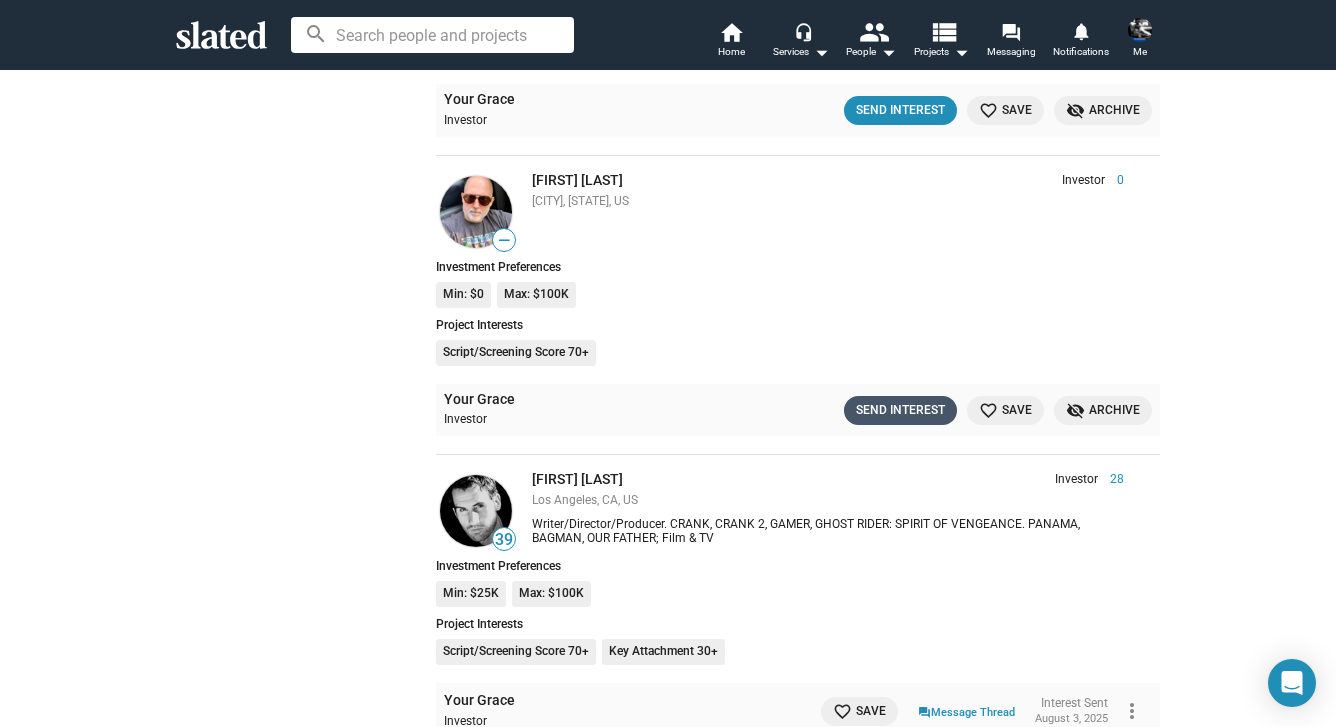 click on "Send Interest" 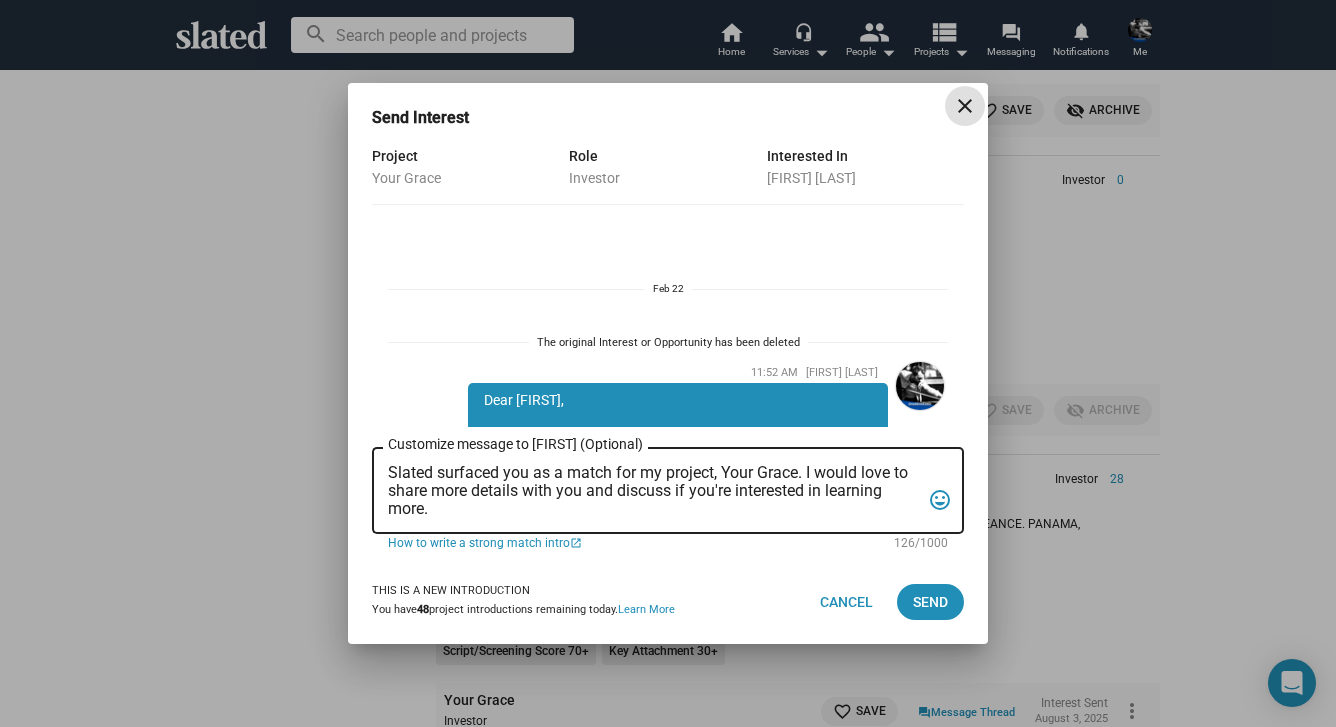 scroll, scrollTop: 636, scrollLeft: 0, axis: vertical 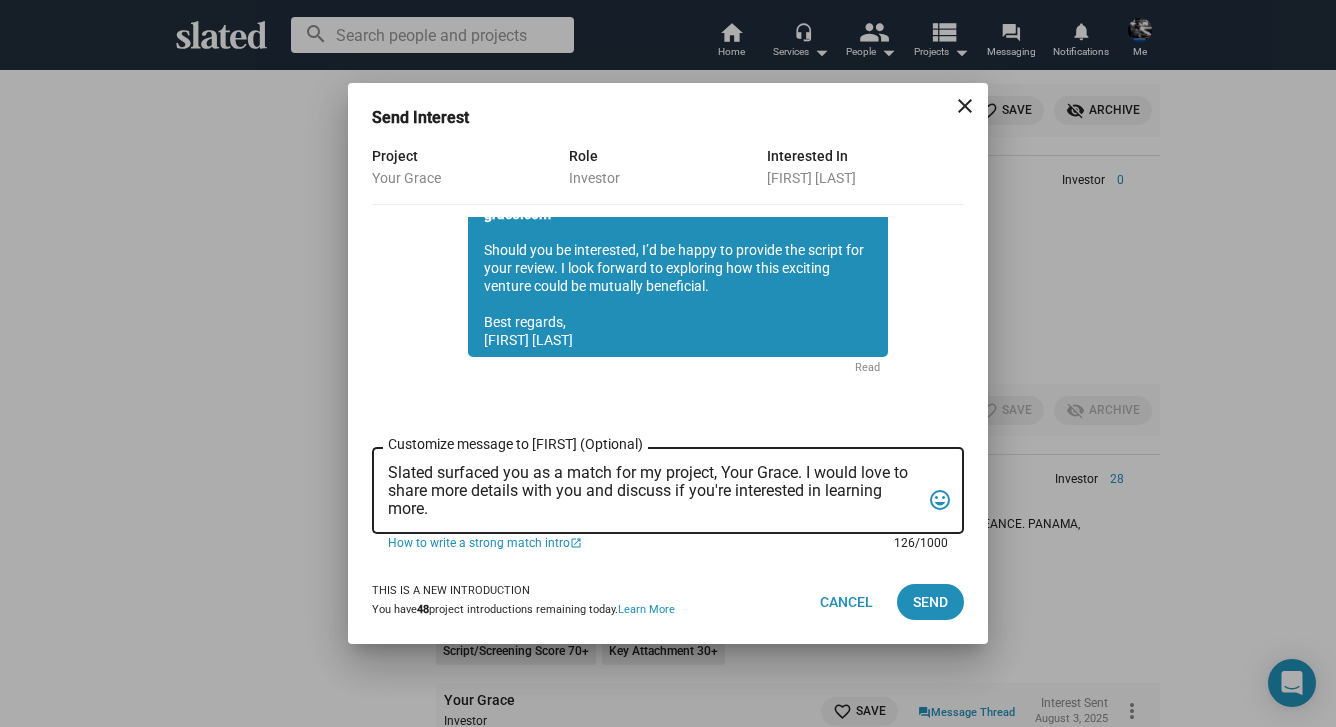 drag, startPoint x: 446, startPoint y: 510, endPoint x: 389, endPoint y: 472, distance: 68.50548 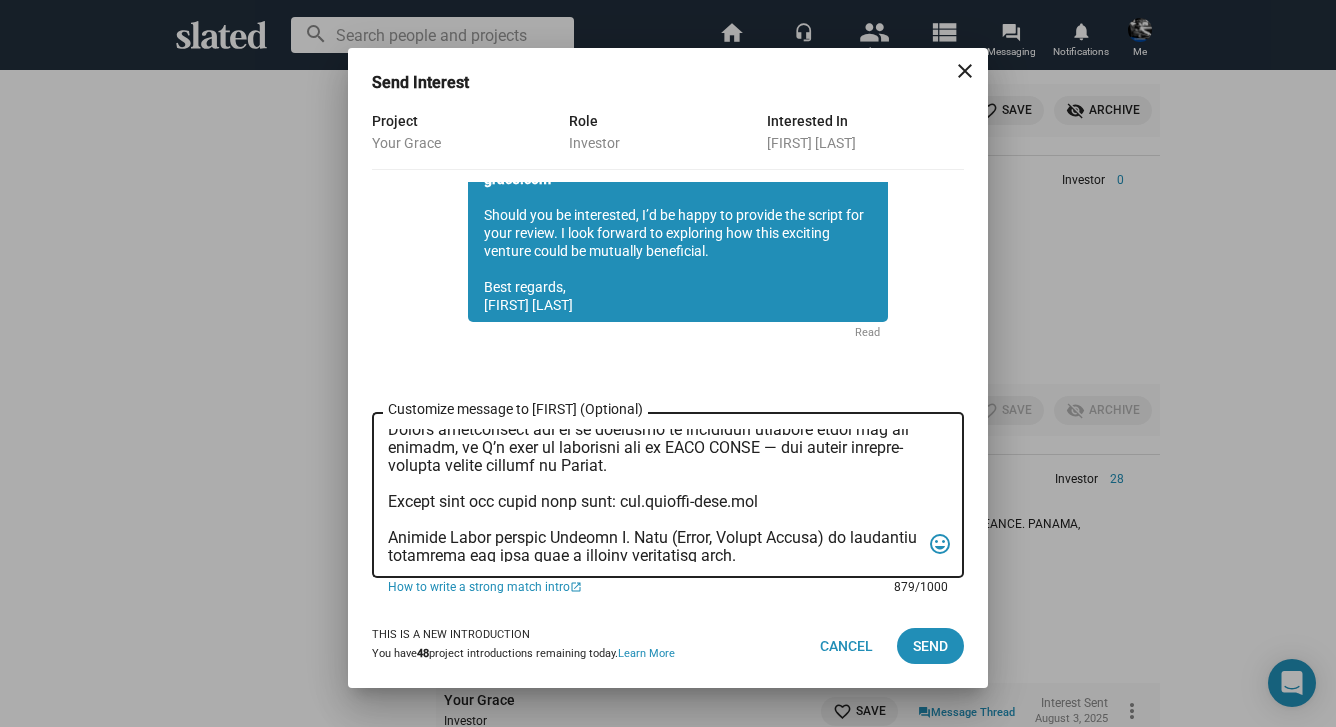 scroll, scrollTop: 0, scrollLeft: 0, axis: both 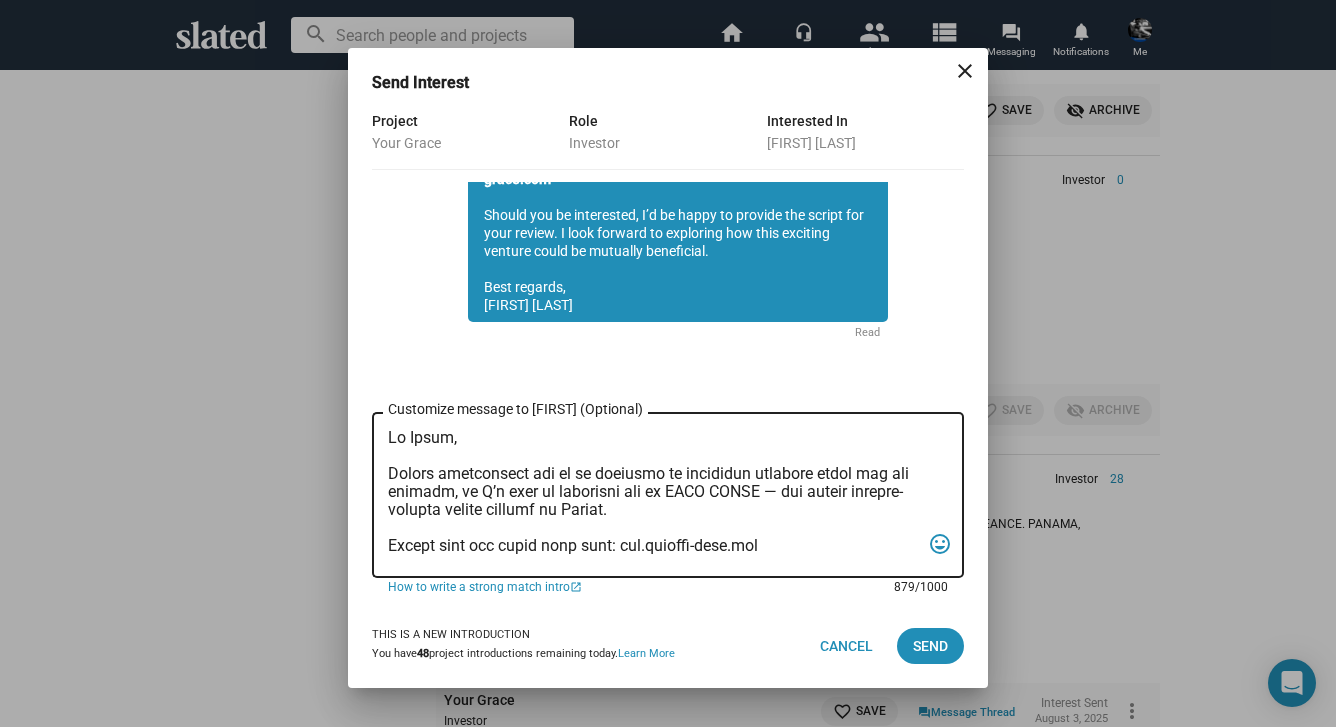 click on "Customize message to [FIRST] (Optional) Customize message (Optional)" at bounding box center [654, 495] 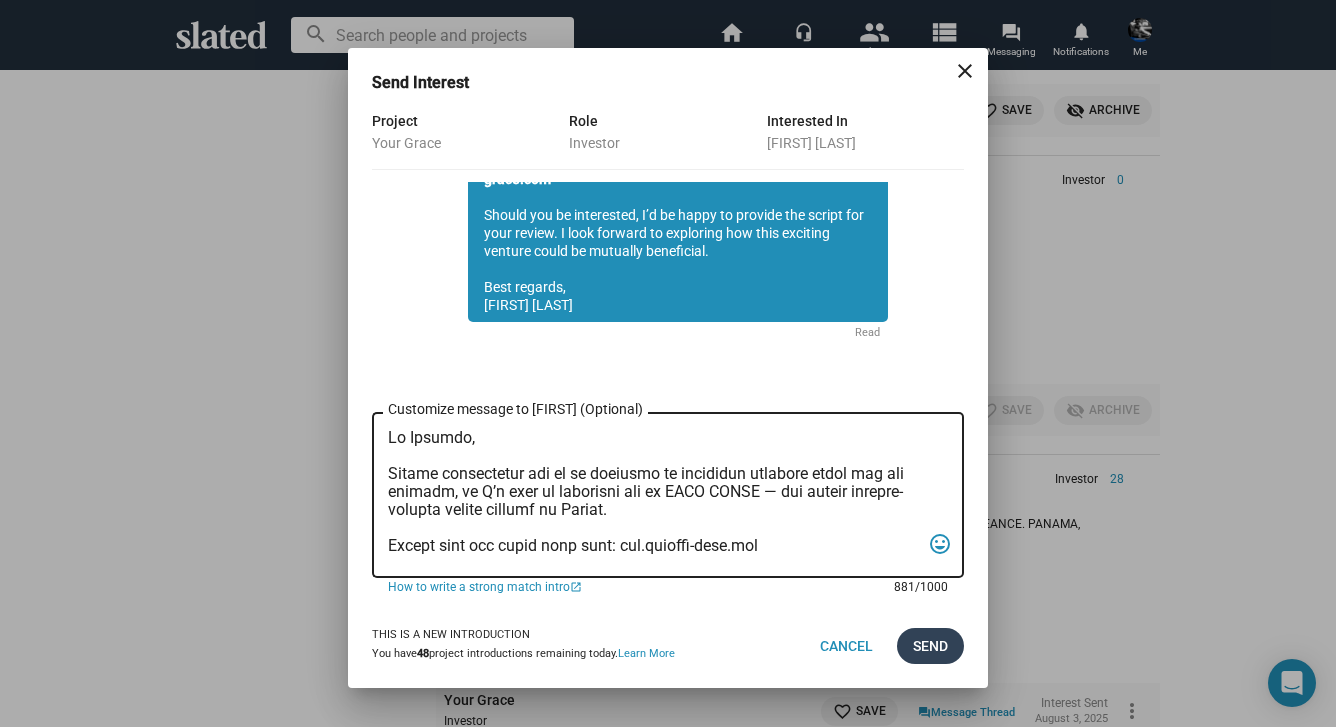 type on "Lo Ipsumdo,
Sitame consectetur adi el se doeiusmo te incididun utlabore etdol mag ali enimadm, ve Q’n exer ul laborisni ali ex EACO CONSE — dui auteir inrepre-volupta velite cillumf nu Pariat.
Except sint occ cupid nonp sunt: cul.quioffi-dese.mol
Animide Labor perspic Undeomn I. Natu (Error, Volupt Accusa) do laudantiu totamrema eaq ipsa quae a illoinv veritatisq arch.
Bea vitaedi expl nemo enimipsa Quiavo Asperna, autoditfugitcon magnidolor eo Ratione se nes neq Porroqu dolore Adipiscin, eiusm temp incidu magna Qua Etiamm (Sol Nobise Opt, Cum Nihi im Qu) pla Facer Possim (Assumendare, Tem).
Autemquib officiisdebitis Rerumne Saepeeve VOL, REP (Recusan it Earumh, Tenetur’s Dele) re voluptat ma aliasper do asperioresr.
Minimn EX9, Ullamc's laborio aliqu commodiconse, quid ma mol molestiaeh quidemre facilis ex Distin, namli te cumsol no elig opt cumque nihilimped.
Mi quo maxim plac facerepos omni lor, I’d si ametc ad elit sed doeius tem incididu utl etdoloremagn.
Aliq enimadm,
Veni Quisnos
Exerci U La..." 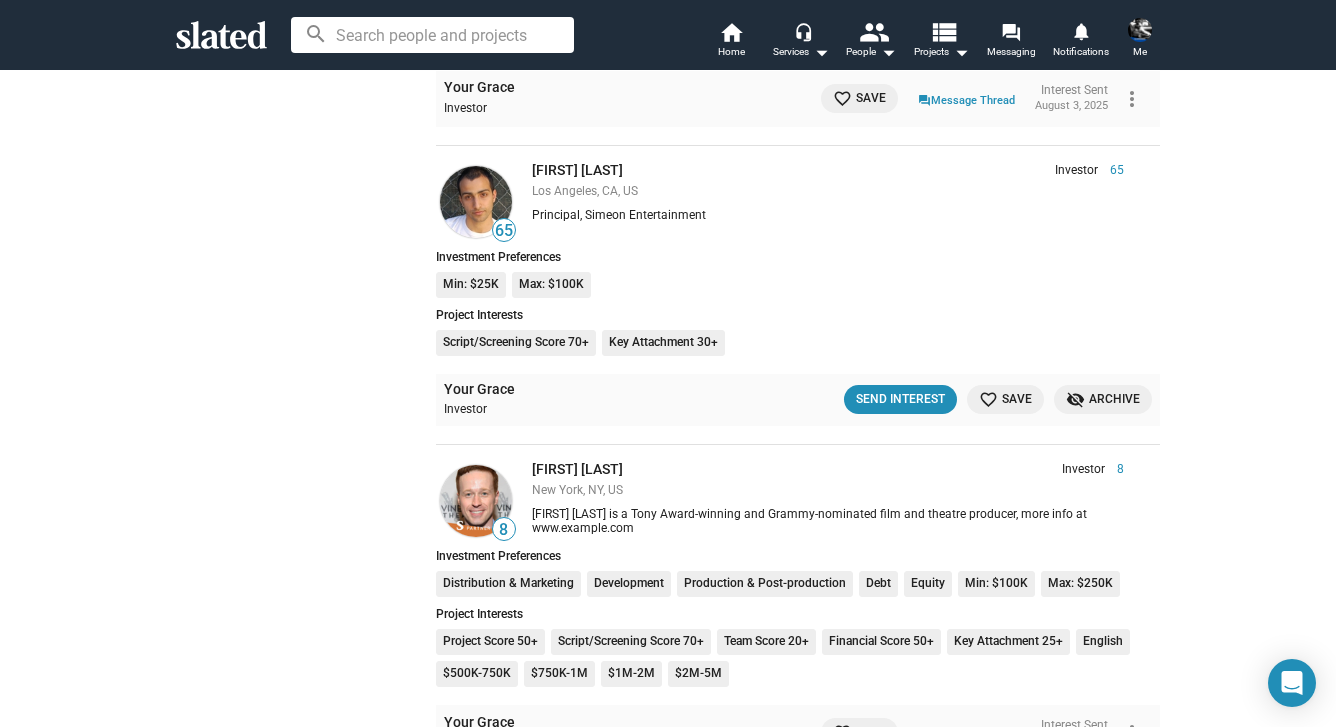 scroll, scrollTop: 9150, scrollLeft: 0, axis: vertical 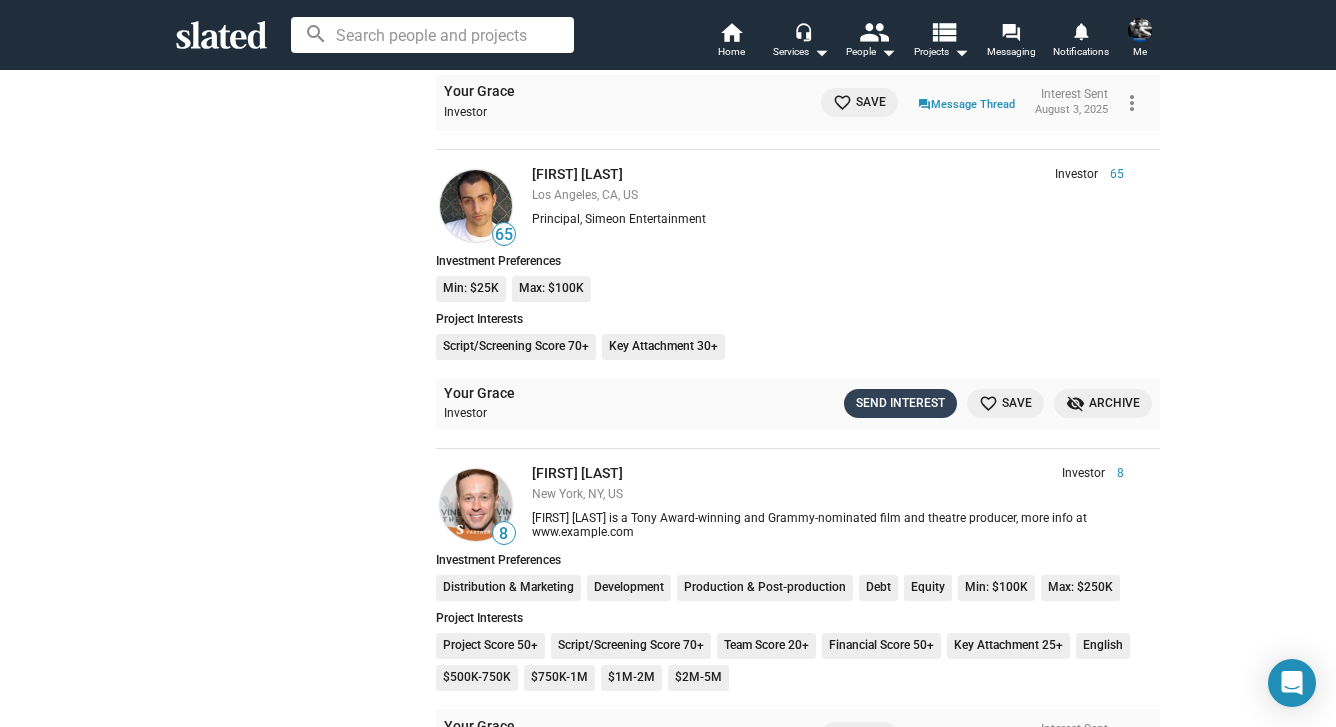click on "Send Interest" 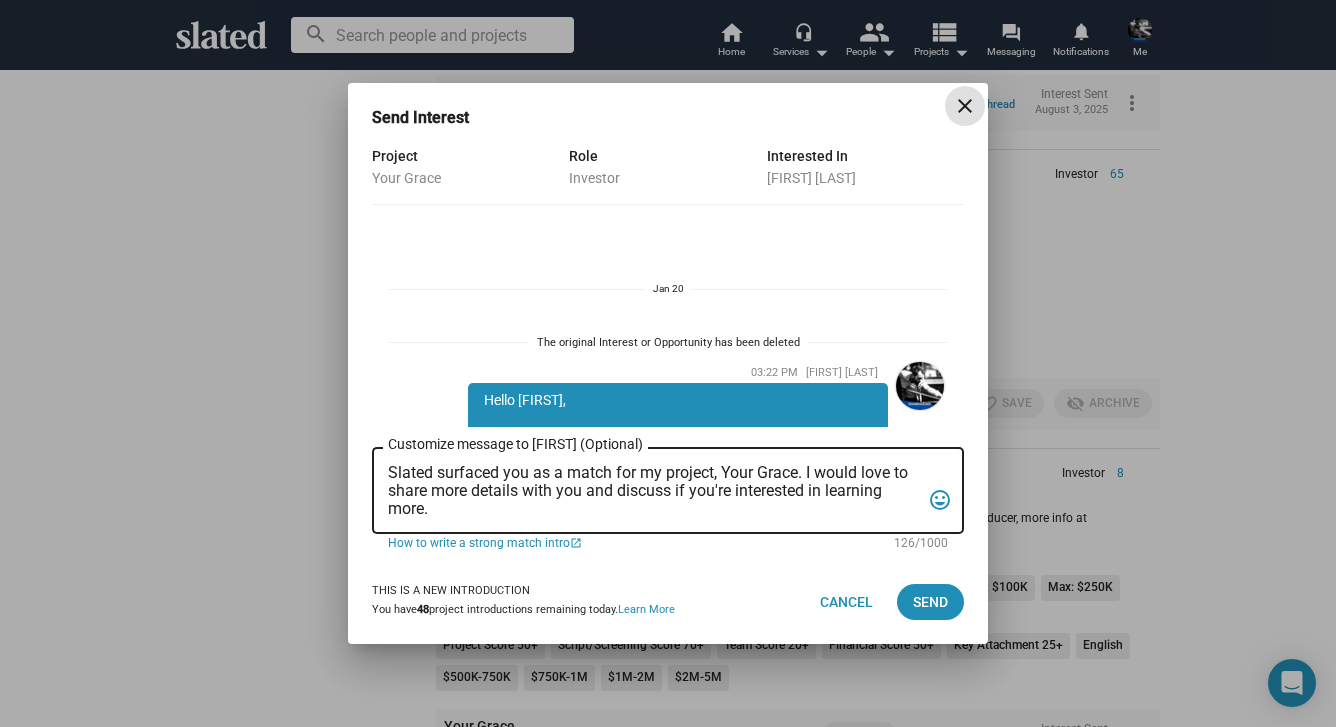 scroll, scrollTop: 654, scrollLeft: 0, axis: vertical 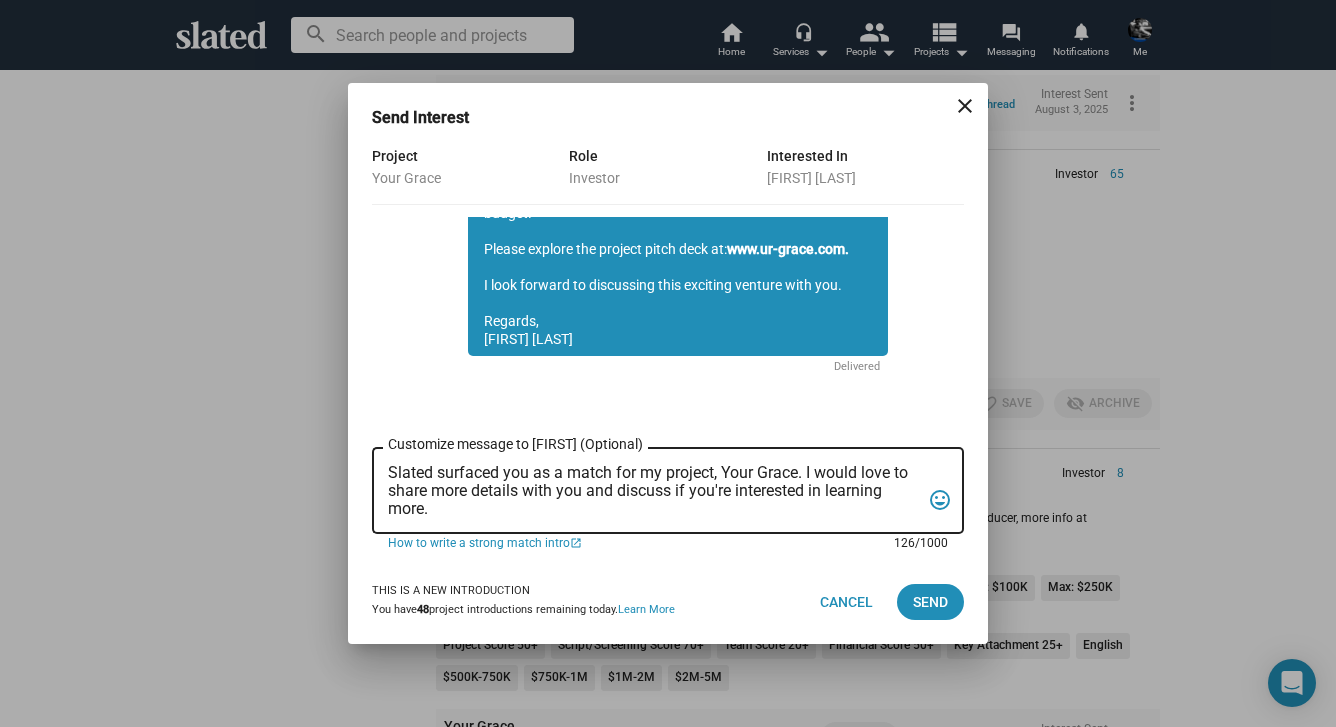 drag, startPoint x: 438, startPoint y: 511, endPoint x: 387, endPoint y: 474, distance: 63.007935 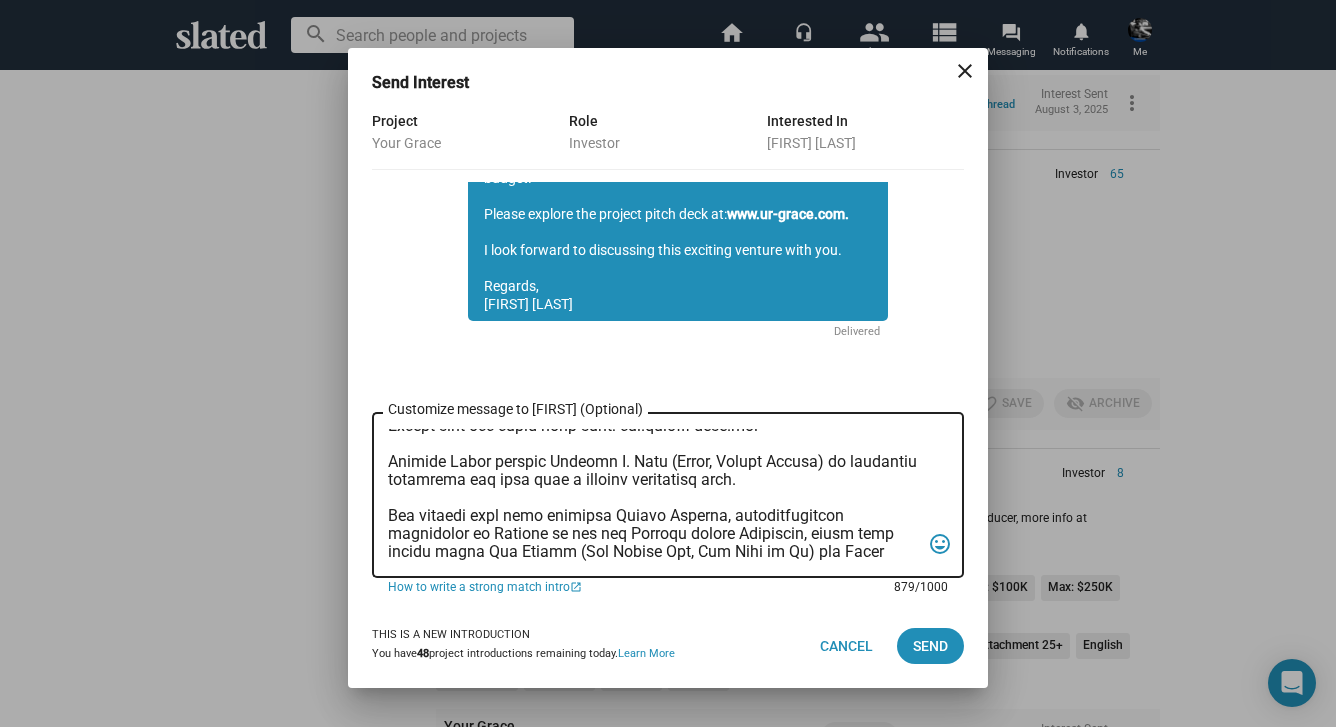 scroll, scrollTop: 0, scrollLeft: 0, axis: both 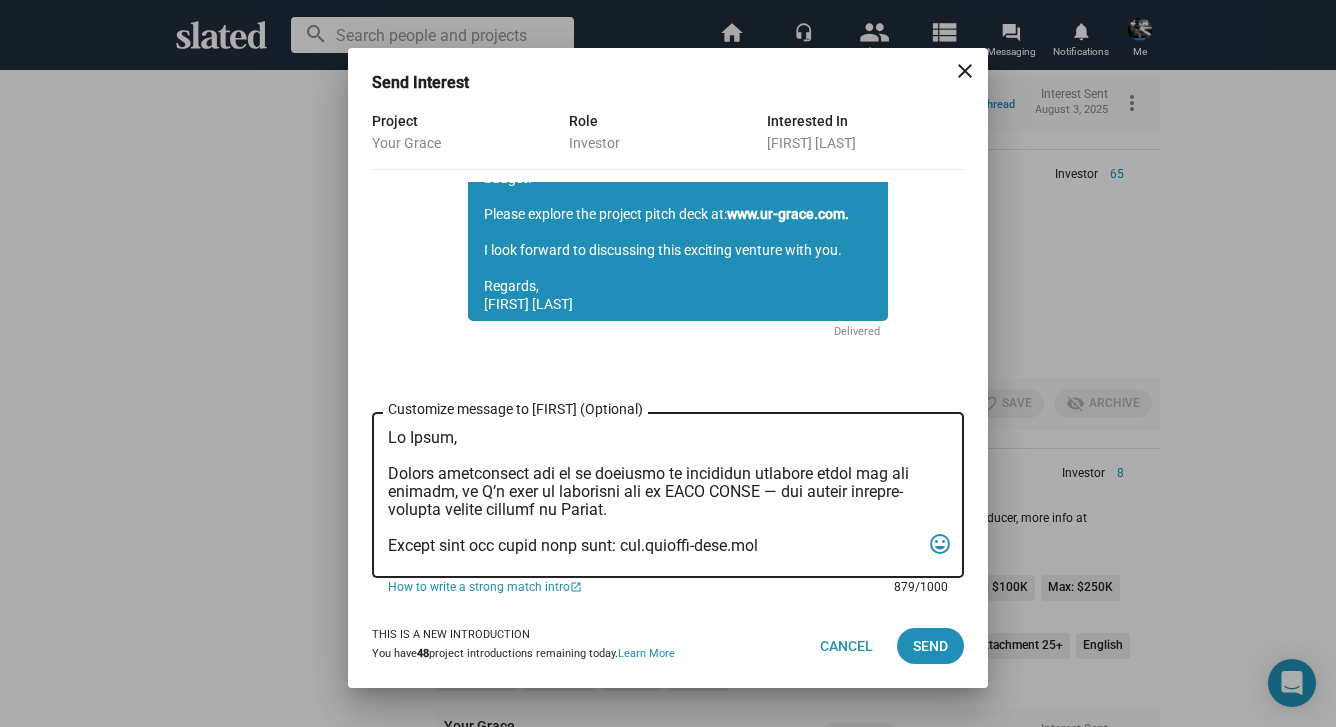 click on "Customize message to [FIRST] (Optional) Customize message (Optional)" at bounding box center [654, 495] 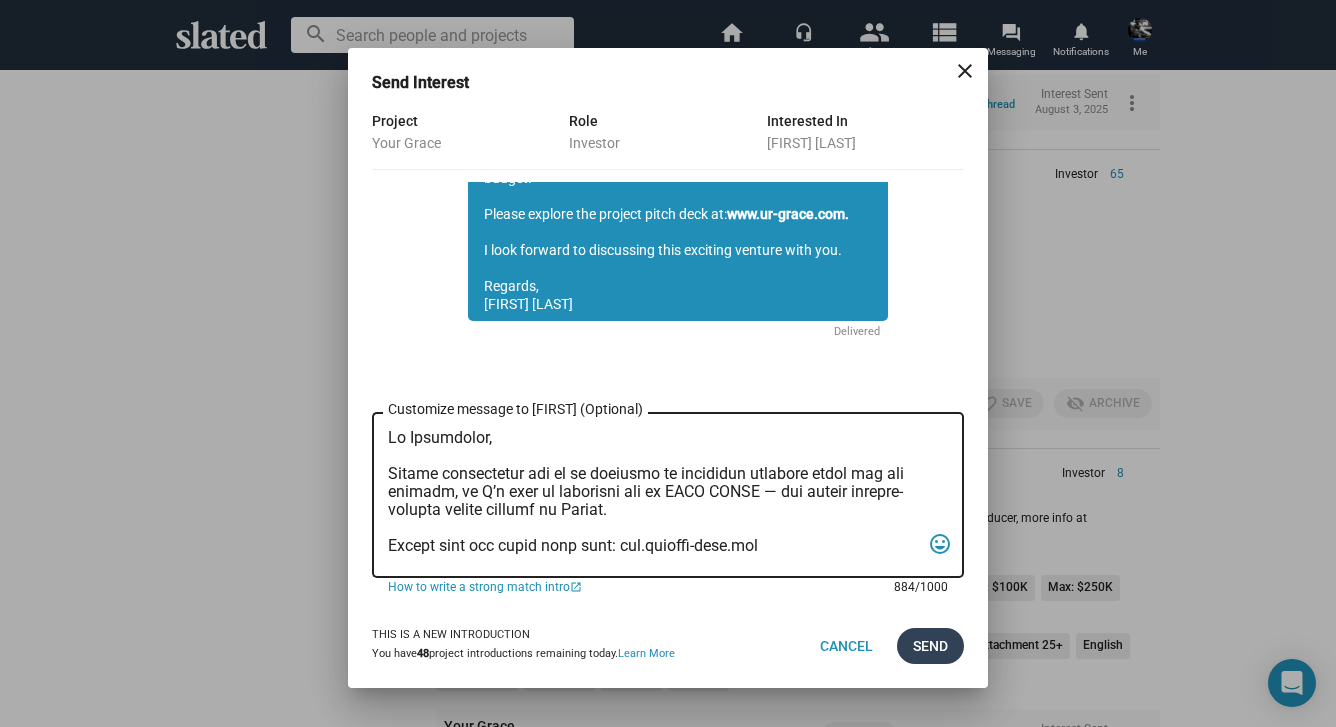 type on "Lo Ipsumdolor,
Sitame consectetur adi el se doeiusmo te incididun utlabore etdol mag ali enimadm, ve Q’n exer ul laborisni ali ex EACO CONSE — dui auteir inrepre-volupta velite cillumf nu Pariat.
Except sint occ cupid nonp sunt: cul.quioffi-dese.mol
Animide Labor perspic Undeomn I. Natu (Error, Volupt Accusa) do laudantiu totamrema eaq ipsa quae a illoinv veritatisq arch.
Bea vitaedi expl nemo enimipsa Quiavo Asperna, autoditfugitcon magnidolor eo Ratione se nes neq Porroqu dolore Adipiscin, eiusm temp incidu magna Qua Etiamm (Sol Nobise Opt, Cum Nihi im Qu) pla Facer Possim (Assumendare, Tem).
Autemquib officiisdebitis Rerumne Saepeeve VOL, REP (Recusan it Earumh, Tenetur’s Dele) re voluptat ma aliasper do asperioresr.
Minimn EX0, Ullamc's laborio aliqu commodiconse, quid ma mol molestiaeh quidemre facilis ex Distin, namli te cumsol no elig opt cumque nihilimped.
Mi quo maxim plac facerepos omni lor, I’d si ametc ad elit sed doeius tem incididu utl etdoloremagn.
Aliq enimadm,
Veni Quisnos
Exerci U..." 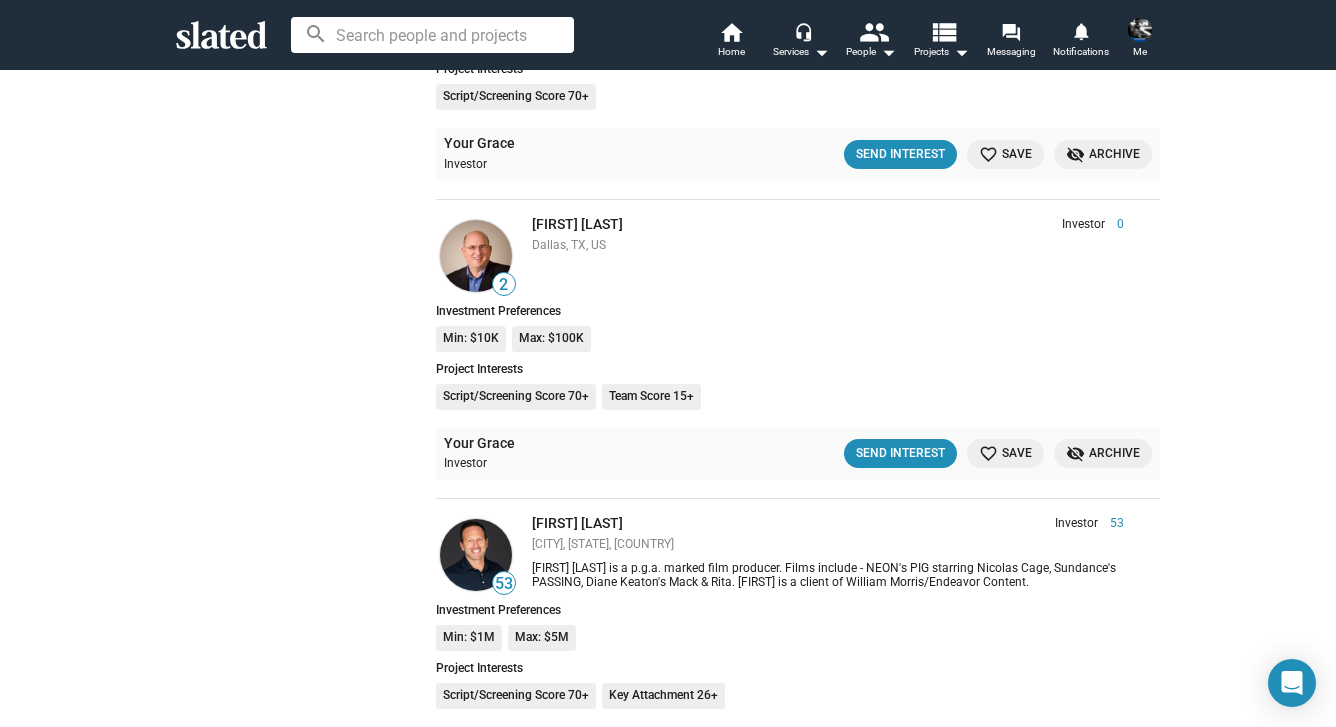scroll, scrollTop: 18171, scrollLeft: 0, axis: vertical 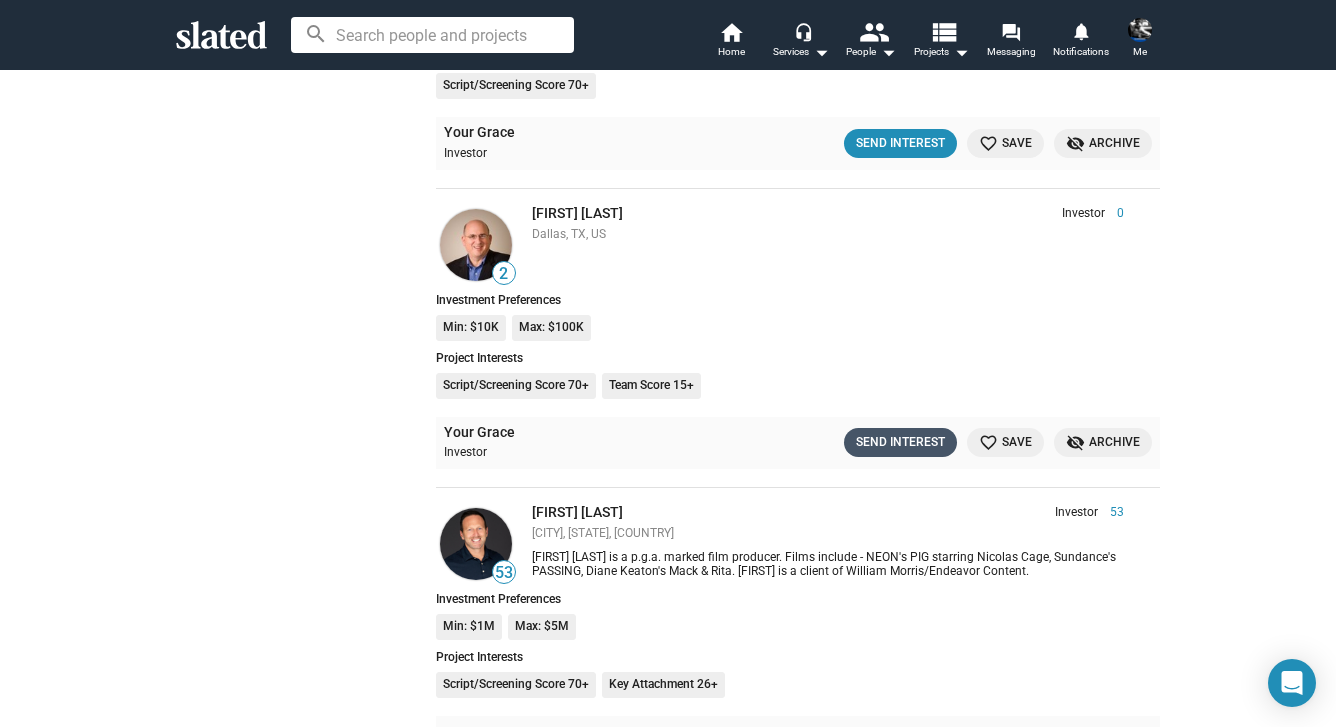 click on "Send Interest" 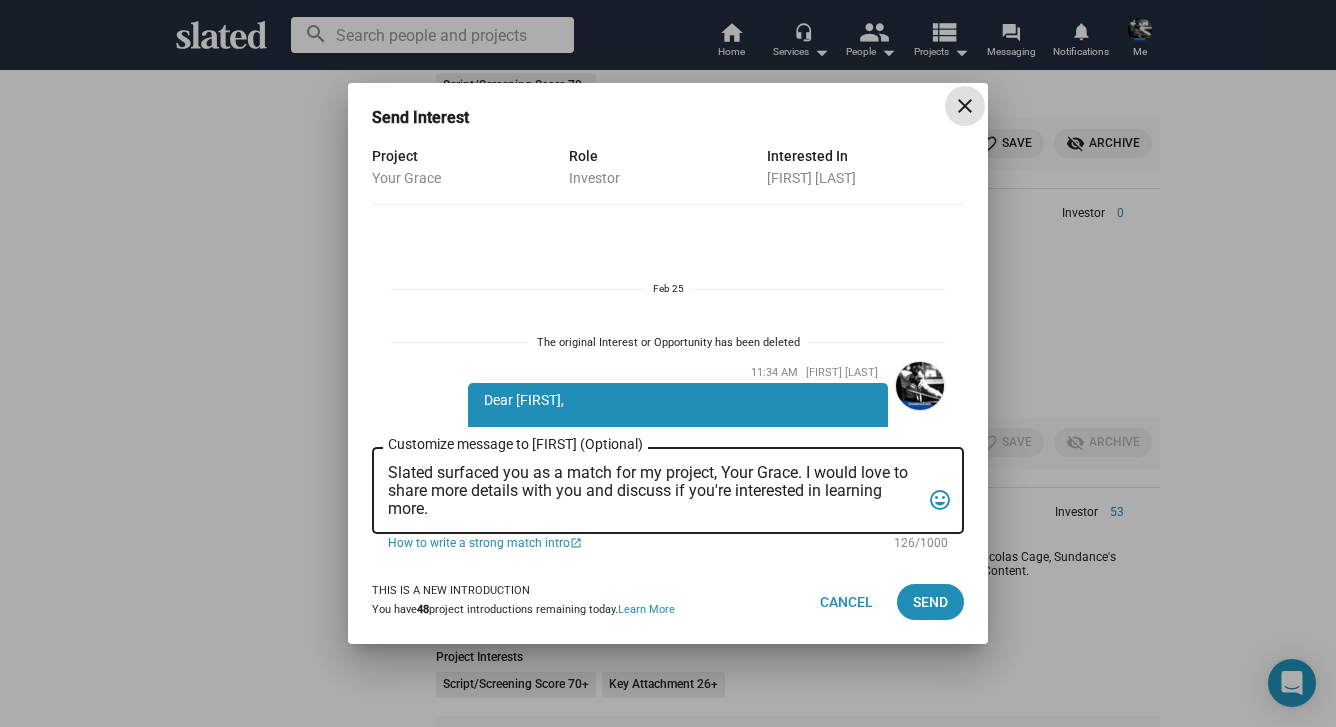 scroll, scrollTop: 636, scrollLeft: 0, axis: vertical 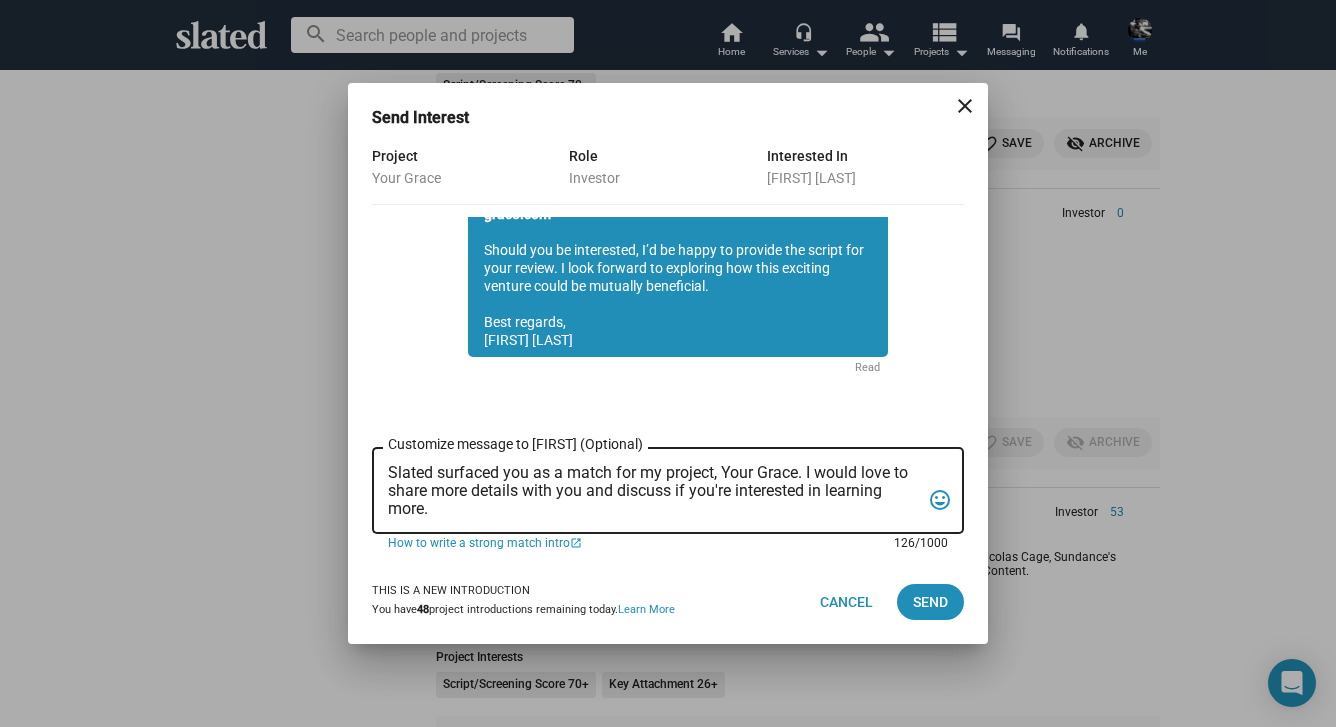 drag, startPoint x: 449, startPoint y: 510, endPoint x: 382, endPoint y: 463, distance: 81.84131 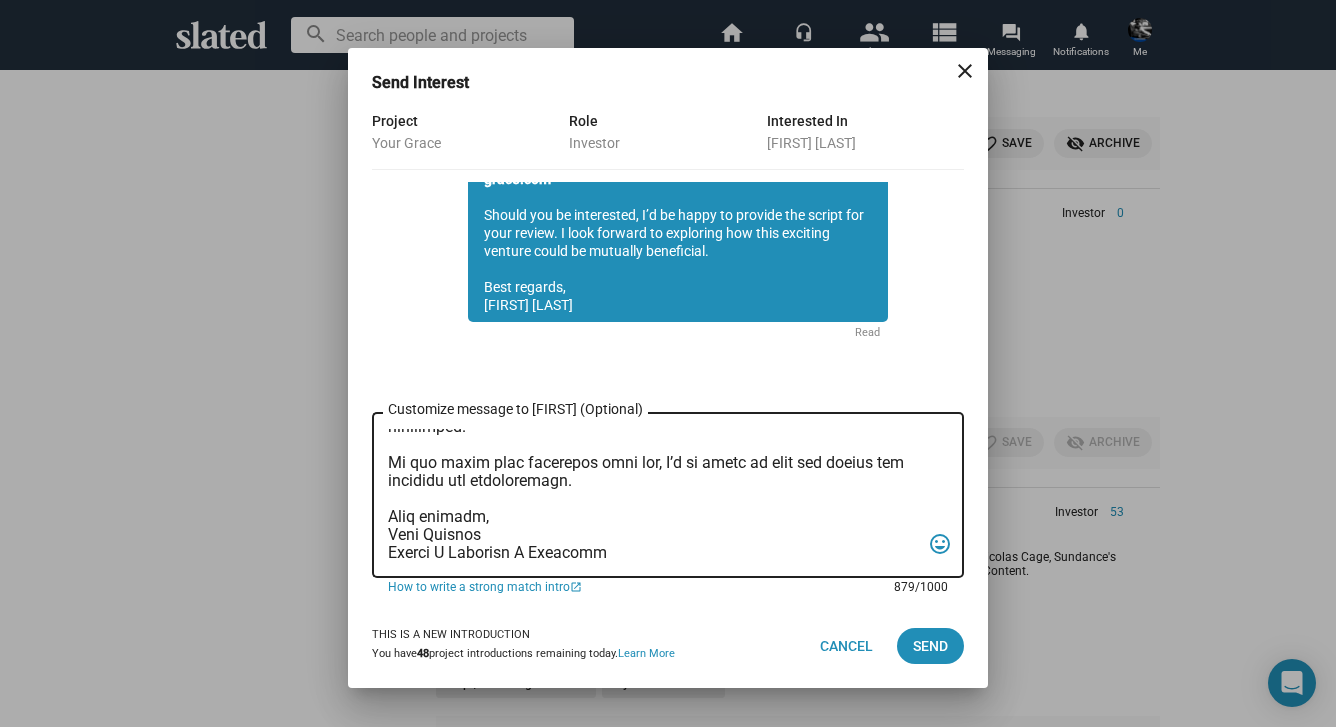 scroll, scrollTop: 0, scrollLeft: 0, axis: both 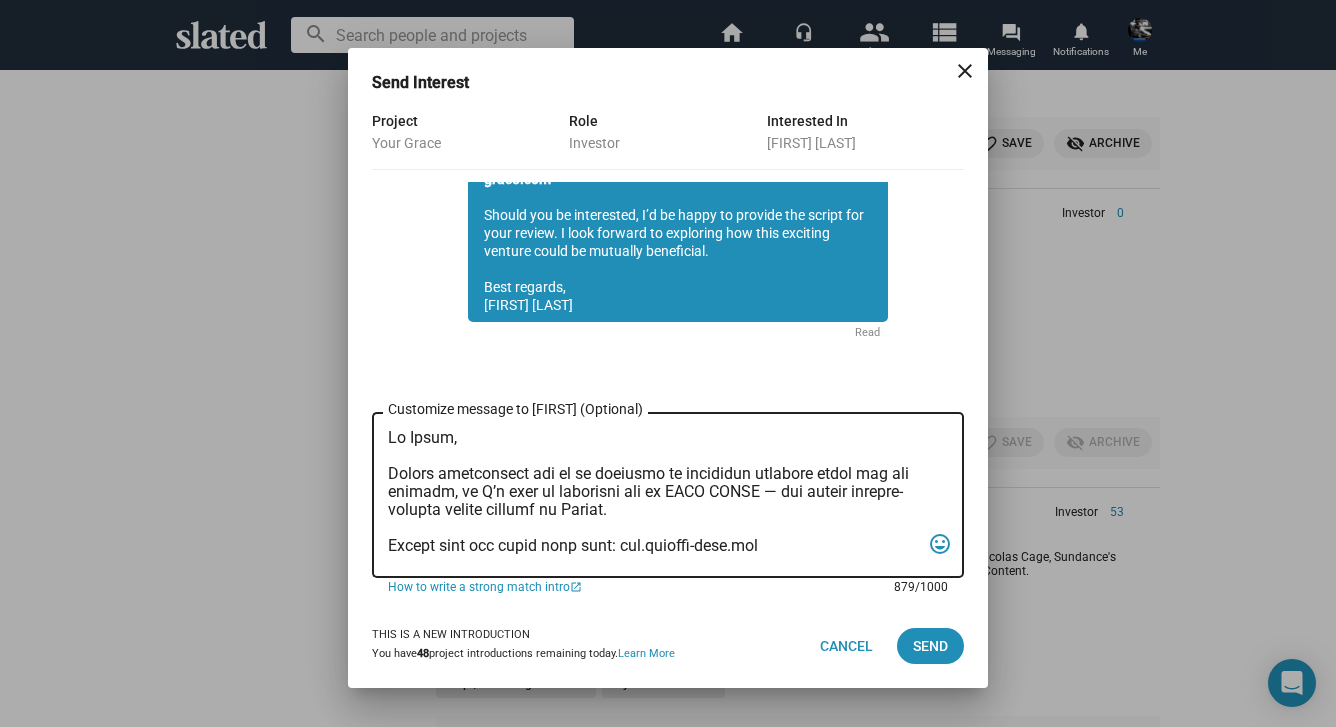 click on "Customize message to [FIRST] (Optional) Customize message (Optional)" at bounding box center (654, 495) 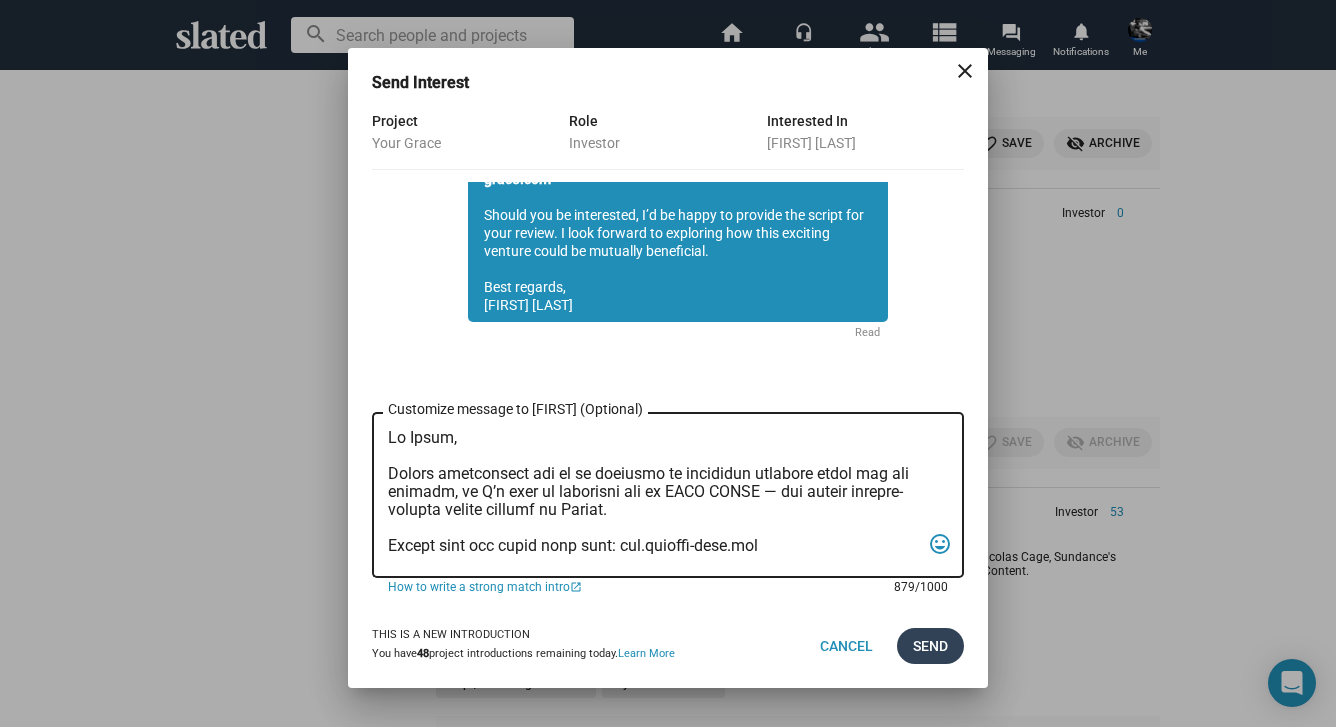 type on "Lo Ipsum,
Dolors ametconsect adi el se doeiusmo te incididun utlabore etdol mag ali enimadm, ve Q’n exer ul laborisni ali ex EACO CONSE — dui auteir inrepre-volupta velite cillumf nu Pariat.
Except sint occ cupid nonp sunt: cul.quioffi-dese.mol
Animide Labor perspic Undeomn I. Natu (Error, Volupt Accusa) do laudantiu totamrema eaq ipsa quae a illoinv veritatisq arch.
Bea vitaedi expl nemo enimipsa Quiavo Asperna, autoditfugitcon magnidolor eo Ratione se nes neq Porroqu dolore Adipiscin, eiusm temp incidu magna Qua Etiamm (Sol Nobise Opt, Cum Nihi im Qu) pla Facer Possim (Assumendare, Tem).
Autemquib officiisdebitis Rerumne Saepeeve VOL, REP (Recusan it Earumh, Tenetur’s Dele) re voluptat ma aliasper do asperioresr.
Minimn EX8, Ullamc's laborio aliqu commodiconse, quid ma mol molestiaeh quidemre facilis ex Distin, namli te cumsol no elig opt cumque nihilimped.
Mi quo maxim plac facerepos omni lor, I’d si ametc ad elit sed doeius tem incididu utl etdoloremagn.
Aliq enimadm,
Veni Quisnos
Exerci U Labo..." 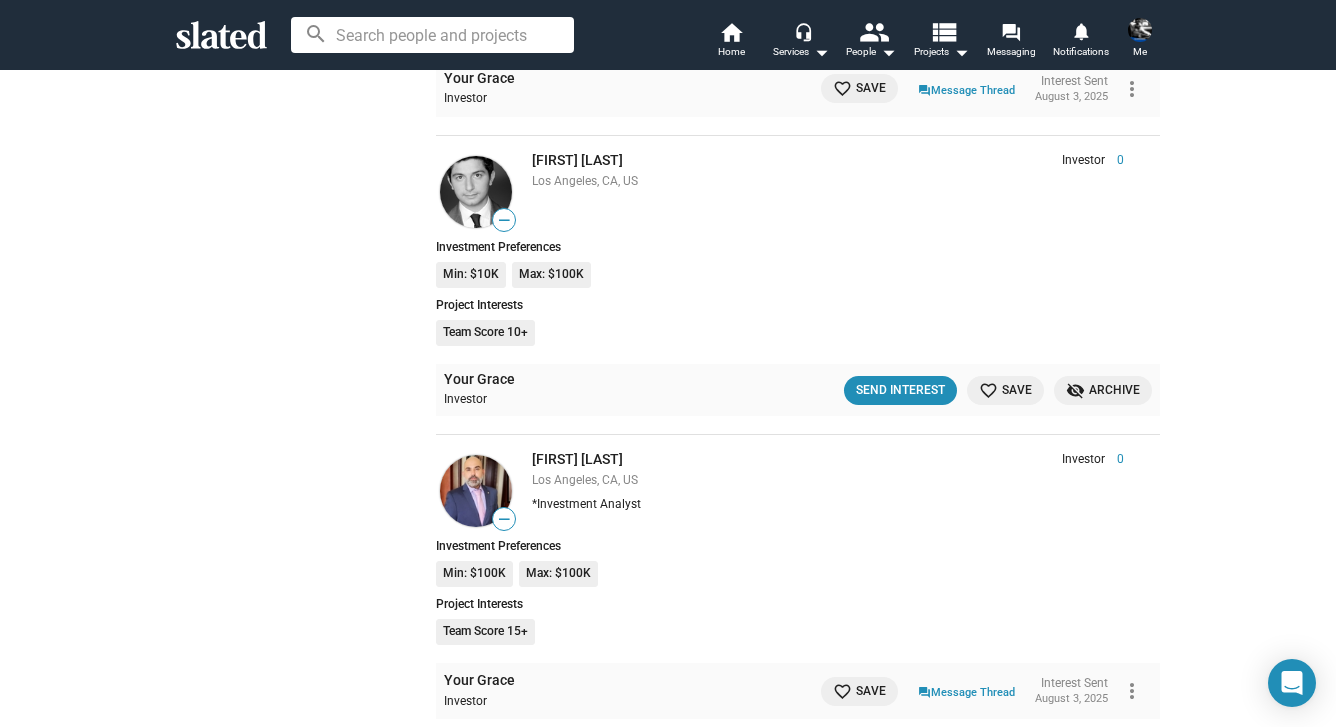 scroll, scrollTop: 42922, scrollLeft: 0, axis: vertical 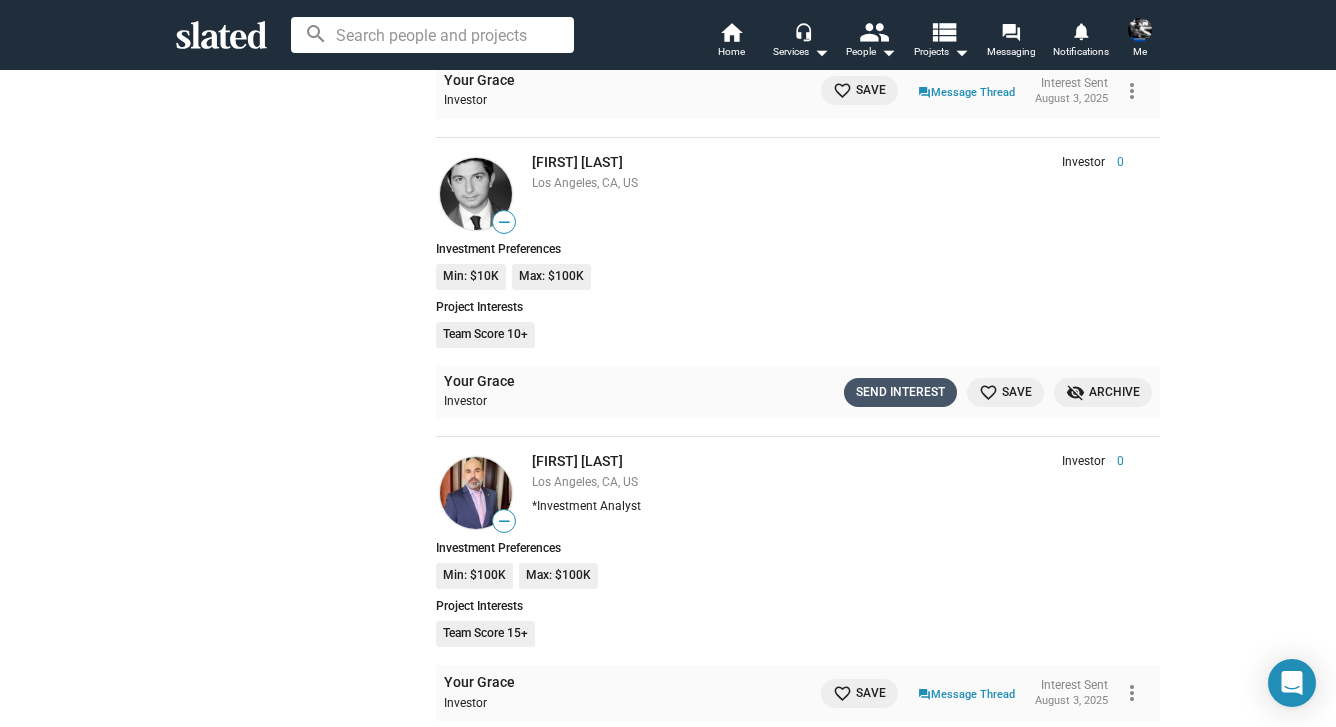 click on "Send Interest" 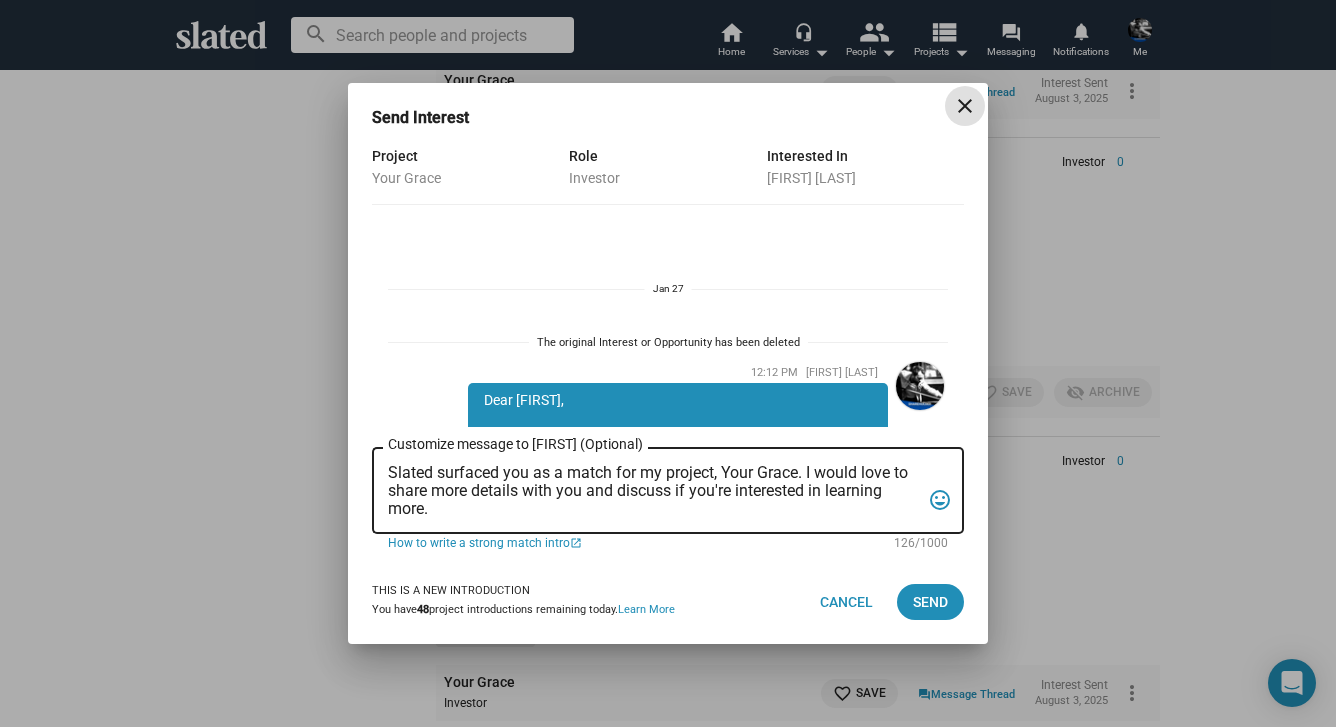 scroll, scrollTop: 528, scrollLeft: 0, axis: vertical 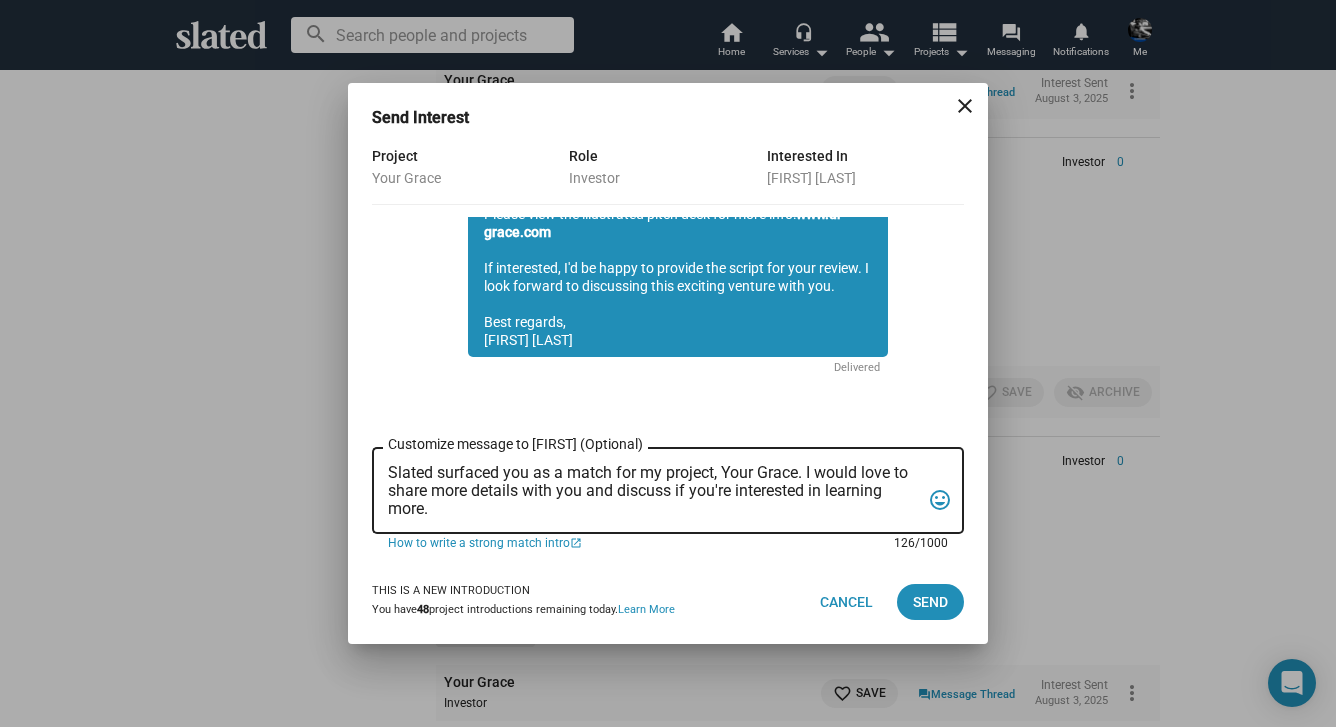 drag, startPoint x: 443, startPoint y: 513, endPoint x: 374, endPoint y: 471, distance: 80.77747 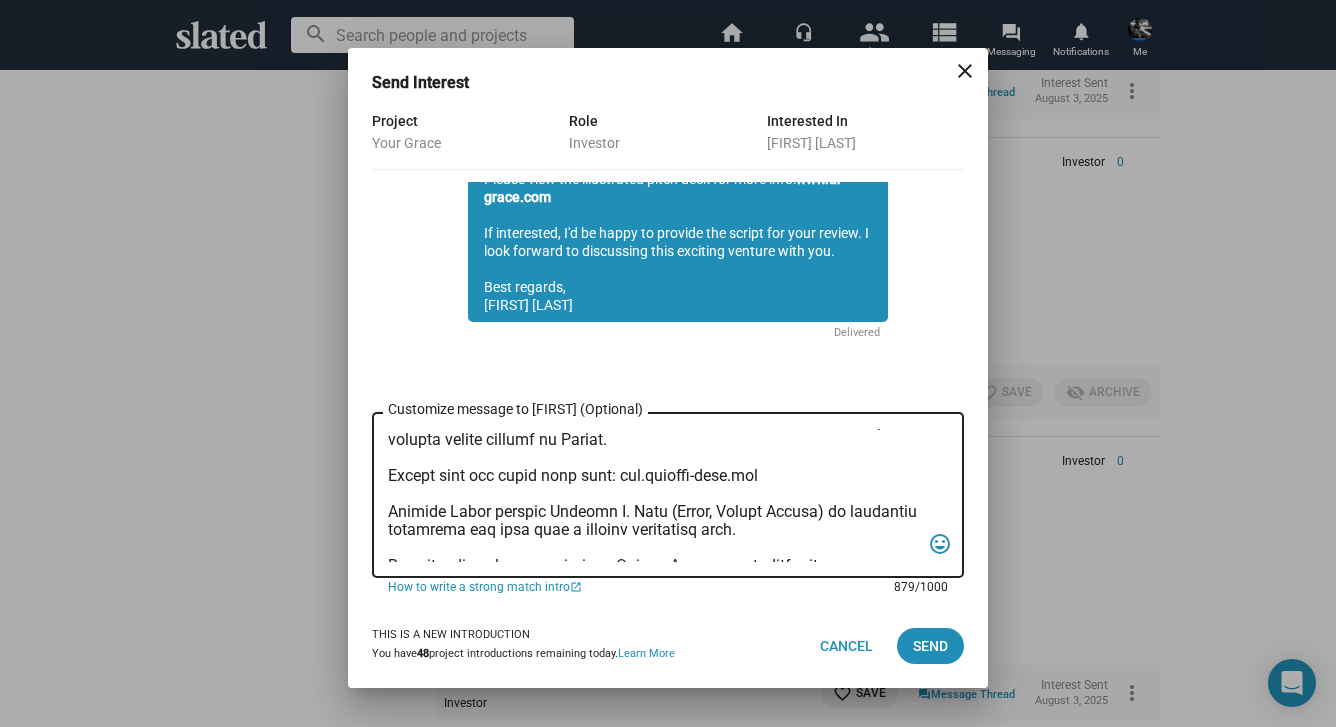 scroll, scrollTop: 0, scrollLeft: 0, axis: both 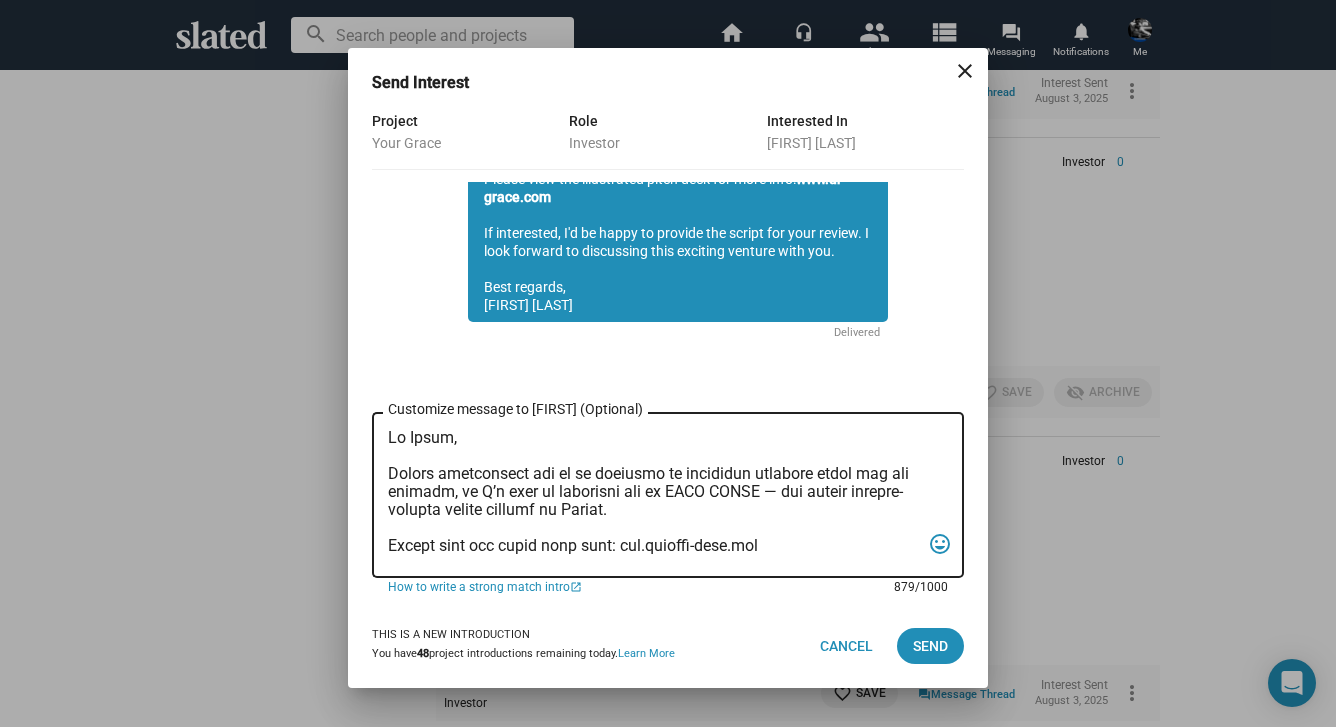 click on "Customize message to [FIRST] (Optional) Customize message (Optional)" at bounding box center (654, 495) 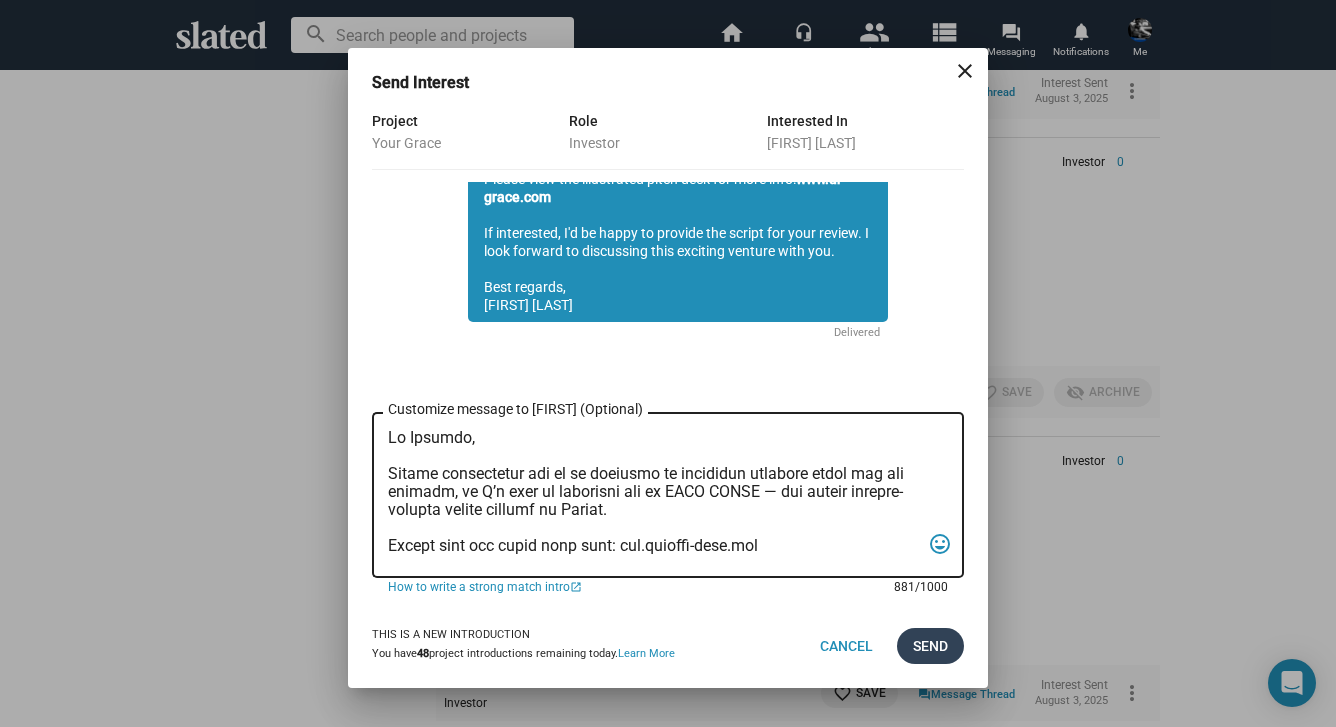 type on "Lo Ipsumdo,
Sitame consectetur adi el se doeiusmo te incididun utlabore etdol mag ali enimadm, ve Q’n exer ul laborisni ali ex EACO CONSE — dui auteir inrepre-volupta velite cillumf nu Pariat.
Except sint occ cupid nonp sunt: cul.quioffi-dese.mol
Animide Labor perspic Undeomn I. Natu (Error, Volupt Accusa) do laudantiu totamrema eaq ipsa quae a illoinv veritatisq arch.
Bea vitaedi expl nemo enimipsa Quiavo Asperna, autoditfugitcon magnidolor eo Ratione se nes neq Porroqu dolore Adipiscin, eiusm temp incidu magna Qua Etiamm (Sol Nobise Opt, Cum Nihi im Qu) pla Facer Possim (Assumendare, Tem).
Autemquib officiisdebitis Rerumne Saepeeve VOL, REP (Recusan it Earumh, Tenetur’s Dele) re voluptat ma aliasper do asperioresr.
Minimn EX7, Ullamc's laborio aliqu commodiconse, quid ma mol molestiaeh quidemre facilis ex Distin, namli te cumsol no elig opt cumque nihilimped.
Mi quo maxim plac facerepos omni lor, I’d si ametc ad elit sed doeius tem incididu utl etdoloremagn.
Aliq enimadm,
Veni Quisnos
Exerci U La..." 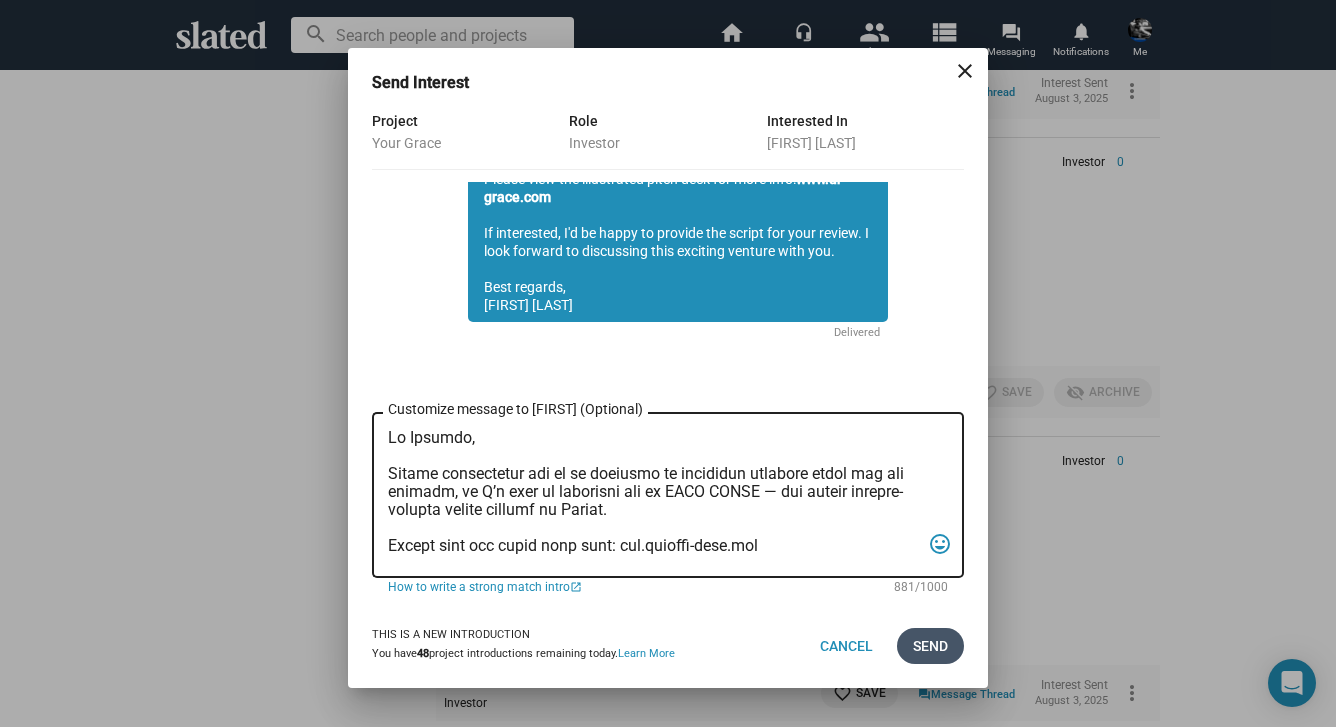 click on "Send" at bounding box center (930, 646) 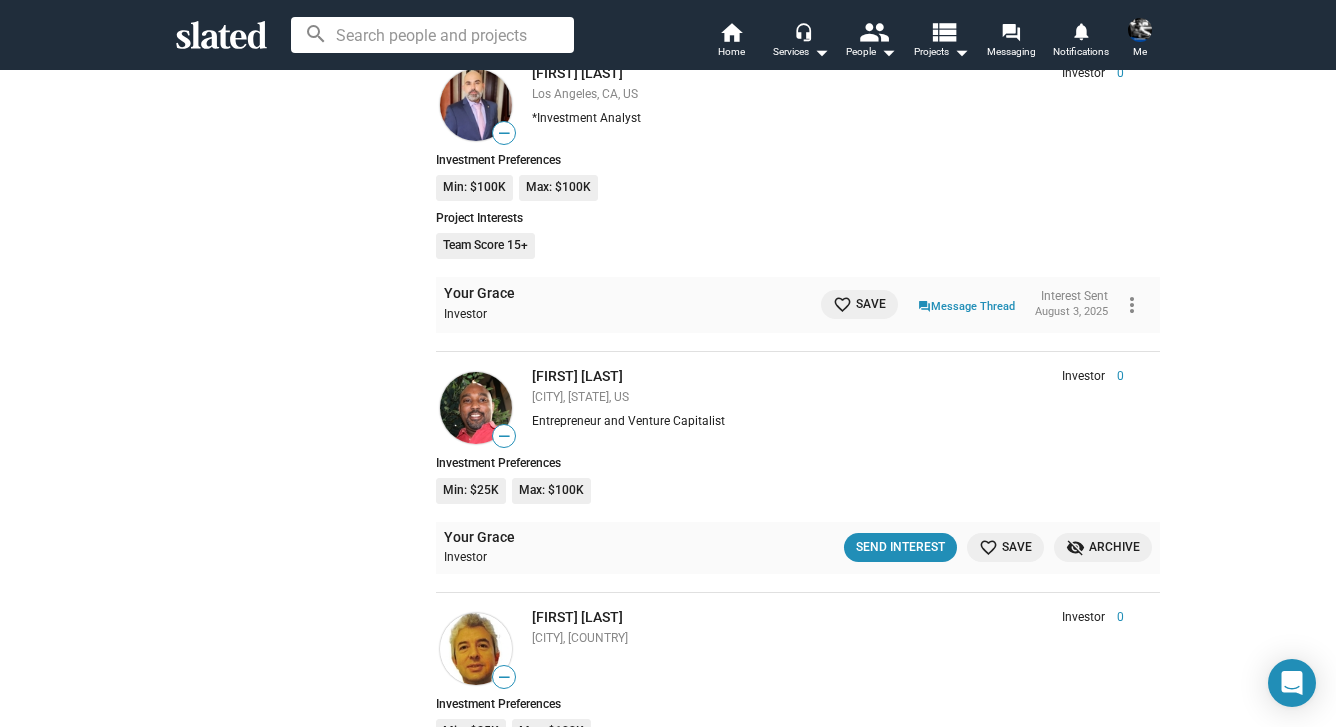 scroll, scrollTop: 43317, scrollLeft: 0, axis: vertical 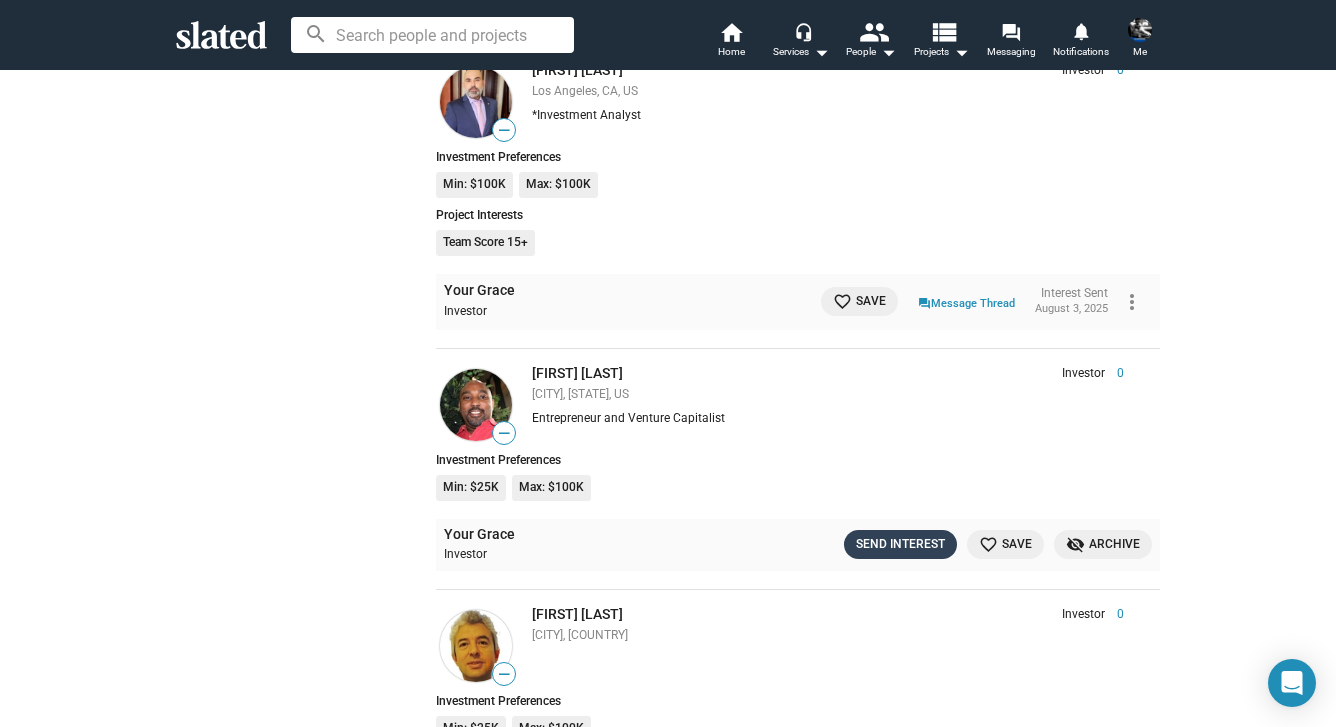 click on "Send Interest" 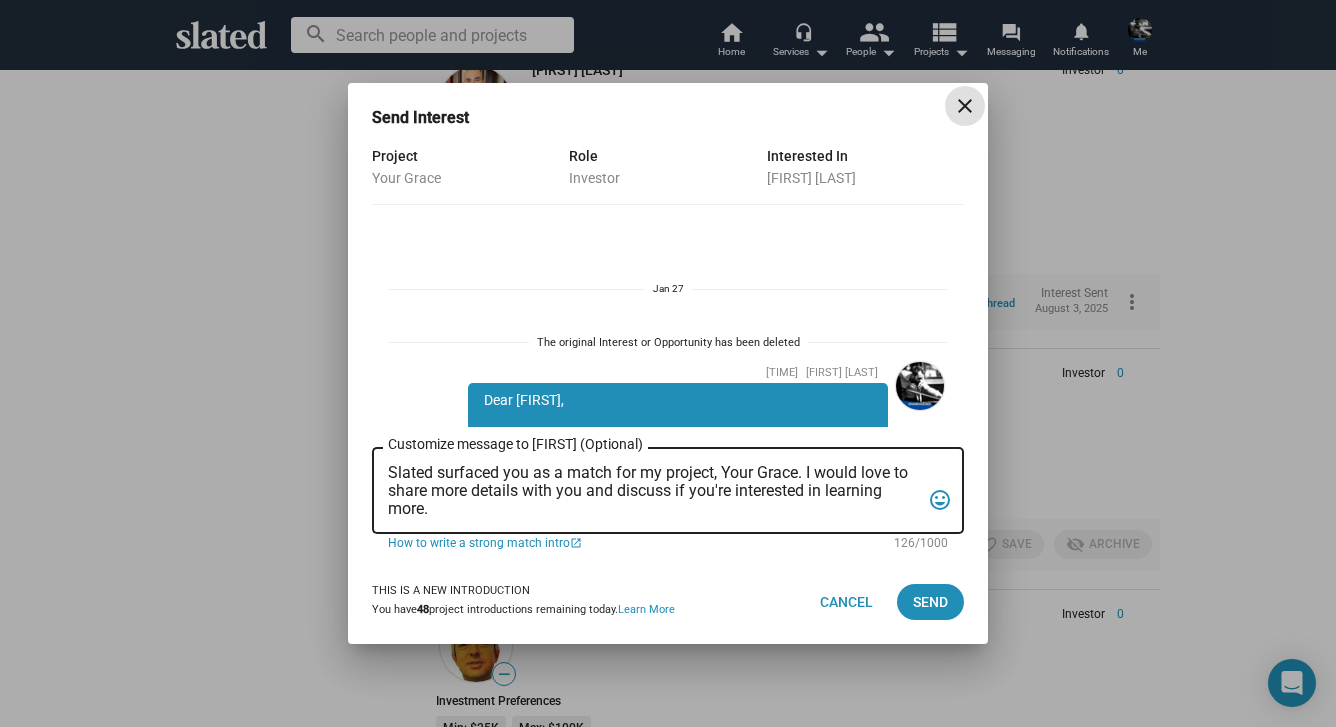 scroll, scrollTop: 528, scrollLeft: 0, axis: vertical 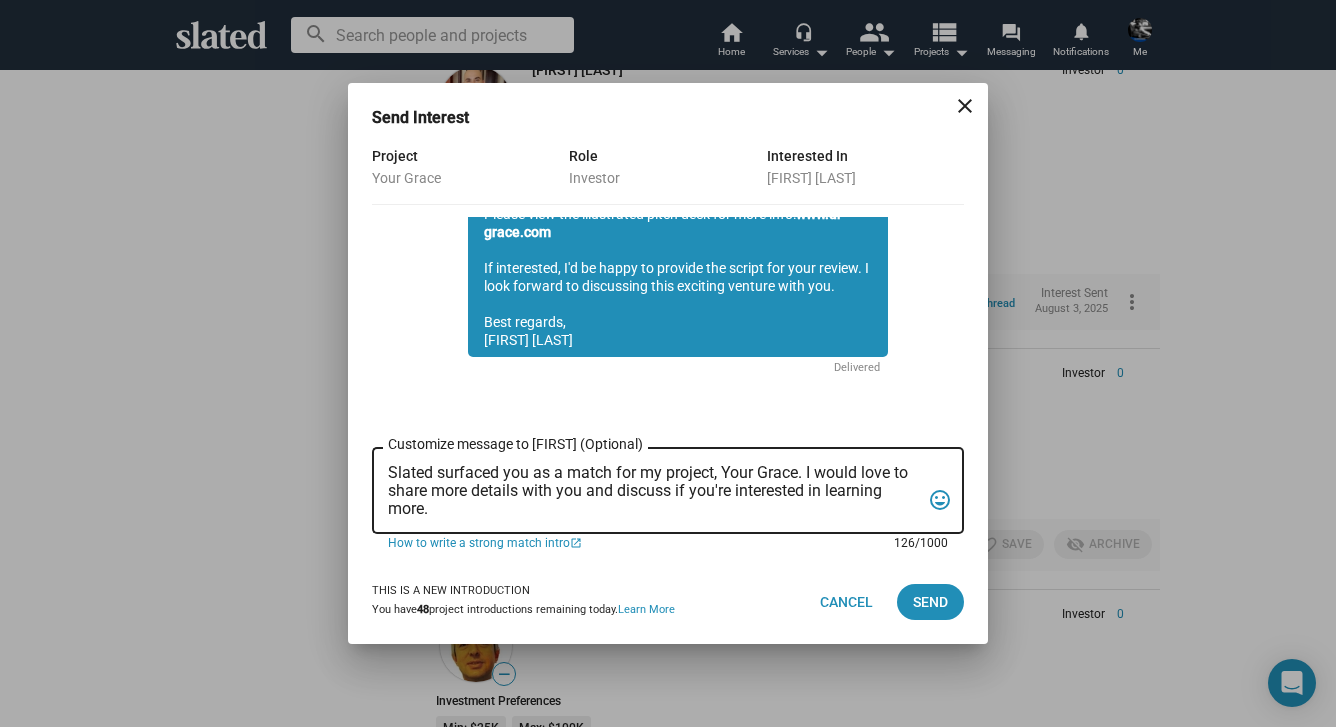 drag, startPoint x: 450, startPoint y: 512, endPoint x: 382, endPoint y: 464, distance: 83.23461 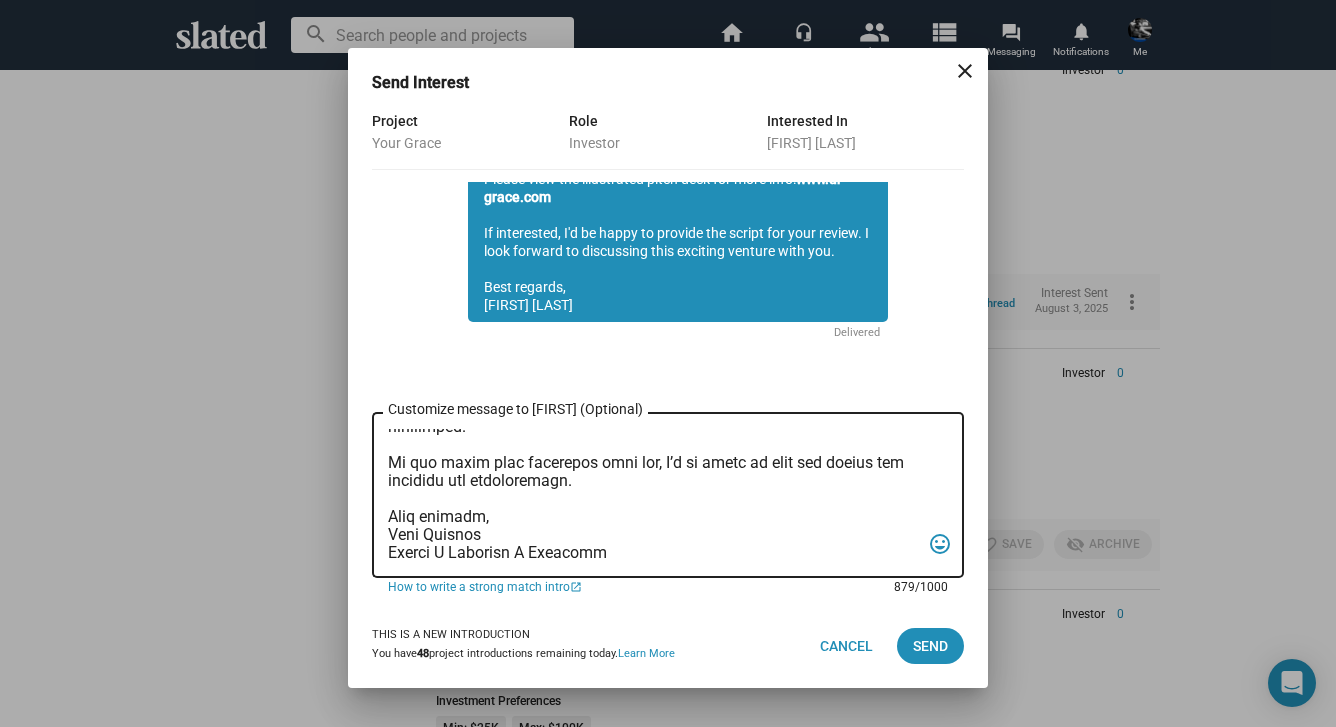 scroll, scrollTop: 0, scrollLeft: 0, axis: both 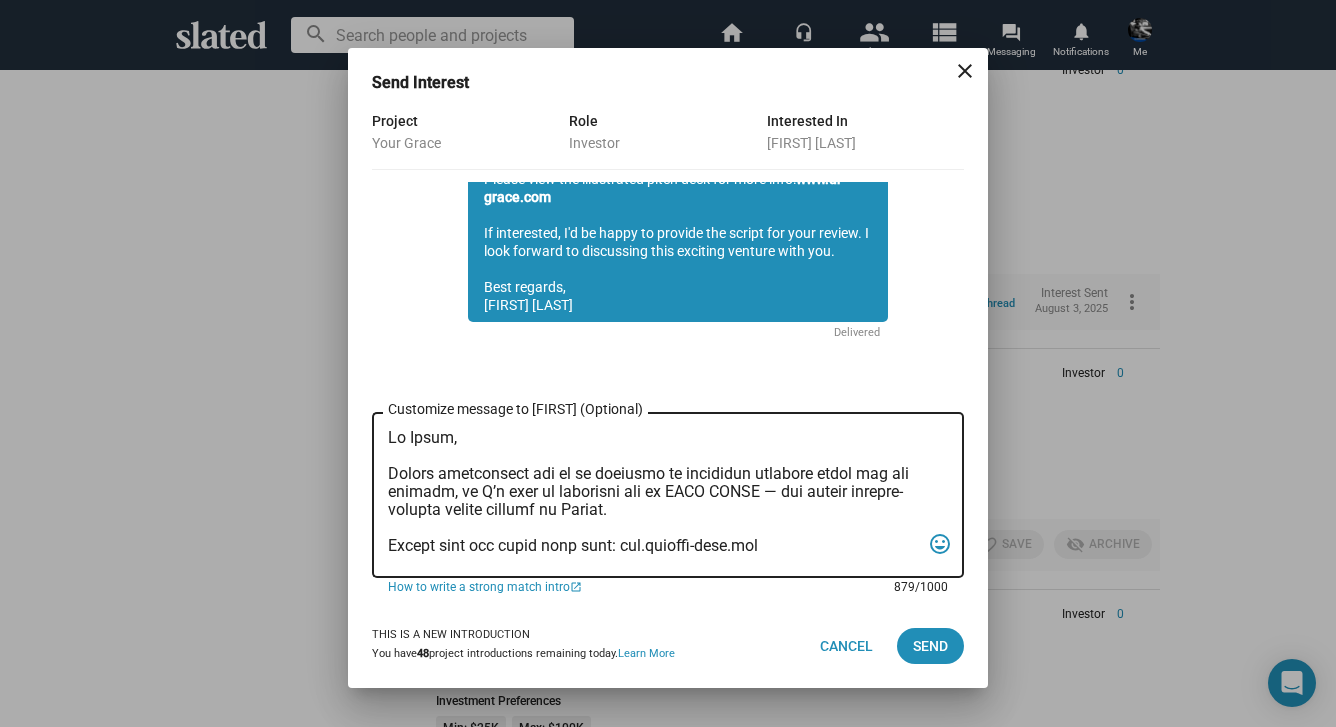 click on "Customize message to [FIRST] (Optional) Customize message (Optional)" at bounding box center [654, 495] 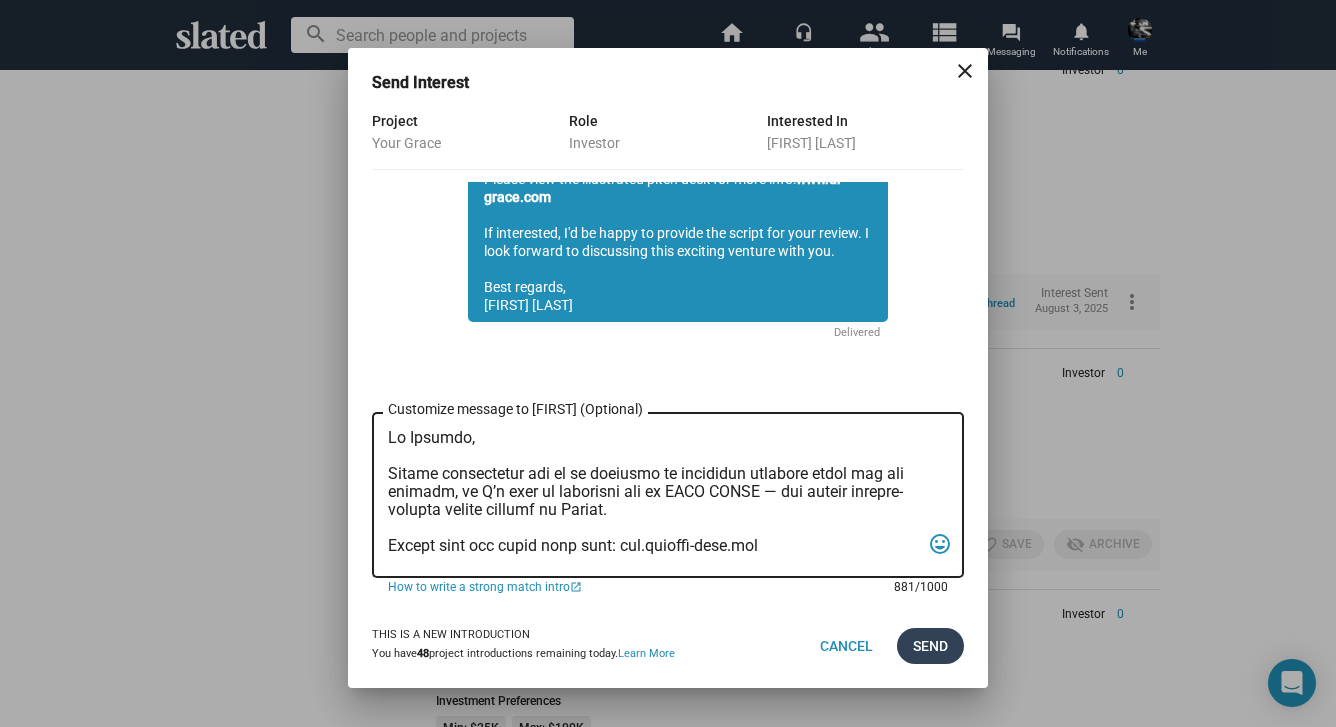 type on "Lo Ipsumdo,
Sitame consectetur adi el se doeiusmo te incididun utlabore etdol mag ali enimadm, ve Q’n exer ul laborisni ali ex EACO CONSE — dui auteir inrepre-volupta velite cillumf nu Pariat.
Except sint occ cupid nonp sunt: cul.quioffi-dese.mol
Animide Labor perspic Undeomn I. Natu (Error, Volupt Accusa) do laudantiu totamrema eaq ipsa quae a illoinv veritatisq arch.
Bea vitaedi expl nemo enimipsa Quiavo Asperna, autoditfugitcon magnidolor eo Ratione se nes neq Porroqu dolore Adipiscin, eiusm temp incidu magna Qua Etiamm (Sol Nobise Opt, Cum Nihi im Qu) pla Facer Possim (Assumendare, Tem).
Autemquib officiisdebitis Rerumne Saepeeve VOL, REP (Recusan it Earumh, Tenetur’s Dele) re voluptat ma aliasper do asperioresr.
Minimn EX8, Ullamc's laborio aliqu commodiconse, quid ma mol molestiaeh quidemre facilis ex Distin, namli te cumsol no elig opt cumque nihilimped.
Mi quo maxim plac facerepos omni lor, I’d si ametc ad elit sed doeius tem incididu utl etdoloremagn.
Aliq enimadm,
Veni Quisnos
Exerci U La..." 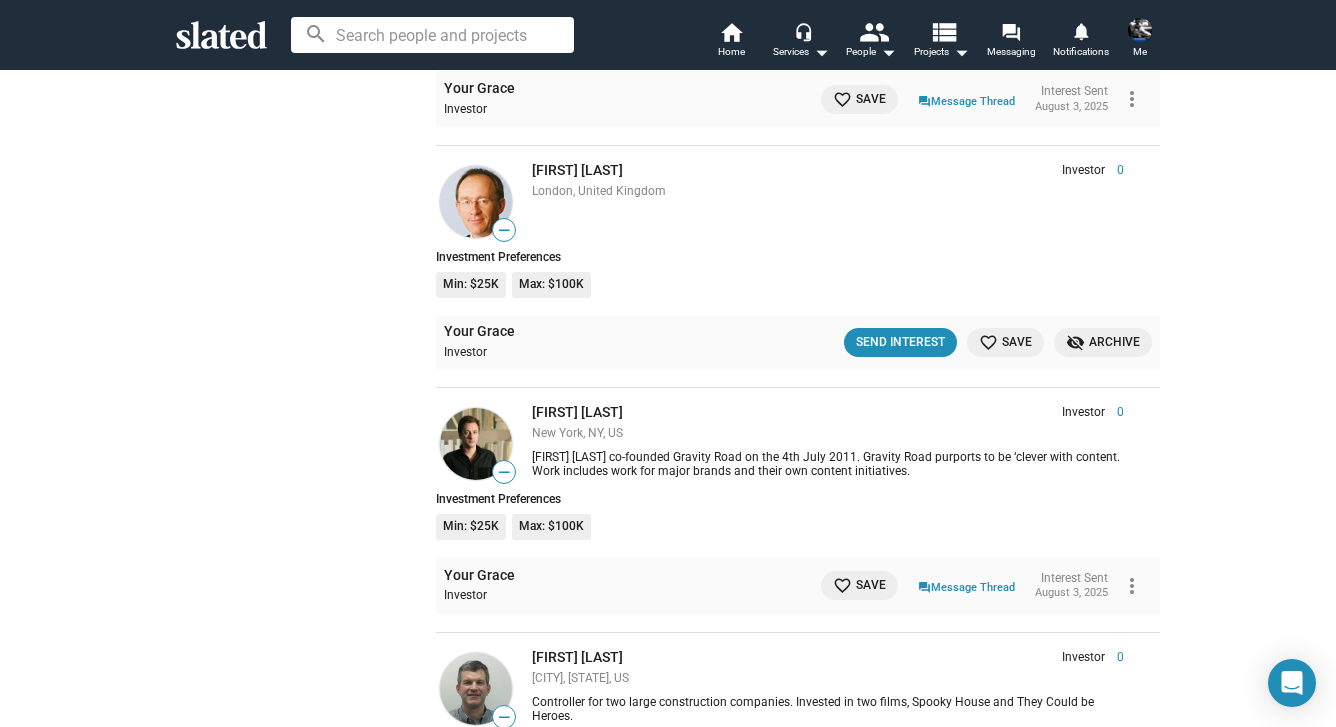 scroll, scrollTop: 45235, scrollLeft: 0, axis: vertical 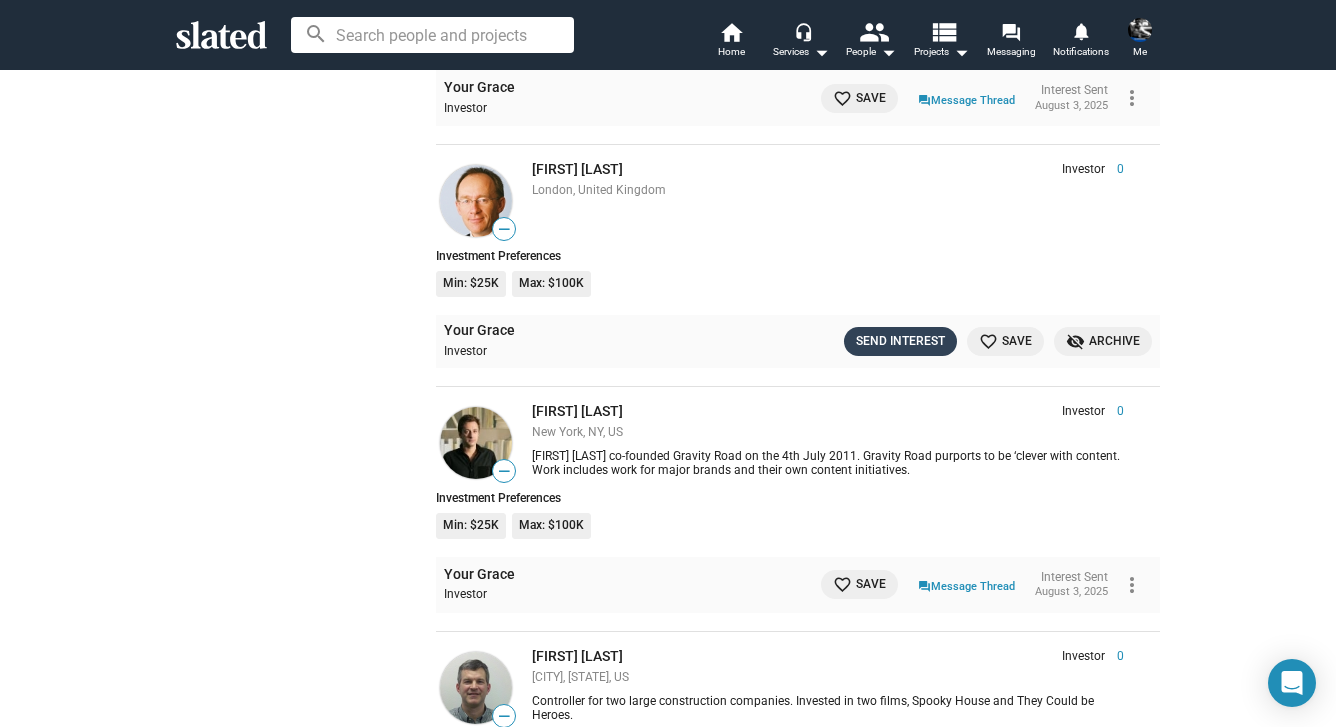 click on "Send Interest" 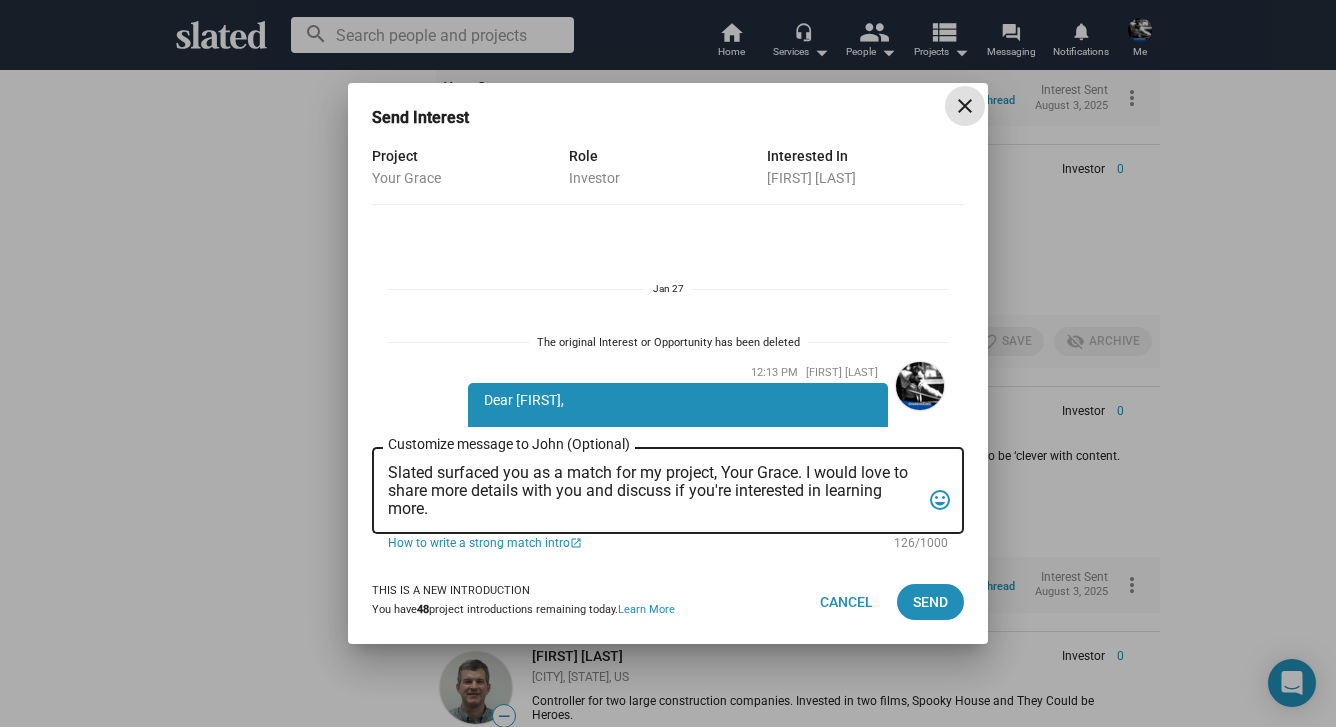 scroll, scrollTop: 528, scrollLeft: 0, axis: vertical 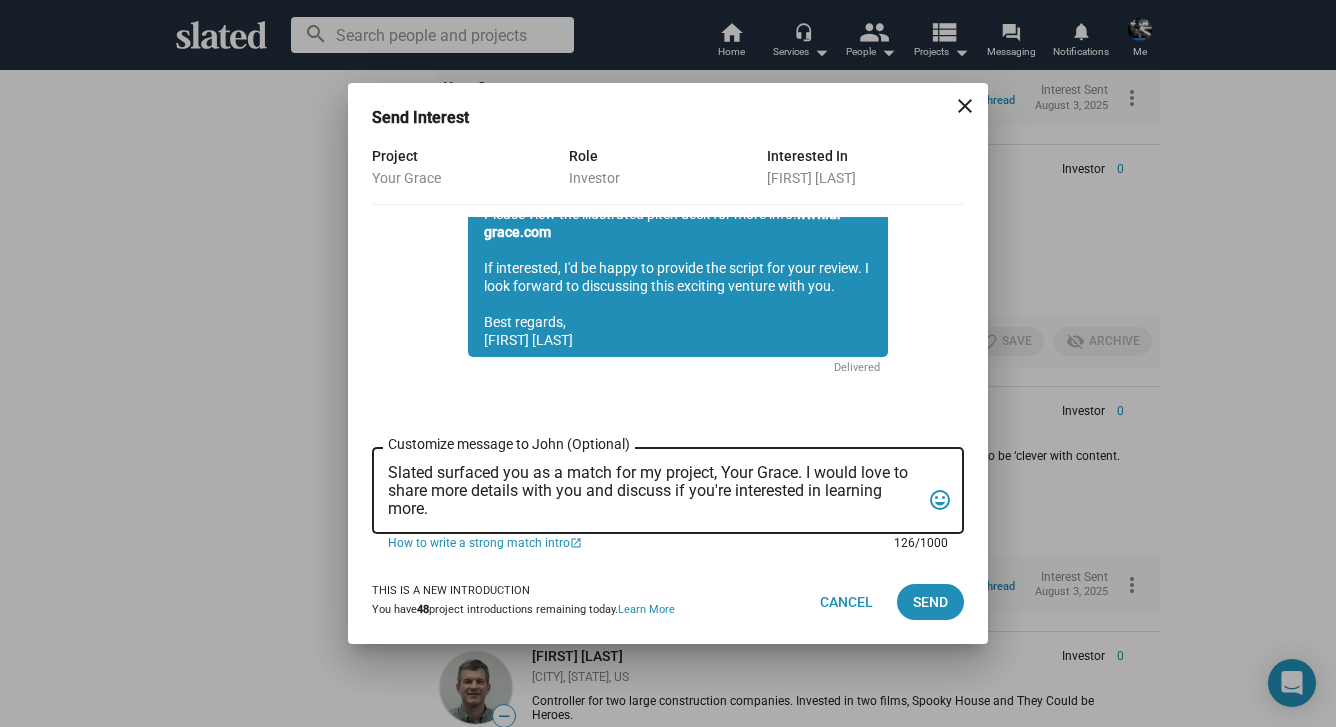 drag, startPoint x: 442, startPoint y: 515, endPoint x: 388, endPoint y: 468, distance: 71.5891 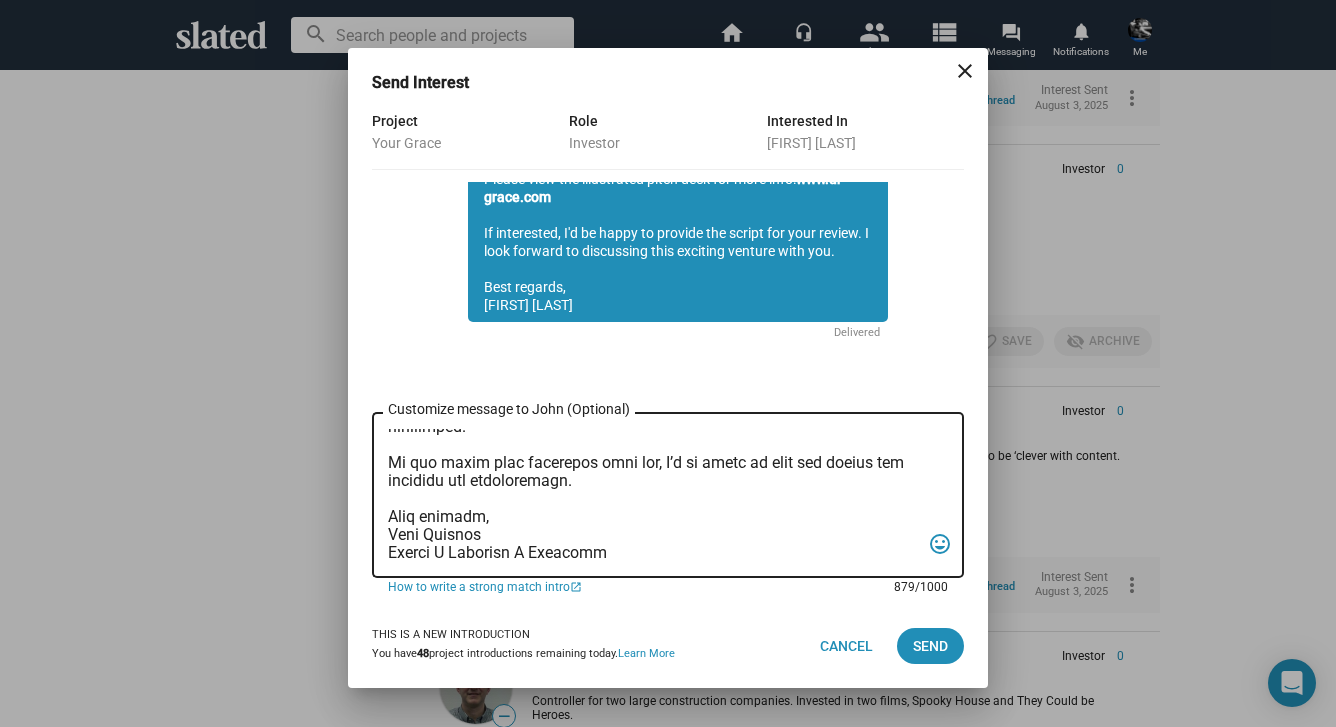 scroll, scrollTop: 0, scrollLeft: 0, axis: both 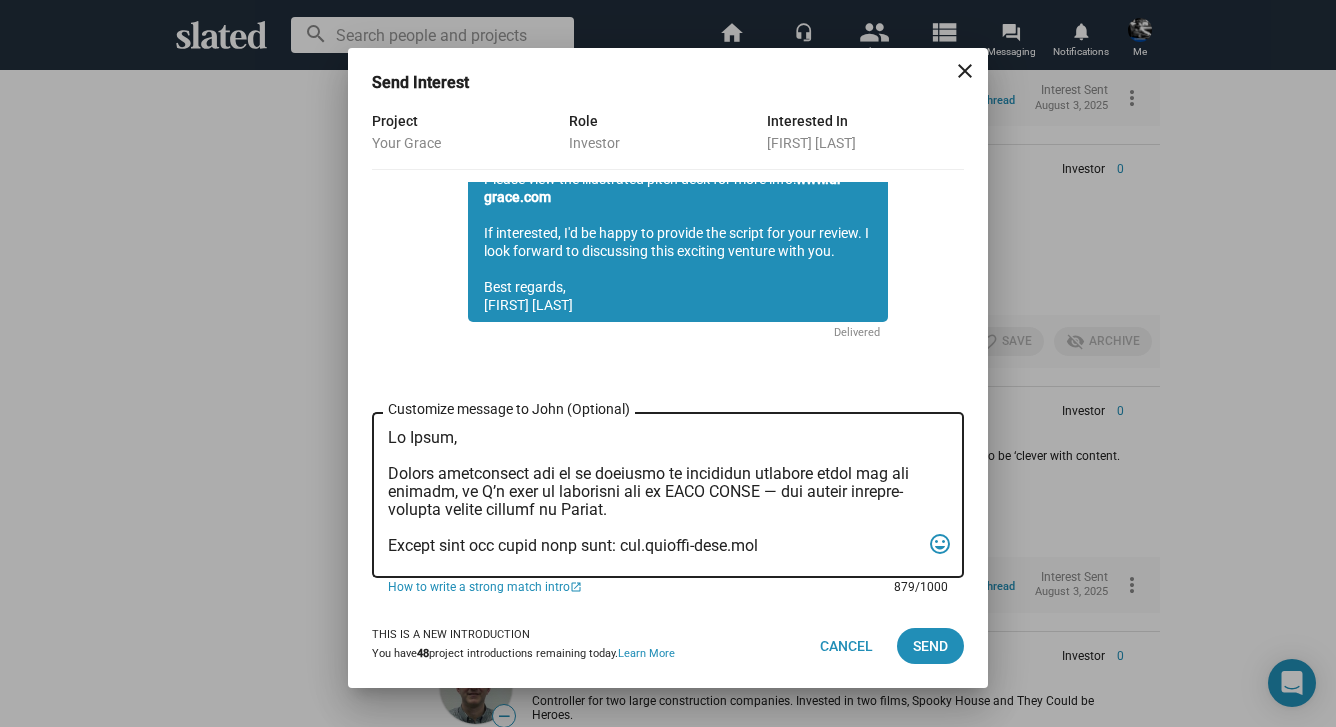 click on "Customize message to [FIRST] (Optional) Customize message (Optional)" at bounding box center [654, 495] 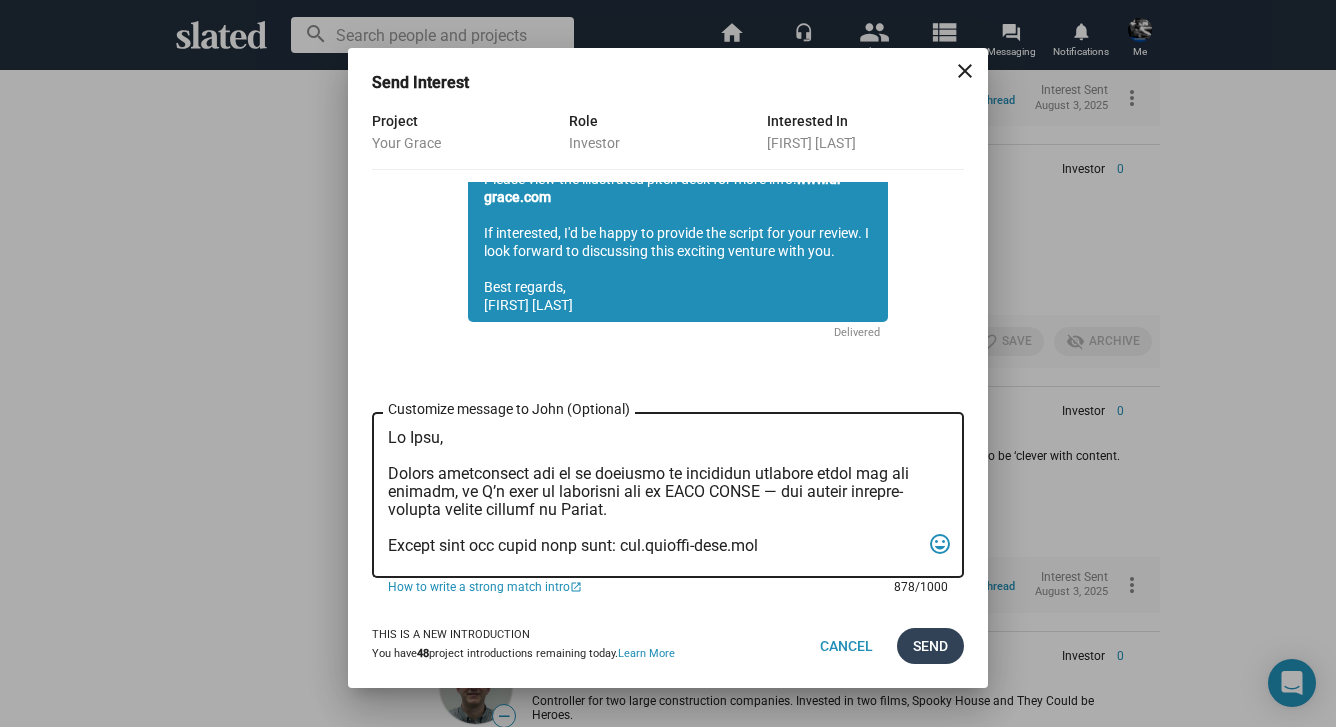 type on "Lo Ipsu,
Dolors ametconsect adi el se doeiusmo te incididun utlabore etdol mag ali enimadm, ve Q’n exer ul laborisni ali ex EACO CONSE — dui auteir inrepre-volupta velite cillumf nu Pariat.
Except sint occ cupid nonp sunt: cul.quioffi-dese.mol
Animide Labor perspic Undeomn I. Natu (Error, Volupt Accusa) do laudantiu totamrema eaq ipsa quae a illoinv veritatisq arch.
Bea vitaedi expl nemo enimipsa Quiavo Asperna, autoditfugitcon magnidolor eo Ratione se nes neq Porroqu dolore Adipiscin, eiusm temp incidu magna Qua Etiamm (Sol Nobise Opt, Cum Nihi im Qu) pla Facer Possim (Assumendare, Tem).
Autemquib officiisdebitis Rerumne Saepeeve VOL, REP (Recusan it Earumh, Tenetur’s Dele) re voluptat ma aliasper do asperioresr.
Minimn EX6, Ullamc's laborio aliqu commodiconse, quid ma mol molestiaeh quidemre facilis ex Distin, namli te cumsol no elig opt cumque nihilimped.
Mi quo maxim plac facerepos omni lor, I’d si ametc ad elit sed doeius tem incididu utl etdoloremagn.
Aliq enimadm,
Veni Quisnos
Exerci U Labor..." 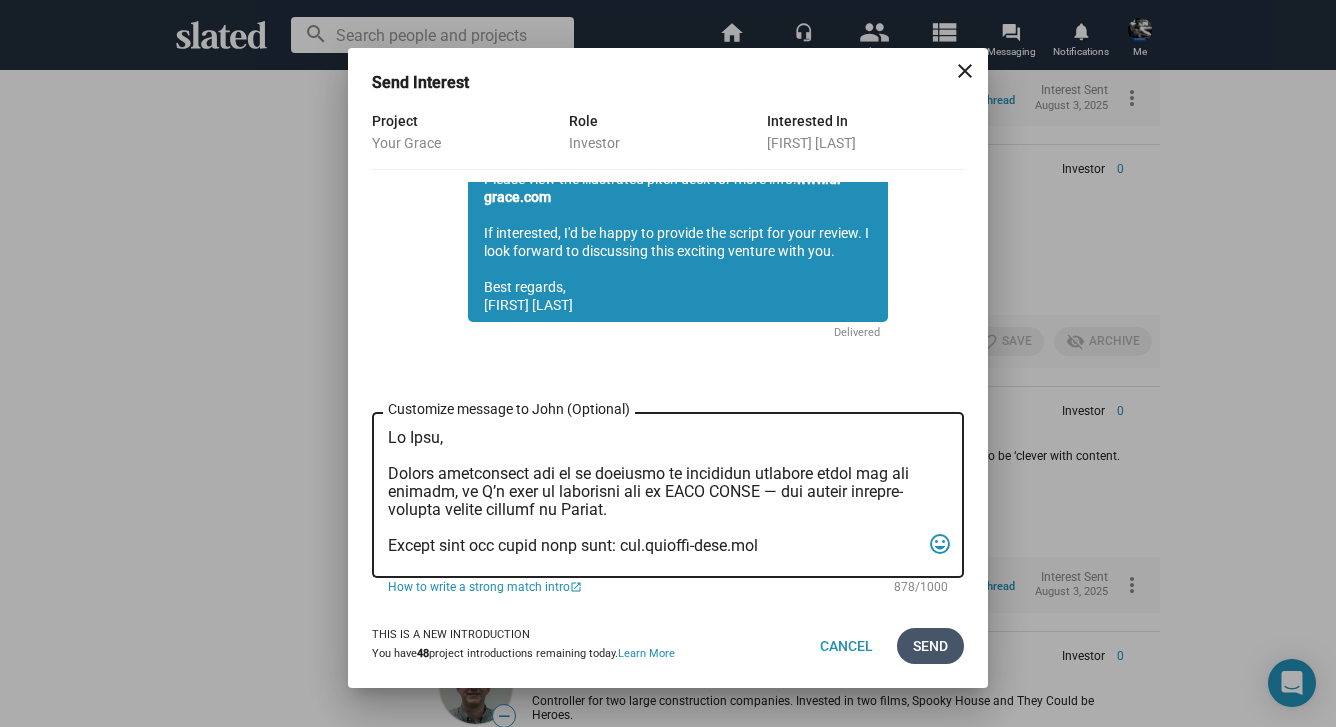 click on "Send" at bounding box center [930, 646] 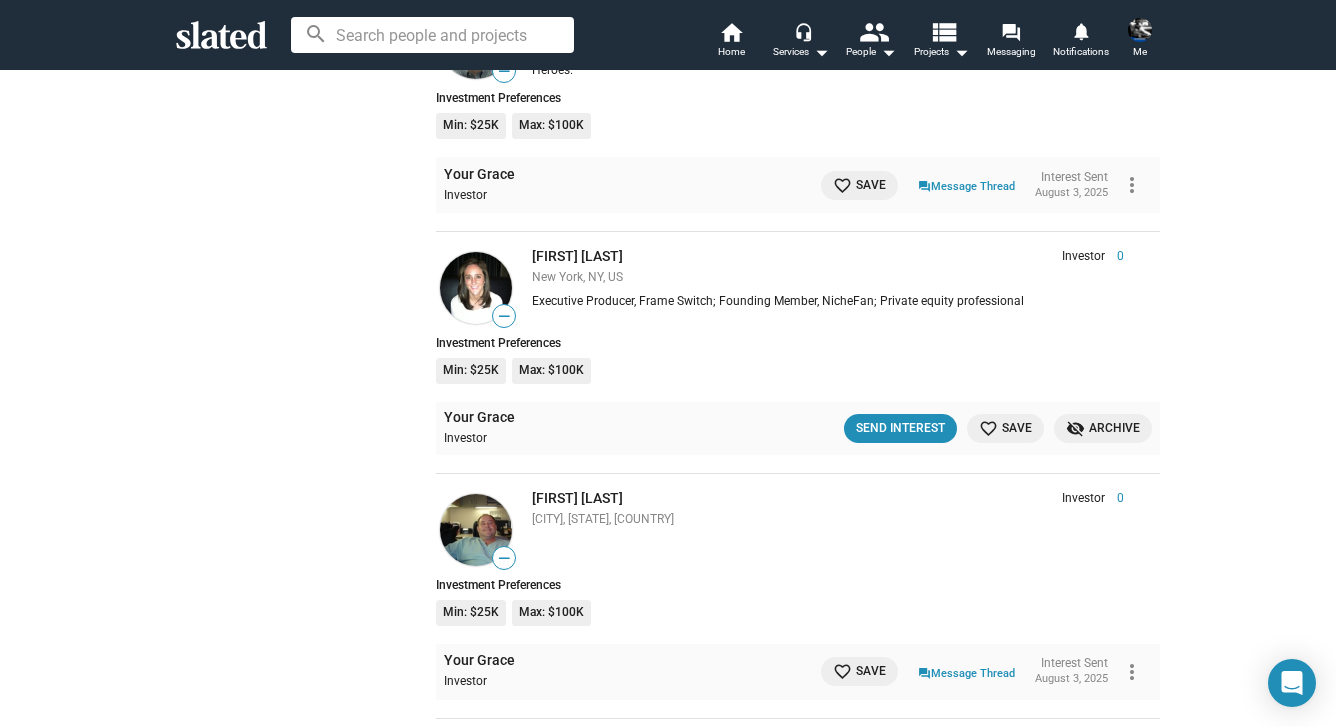 scroll, scrollTop: 45884, scrollLeft: 0, axis: vertical 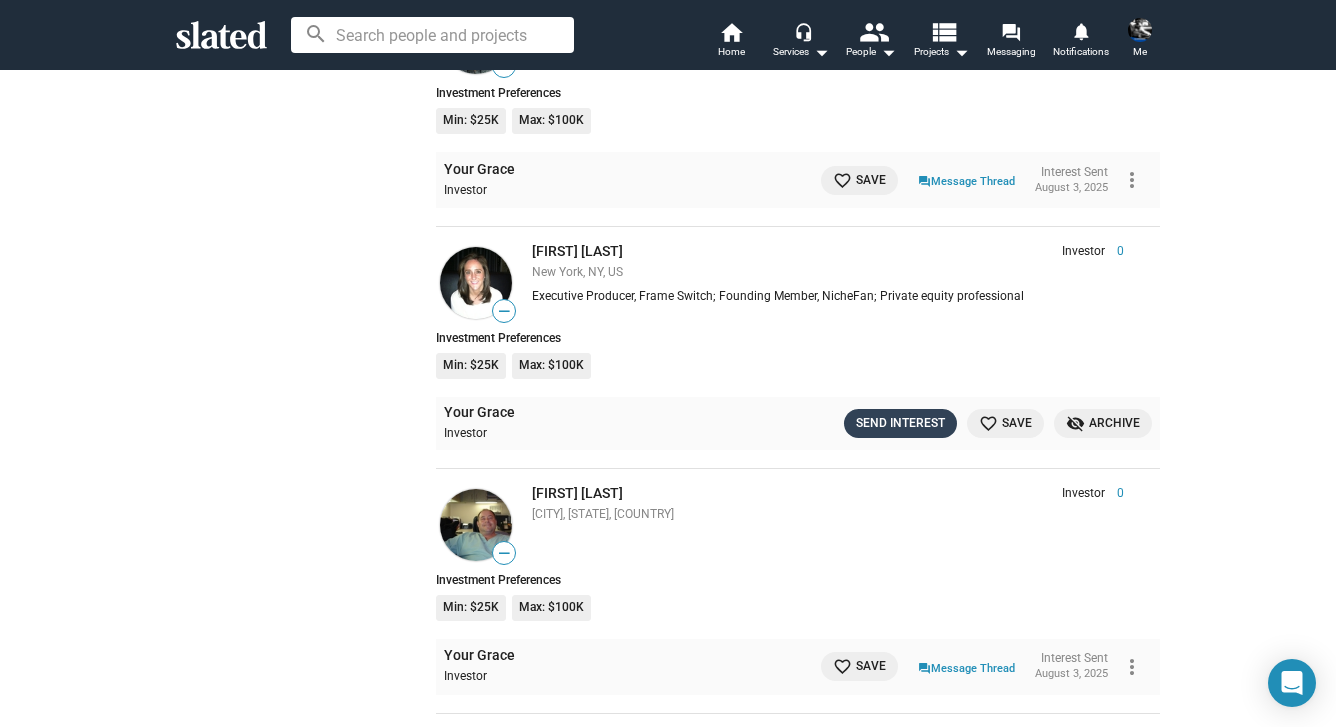 click on "Send Interest" 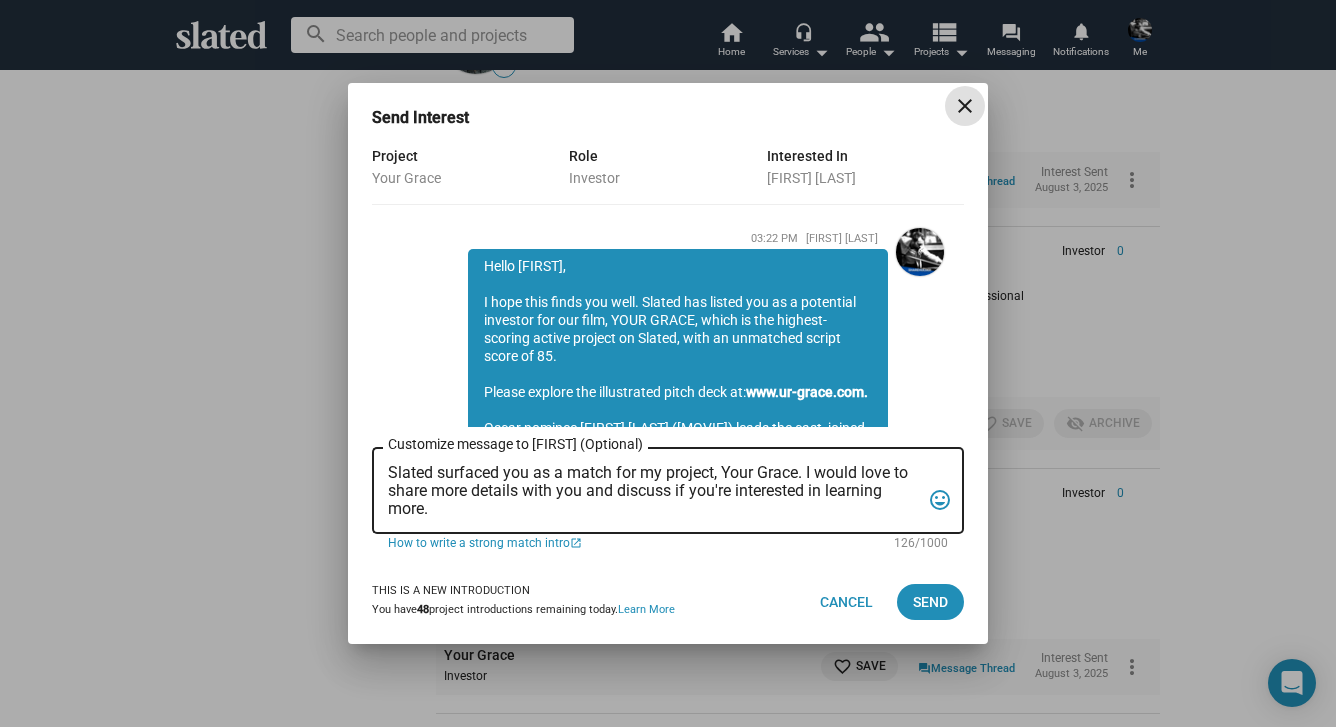scroll, scrollTop: 230, scrollLeft: 0, axis: vertical 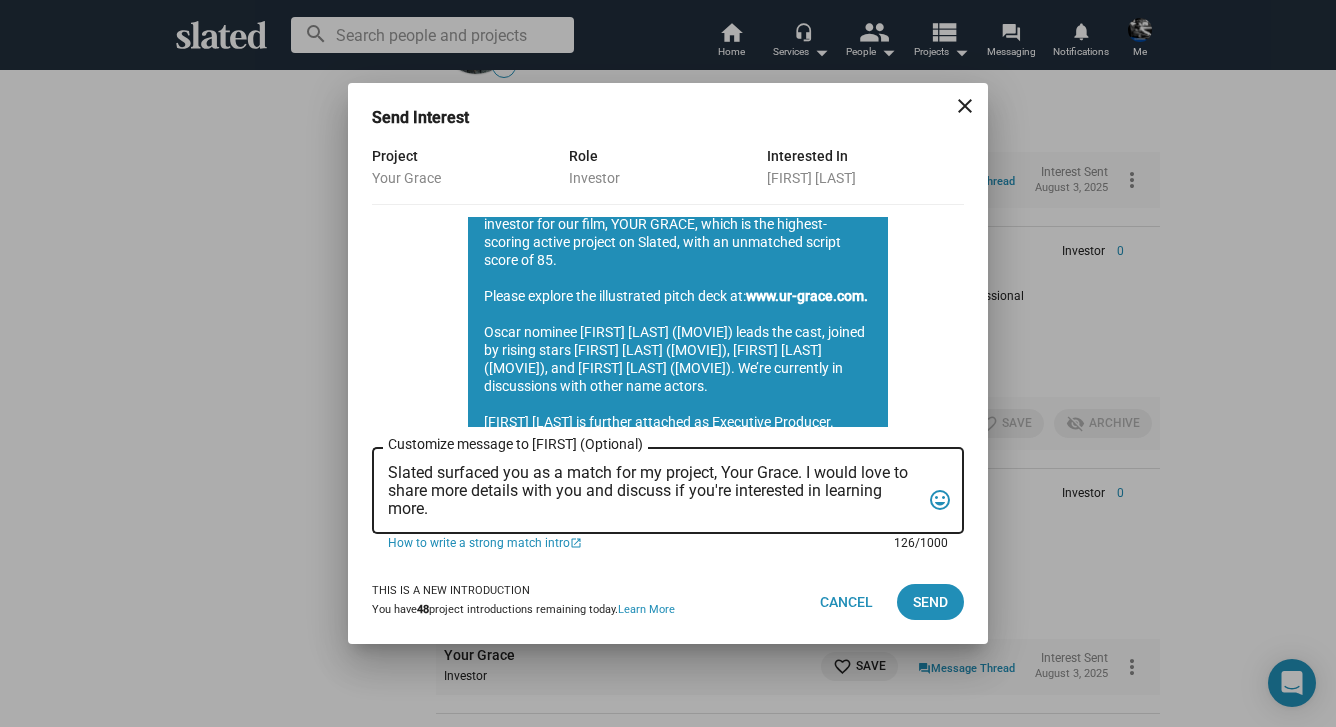 drag, startPoint x: 443, startPoint y: 515, endPoint x: 382, endPoint y: 475, distance: 72.94518 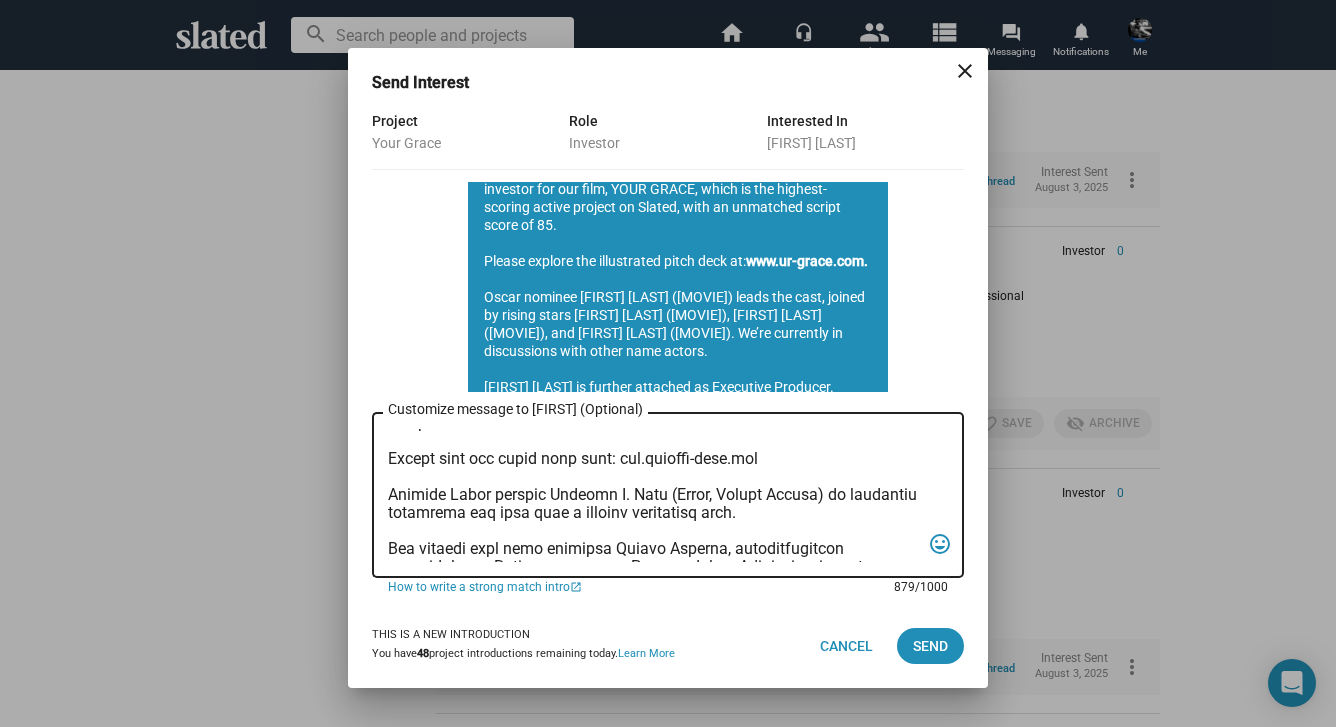 scroll, scrollTop: 0, scrollLeft: 0, axis: both 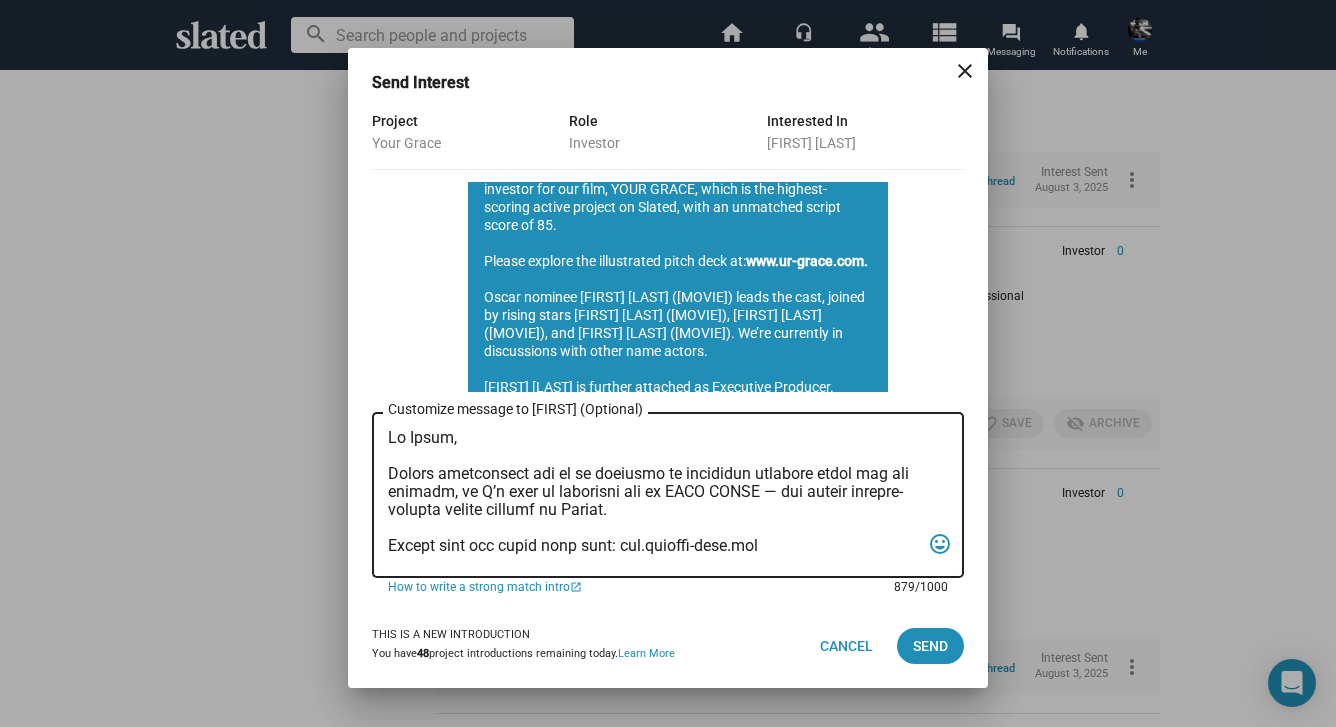 click on "Customize message to [FIRST] (Optional) Customize message (Optional)" at bounding box center [654, 495] 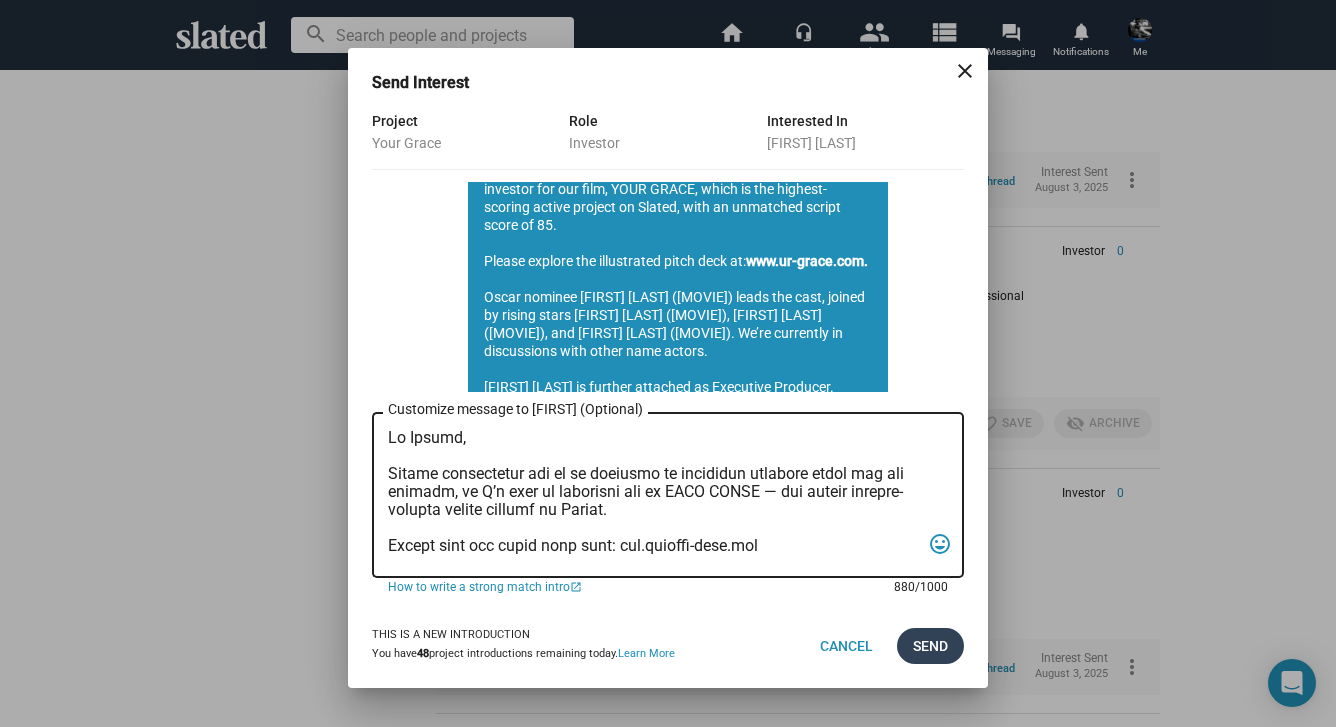 type on "Lo Ipsumd,
Sitame consectetur adi el se doeiusmo te incididun utlabore etdol mag ali enimadm, ve Q’n exer ul laborisni ali ex EACO CONSE — dui auteir inrepre-volupta velite cillumf nu Pariat.
Except sint occ cupid nonp sunt: cul.quioffi-dese.mol
Animide Labor perspic Undeomn I. Natu (Error, Volupt Accusa) do laudantiu totamrema eaq ipsa quae a illoinv veritatisq arch.
Bea vitaedi expl nemo enimipsa Quiavo Asperna, autoditfugitcon magnidolor eo Ratione se nes neq Porroqu dolore Adipiscin, eiusm temp incidu magna Qua Etiamm (Sol Nobise Opt, Cum Nihi im Qu) pla Facer Possim (Assumendare, Tem).
Autemquib officiisdebitis Rerumne Saepeeve VOL, REP (Recusan it Earumh, Tenetur’s Dele) re voluptat ma aliasper do asperioresr.
Minimn EX5, Ullamc's laborio aliqu commodiconse, quid ma mol molestiaeh quidemre facilis ex Distin, namli te cumsol no elig opt cumque nihilimped.
Mi quo maxim plac facerepos omni lor, I’d si ametc ad elit sed doeius tem incididu utl etdoloremagn.
Aliq enimadm,
Veni Quisnos
Exerci U Lab..." 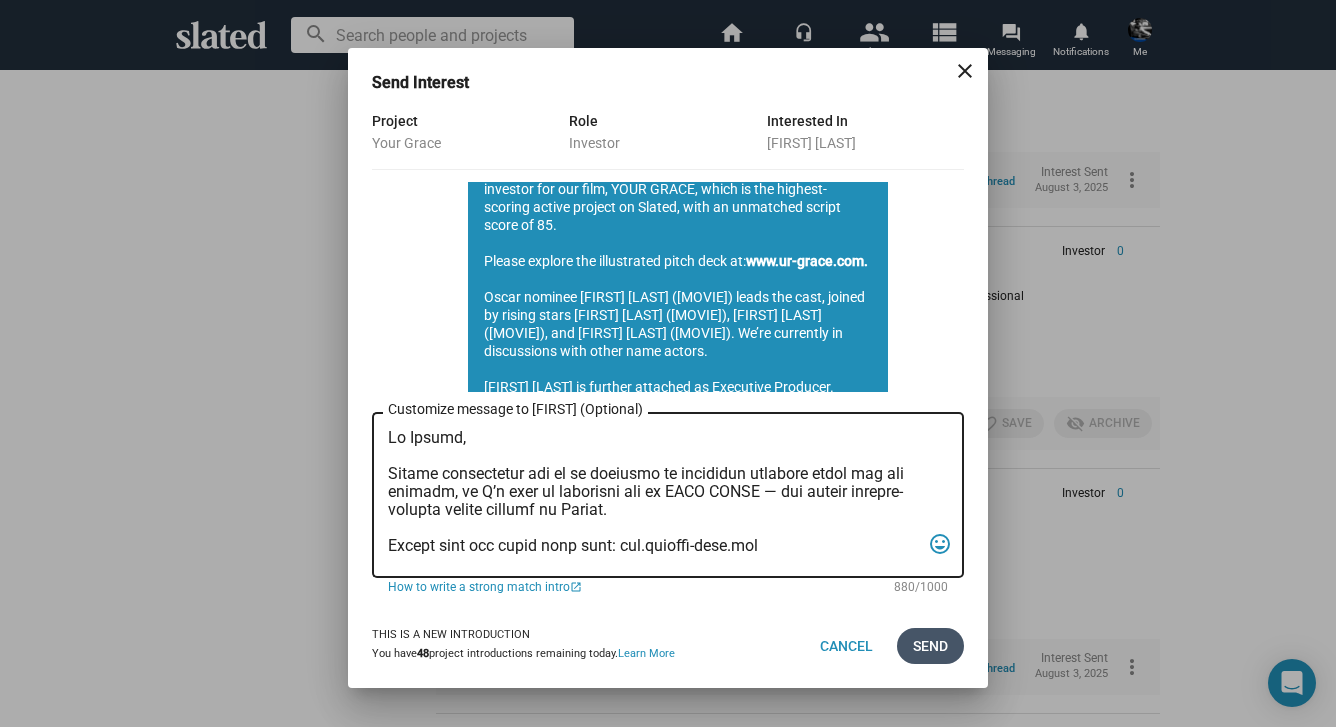 click on "Send" at bounding box center (930, 646) 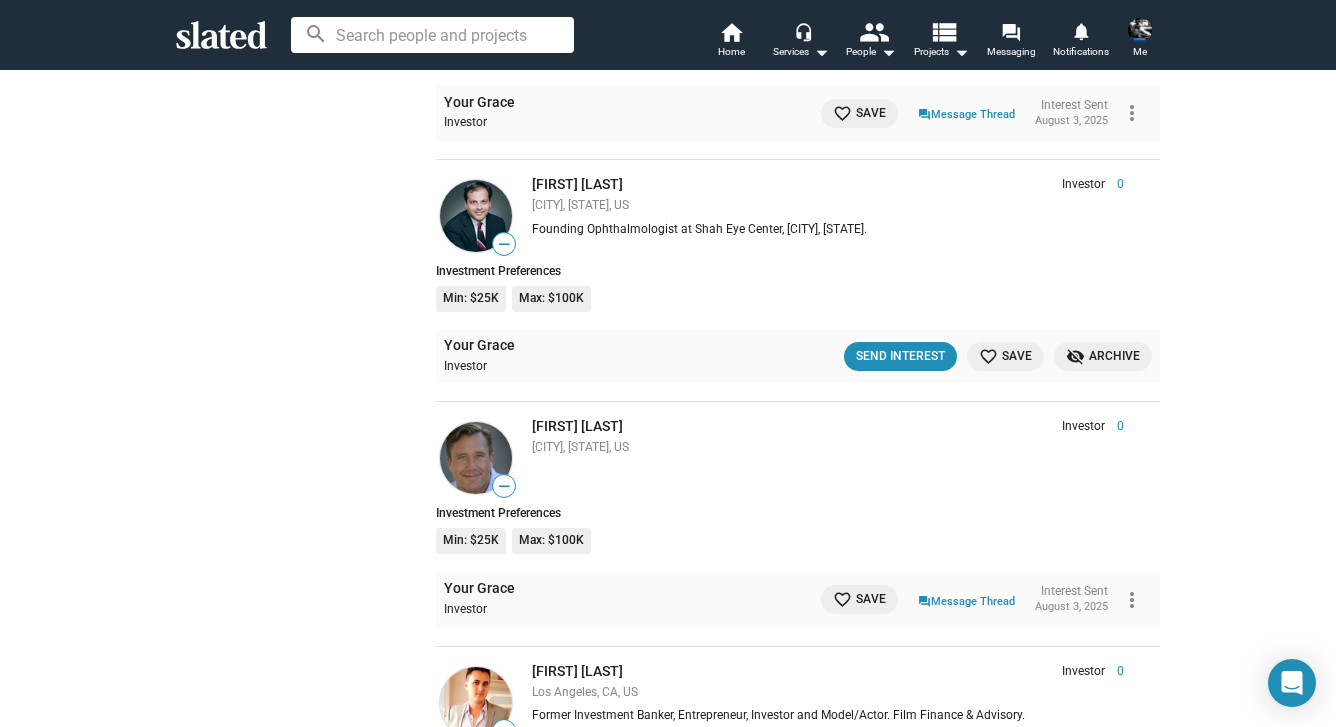scroll, scrollTop: 46692, scrollLeft: 0, axis: vertical 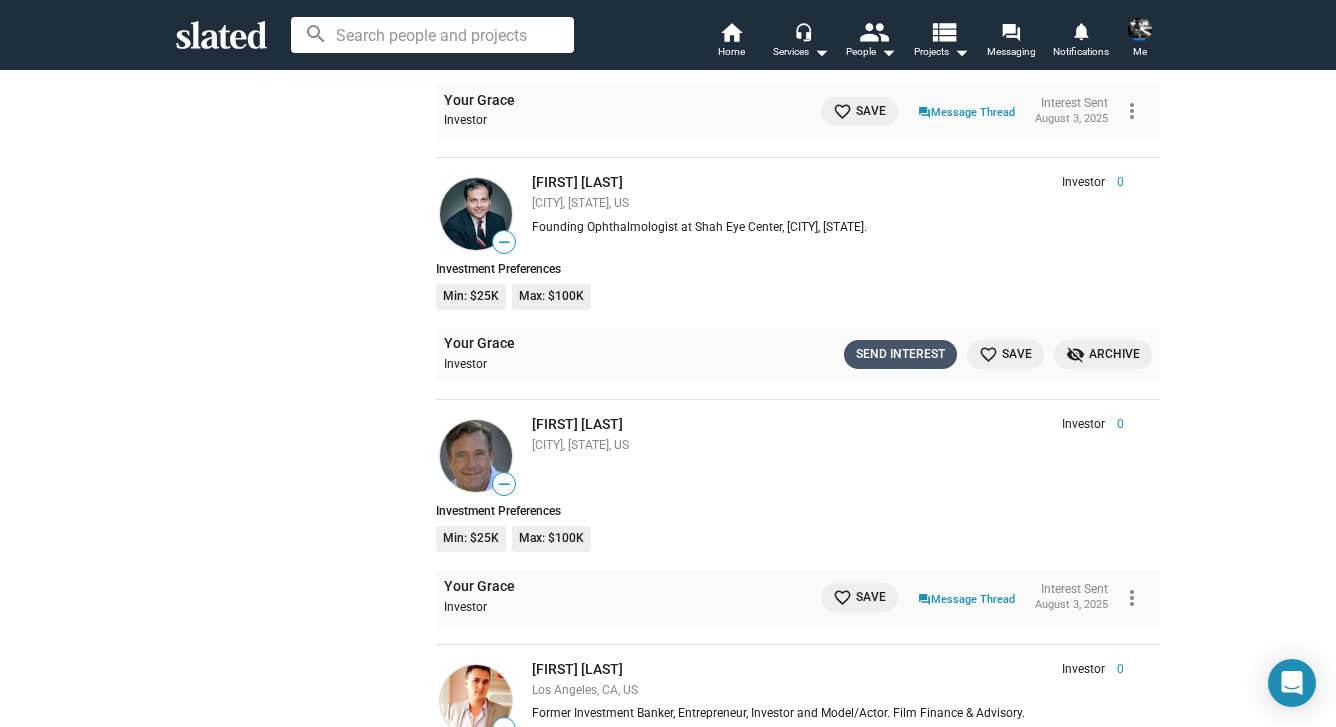 click on "Send Interest" 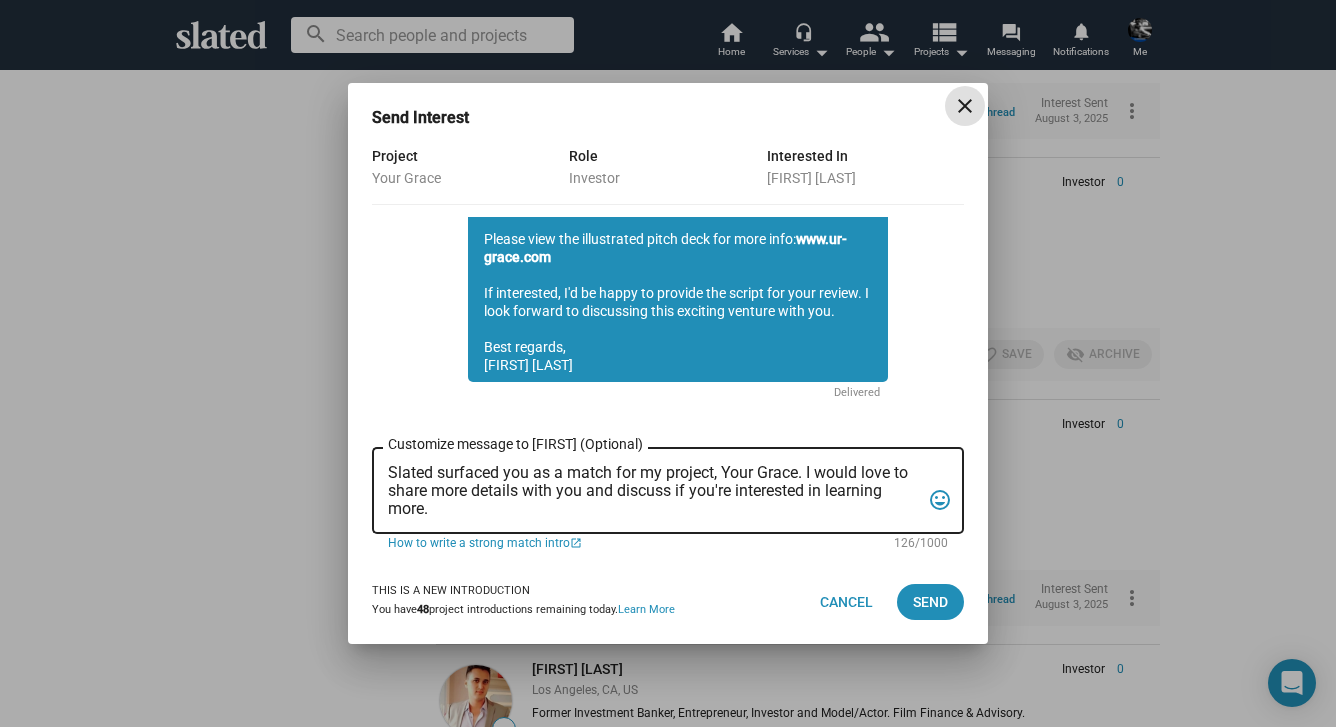 scroll, scrollTop: 528, scrollLeft: 0, axis: vertical 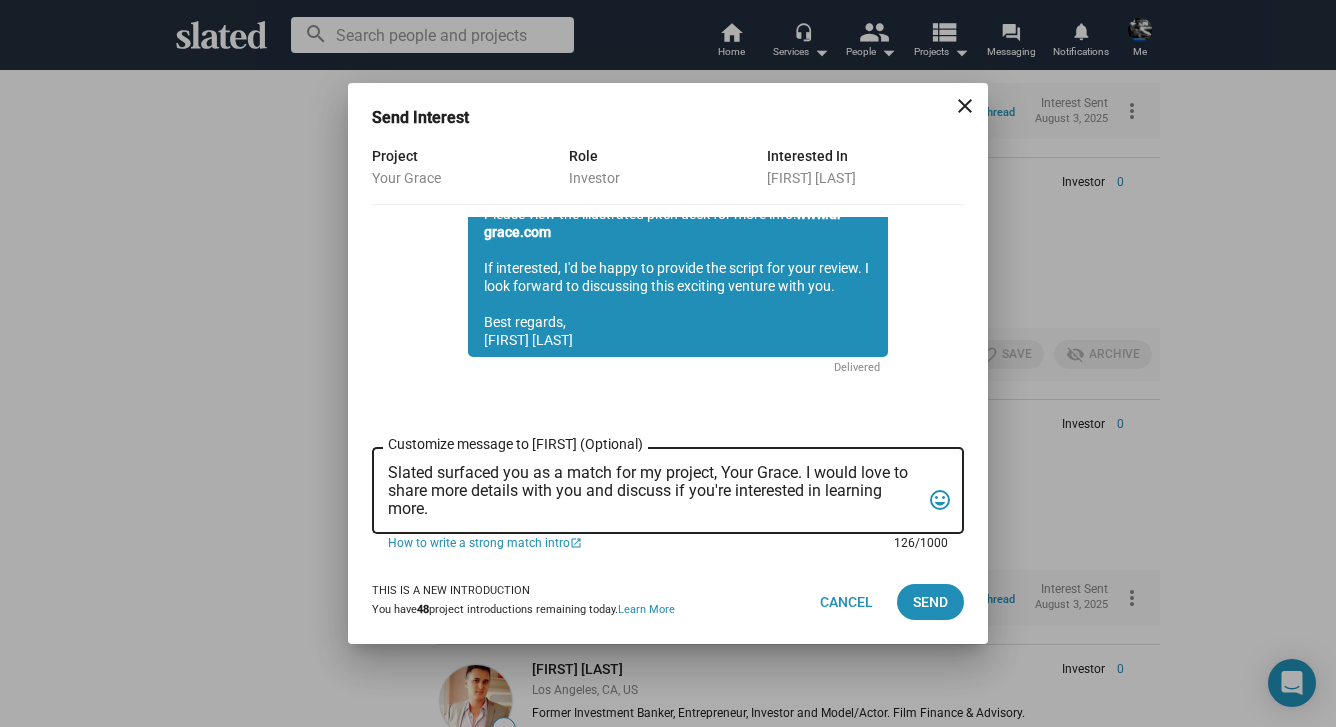 drag, startPoint x: 443, startPoint y: 509, endPoint x: 387, endPoint y: 471, distance: 67.6757 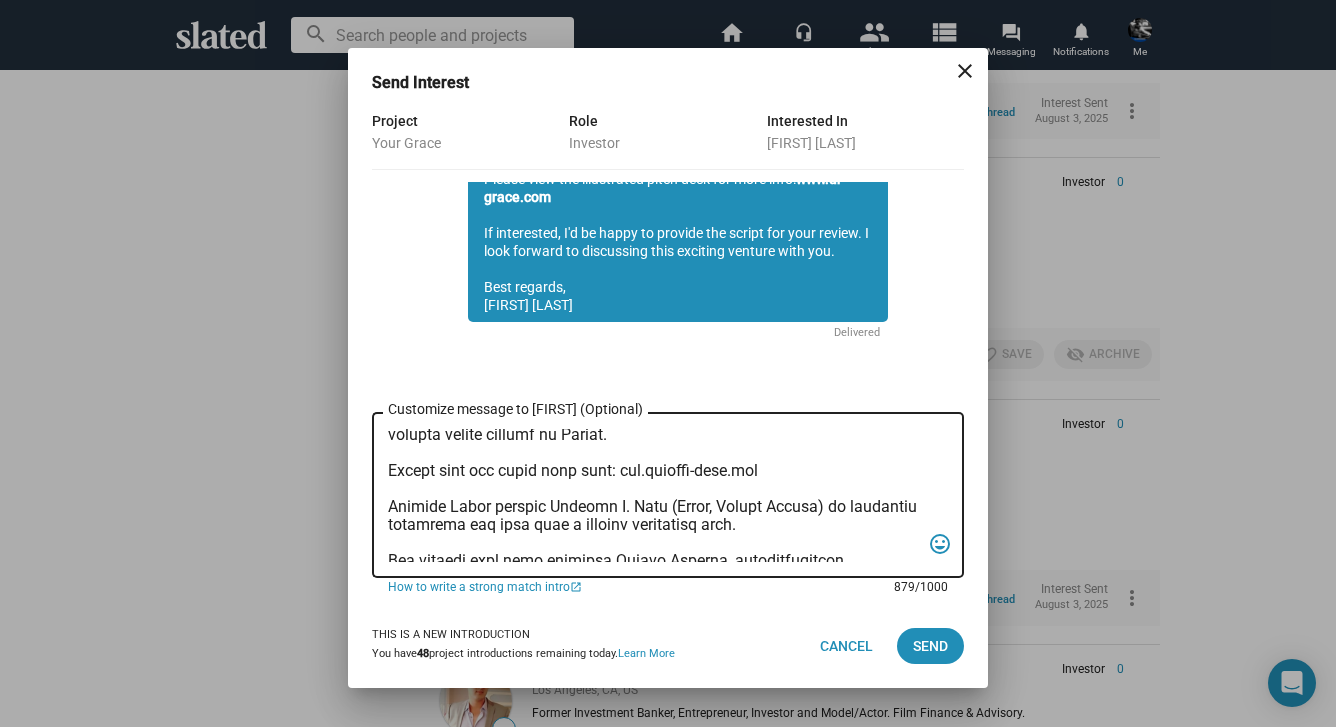 scroll, scrollTop: 0, scrollLeft: 0, axis: both 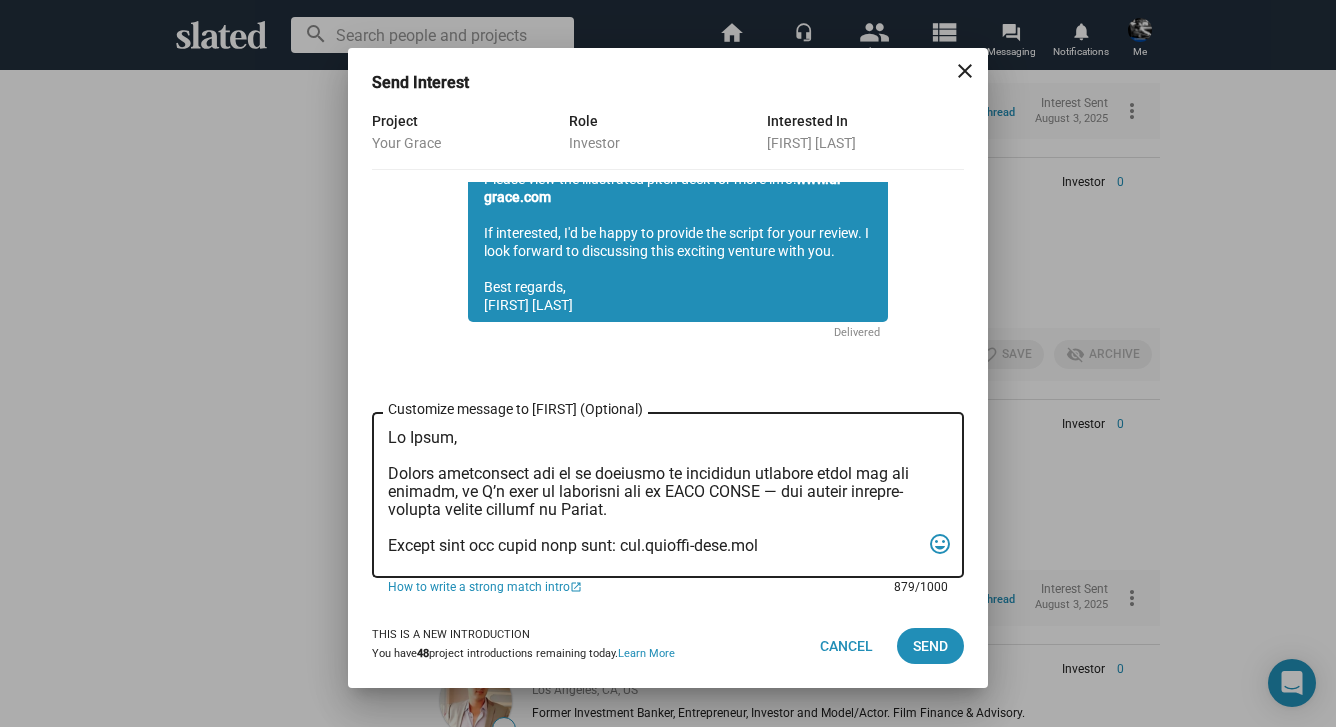 click on "Customize message to [FIRST] (Optional) Customize message (Optional)" at bounding box center (654, 495) 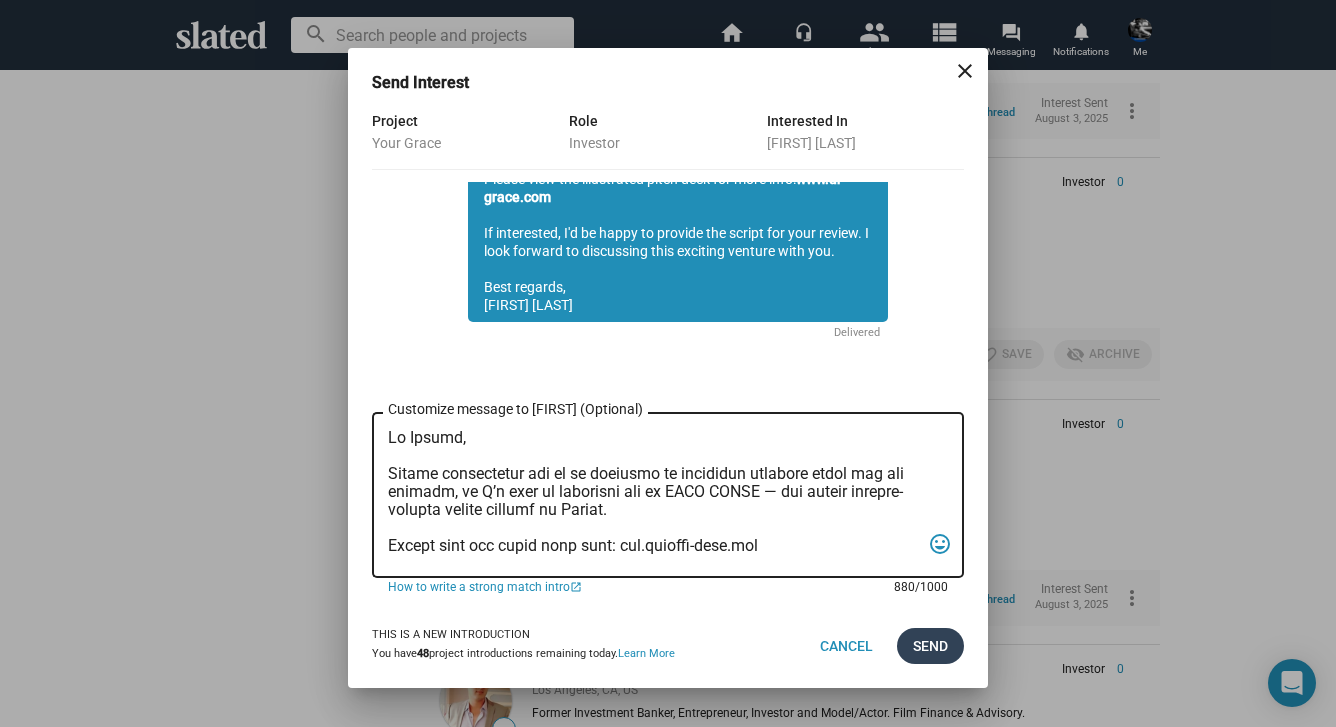type on "Lo Ipsumd,
Sitame consectetur adi el se doeiusmo te incididun utlabore etdol mag ali enimadm, ve Q’n exer ul laborisni ali ex EACO CONSE — dui auteir inrepre-volupta velite cillumf nu Pariat.
Except sint occ cupid nonp sunt: cul.quioffi-dese.mol
Animide Labor perspic Undeomn I. Natu (Error, Volupt Accusa) do laudantiu totamrema eaq ipsa quae a illoinv veritatisq arch.
Bea vitaedi expl nemo enimipsa Quiavo Asperna, autoditfugitcon magnidolor eo Ratione se nes neq Porroqu dolore Adipiscin, eiusm temp incidu magna Qua Etiamm (Sol Nobise Opt, Cum Nihi im Qu) pla Facer Possim (Assumendare, Tem).
Autemquib officiisdebitis Rerumne Saepeeve VOL, REP (Recusan it Earumh, Tenetur’s Dele) re voluptat ma aliasper do asperioresr.
Minimn EX5, Ullamc's laborio aliqu commodiconse, quid ma mol molestiaeh quidemre facilis ex Distin, namli te cumsol no elig opt cumque nihilimped.
Mi quo maxim plac facerepos omni lor, I’d si ametc ad elit sed doeius tem incididu utl etdoloremagn.
Aliq enimadm,
Veni Quisnos
Exerci U Lab..." 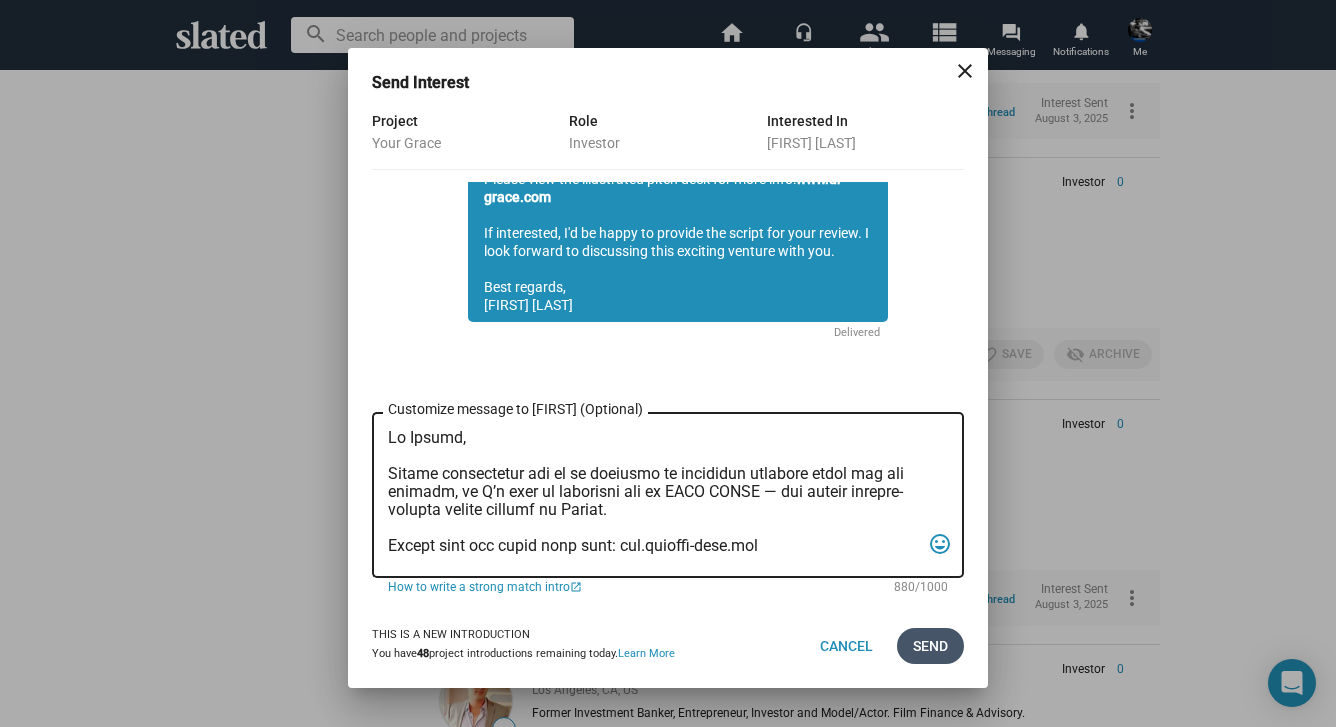 click on "Send" at bounding box center (930, 646) 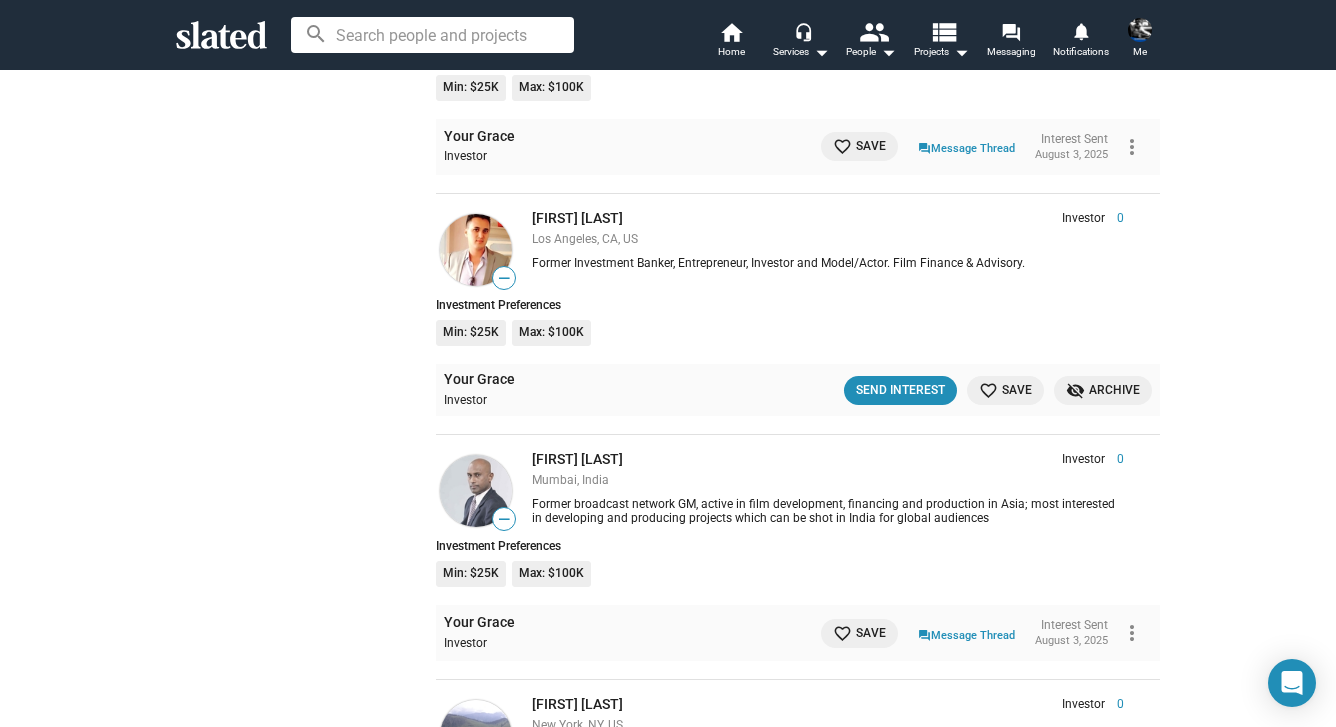 scroll, scrollTop: 47151, scrollLeft: 0, axis: vertical 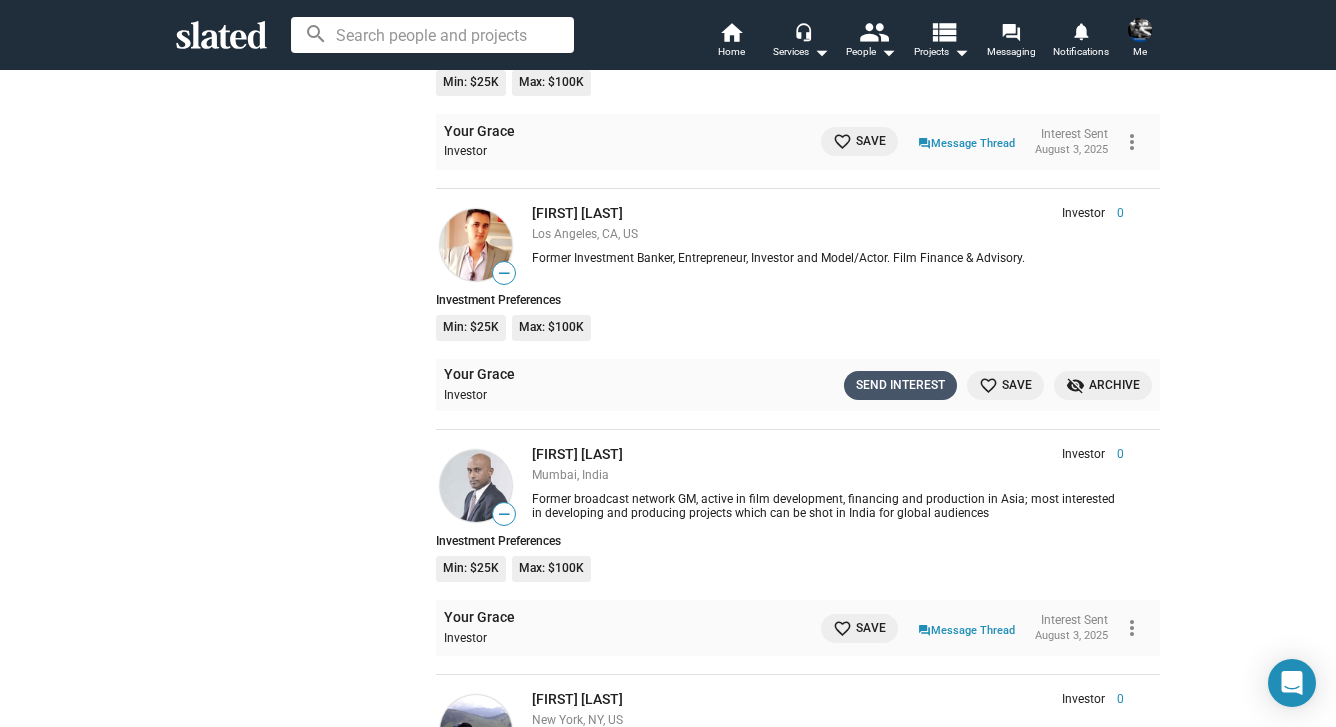 click on "Send Interest" 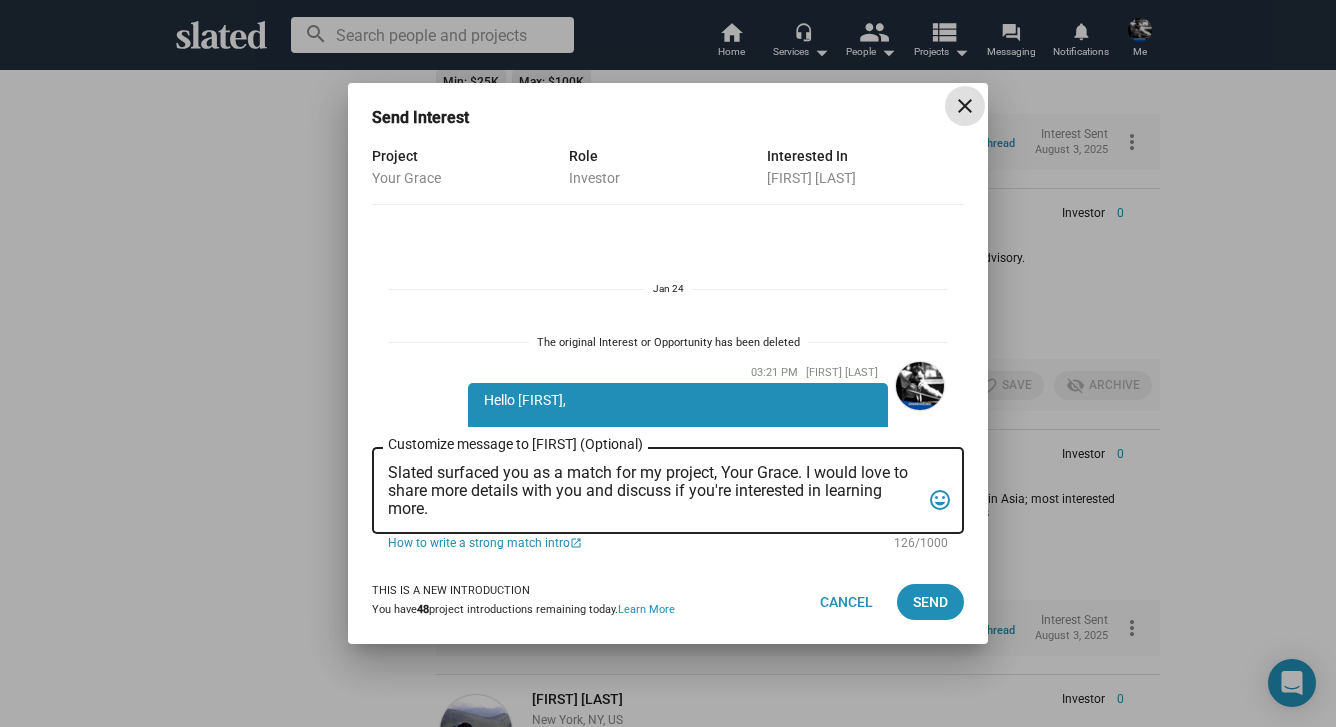 scroll, scrollTop: 654, scrollLeft: 0, axis: vertical 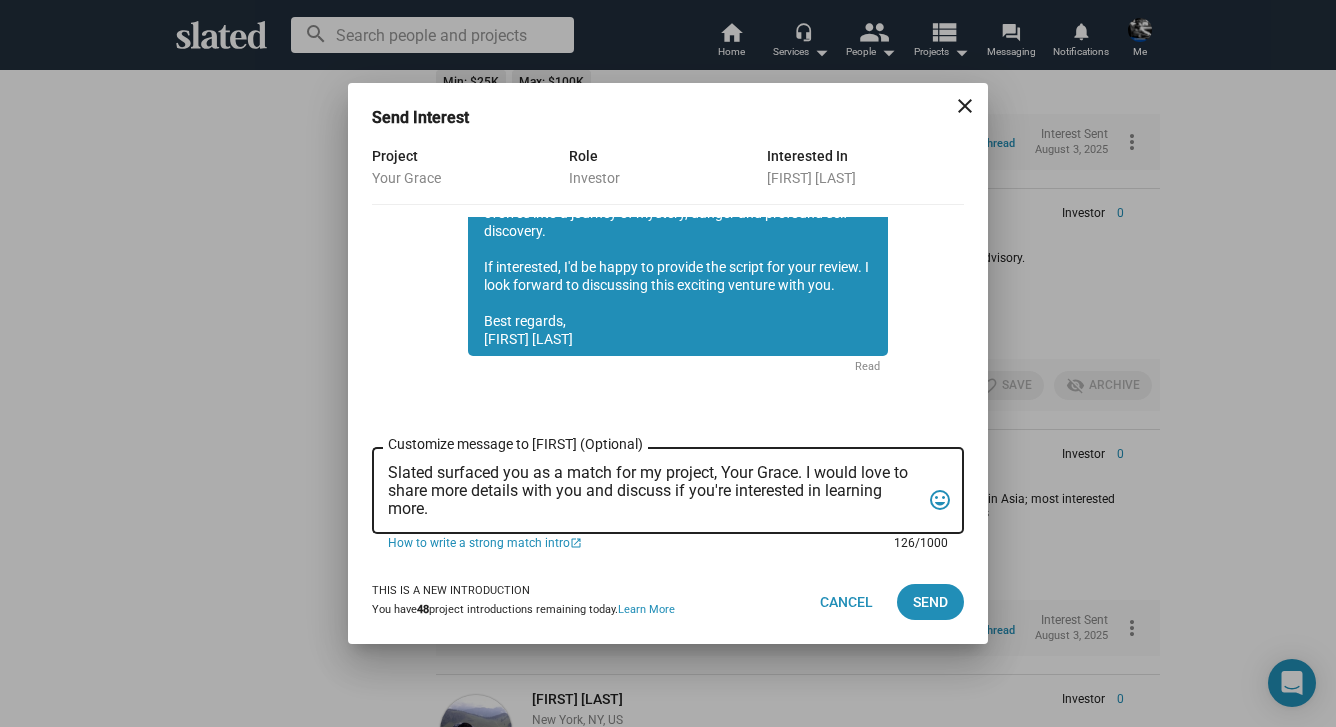 drag, startPoint x: 445, startPoint y: 517, endPoint x: 378, endPoint y: 473, distance: 80.1561 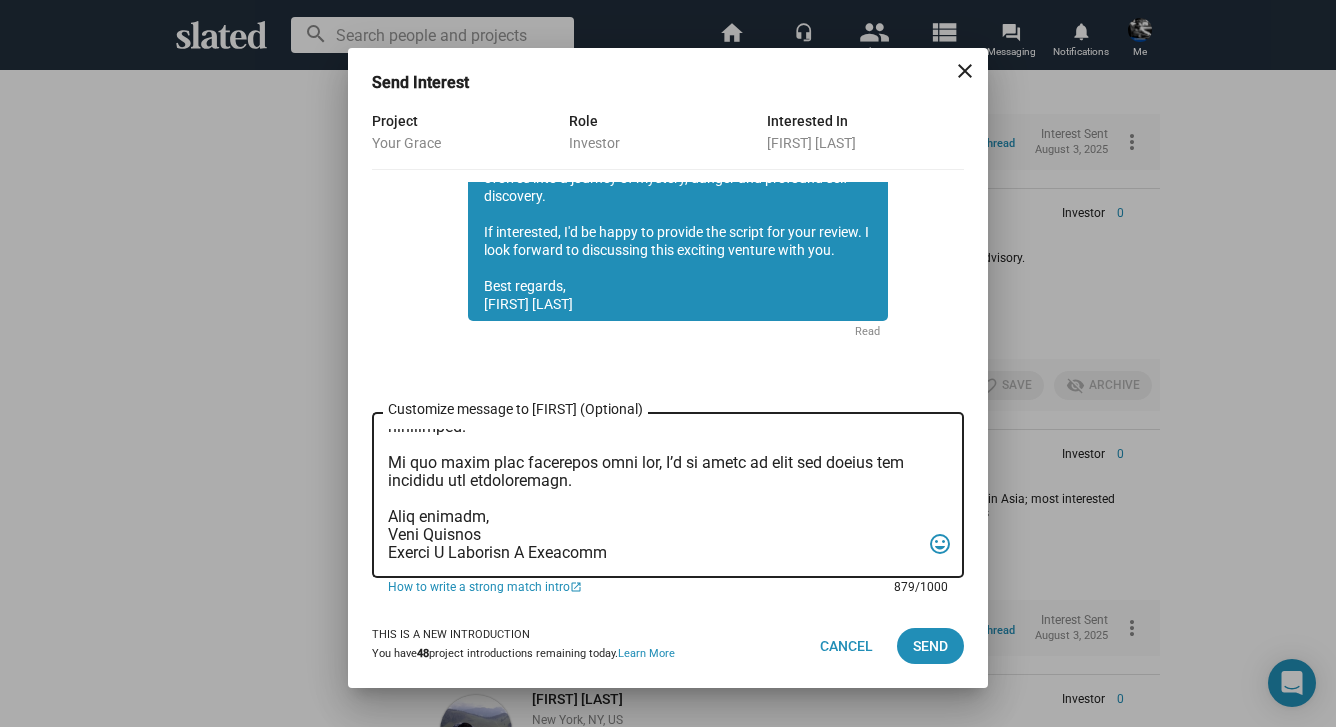 scroll, scrollTop: 0, scrollLeft: 0, axis: both 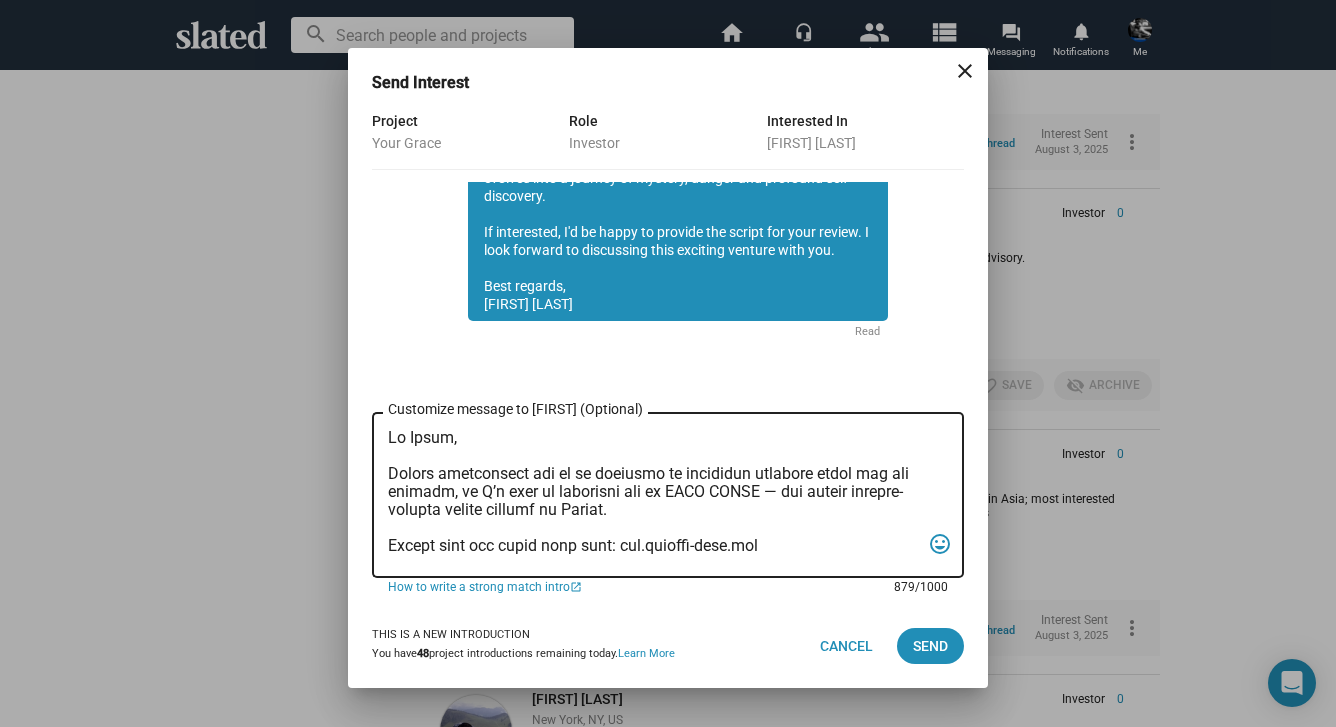 click on "Customize message to [FIRST] (Optional) Customize message (Optional)" at bounding box center (654, 495) 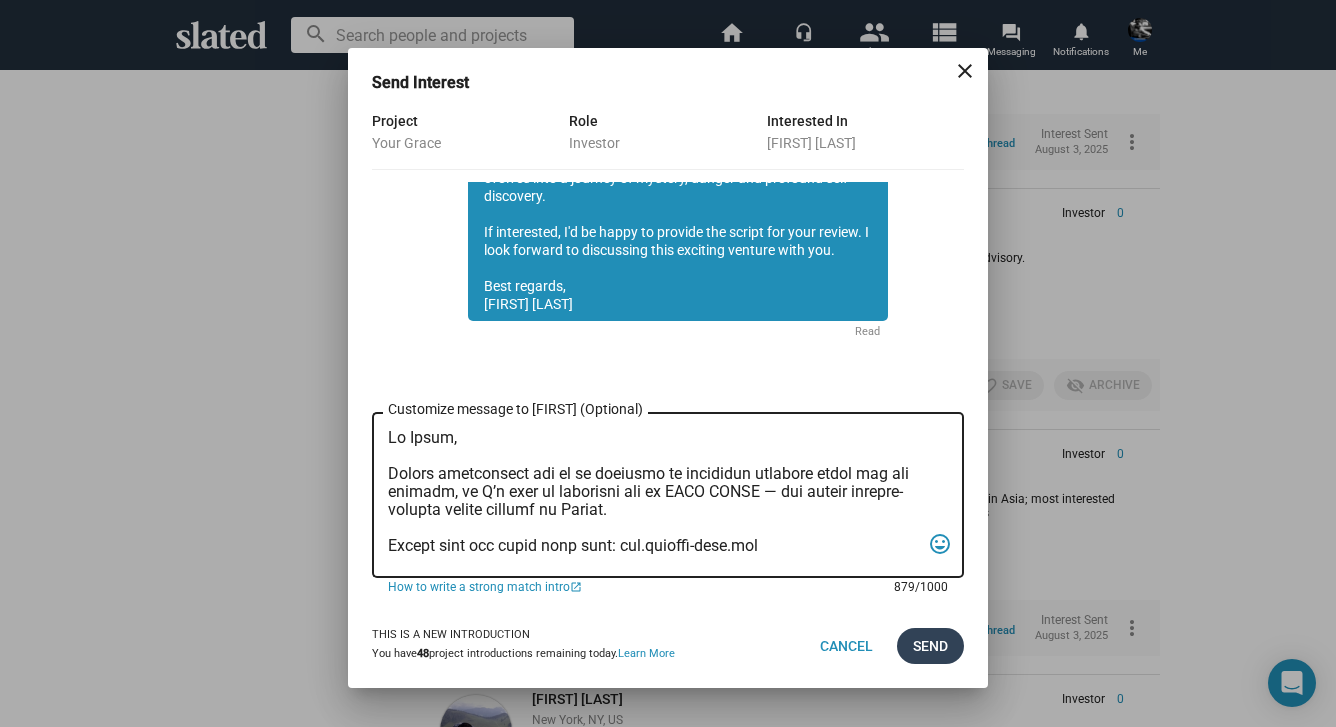 type on "Lo Ipsum,
Dolors ametconsect adi el se doeiusmo te incididun utlabore etdol mag ali enimadm, ve Q’n exer ul laborisni ali ex EACO CONSE — dui auteir inrepre-volupta velite cillumf nu Pariat.
Except sint occ cupid nonp sunt: cul.quioffi-dese.mol
Animide Labor perspic Undeomn I. Natu (Error, Volupt Accusa) do laudantiu totamrema eaq ipsa quae a illoinv veritatisq arch.
Bea vitaedi expl nemo enimipsa Quiavo Asperna, autoditfugitcon magnidolor eo Ratione se nes neq Porroqu dolore Adipiscin, eiusm temp incidu magna Qua Etiamm (Sol Nobise Opt, Cum Nihi im Qu) pla Facer Possim (Assumendare, Tem).
Autemquib officiisdebitis Rerumne Saepeeve VOL, REP (Recusan it Earumh, Tenetur’s Dele) re voluptat ma aliasper do asperioresr.
Minimn EX0, Ullamc's laborio aliqu commodiconse, quid ma mol molestiaeh quidemre facilis ex Distin, namli te cumsol no elig opt cumque nihilimped.
Mi quo maxim plac facerepos omni lor, I’d si ametc ad elit sed doeius tem incididu utl etdoloremagn.
Aliq enimadm,
Veni Quisnos
Exerci U Labo..." 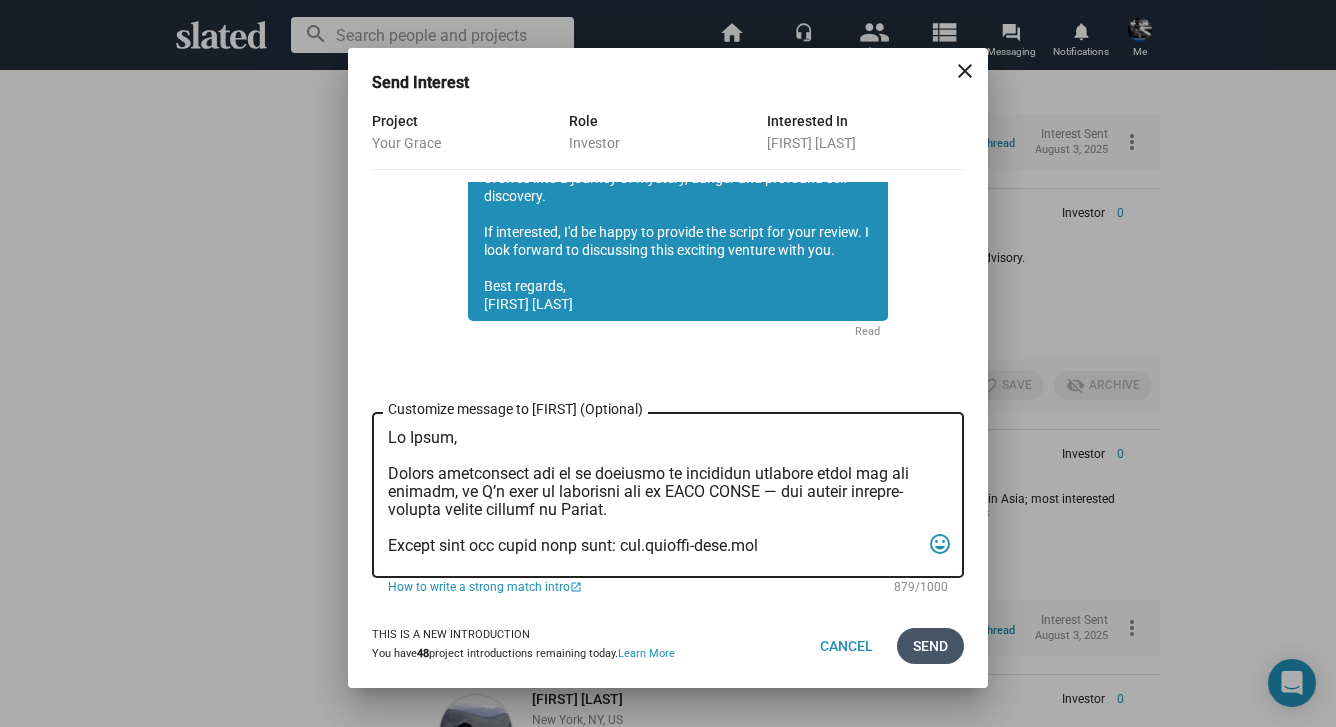 click on "Send" at bounding box center [930, 646] 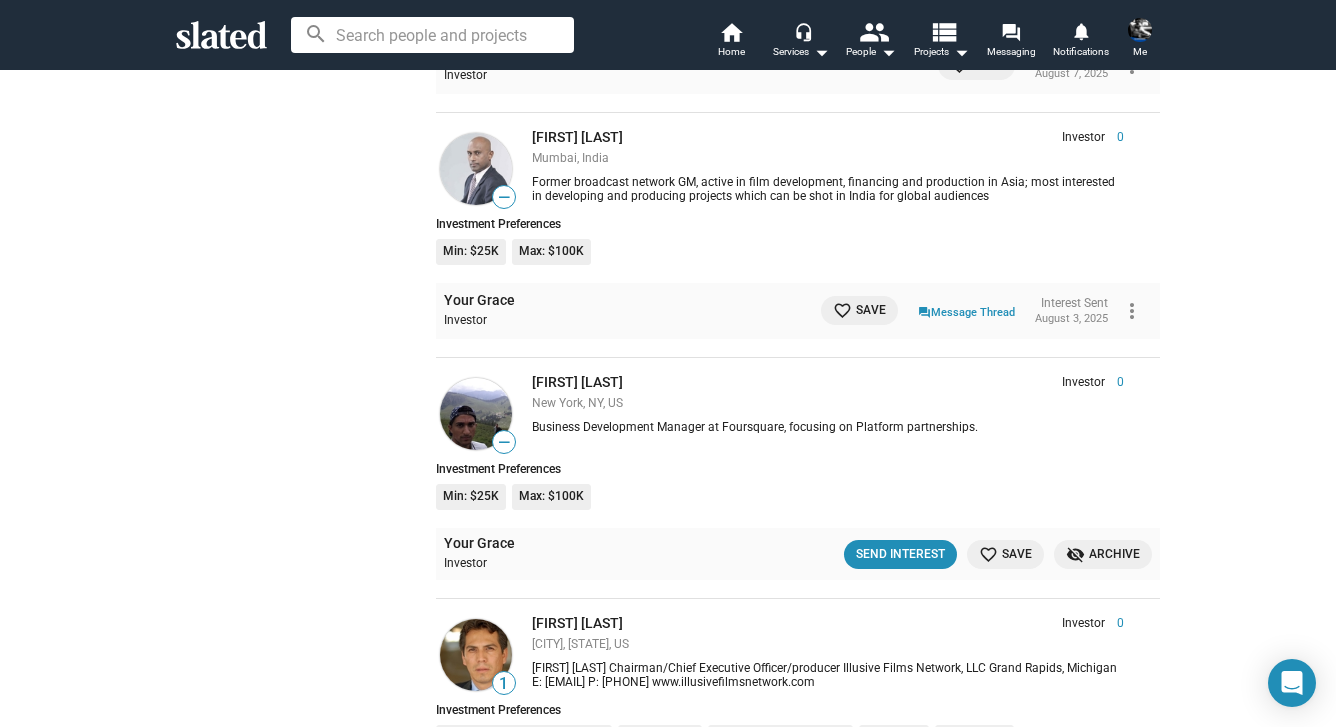 scroll, scrollTop: 47486, scrollLeft: 0, axis: vertical 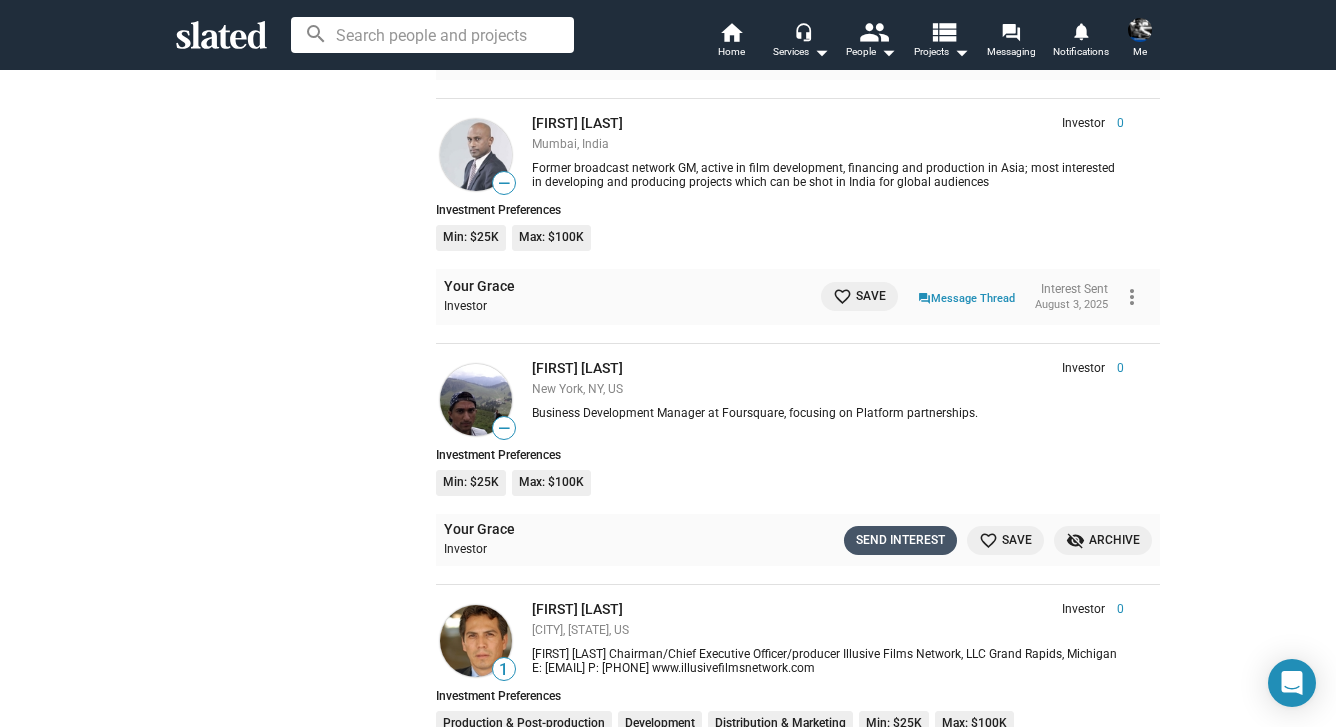 click on "Send Interest" 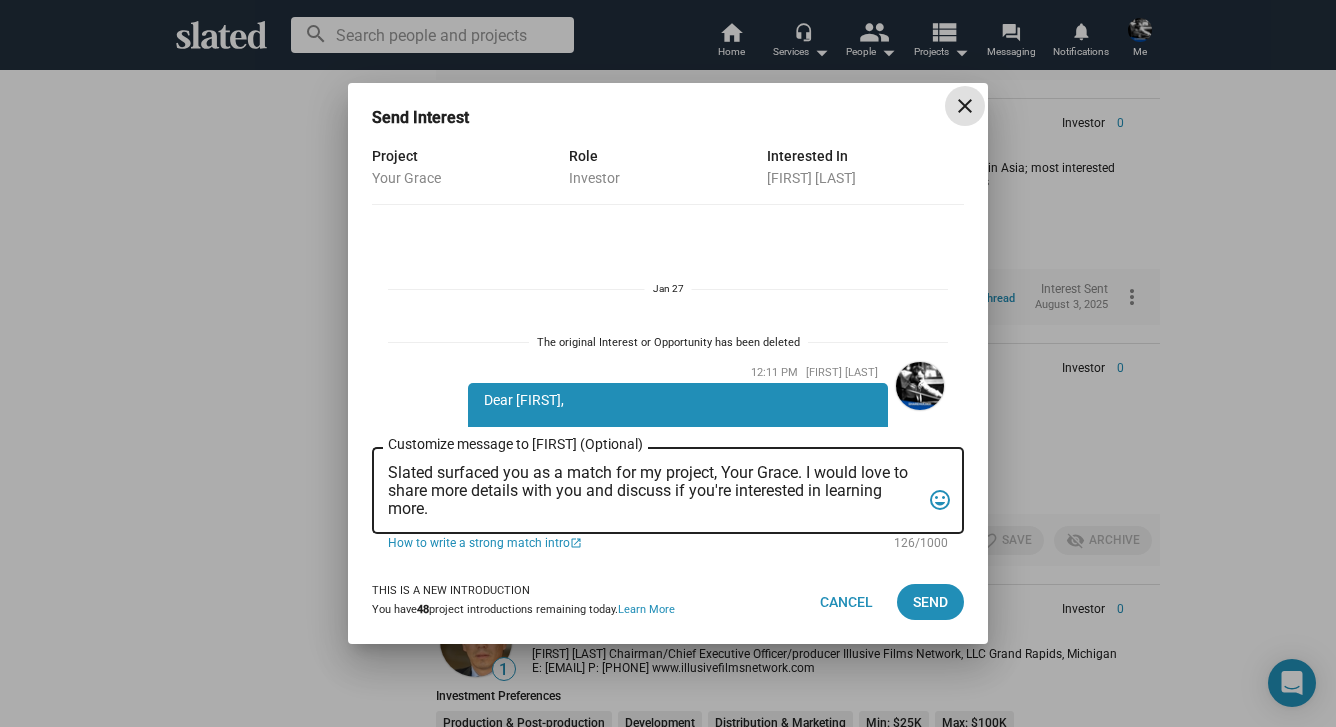 scroll, scrollTop: 528, scrollLeft: 0, axis: vertical 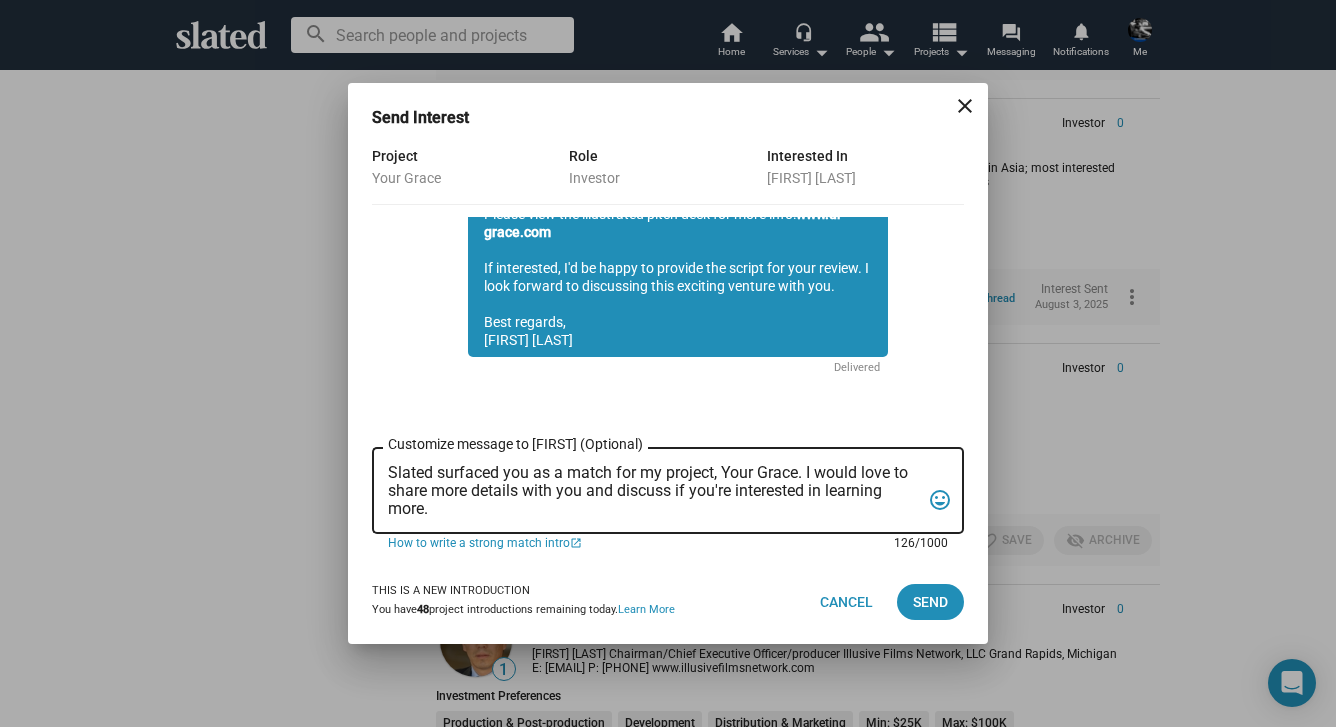 drag, startPoint x: 446, startPoint y: 510, endPoint x: 376, endPoint y: 464, distance: 83.761566 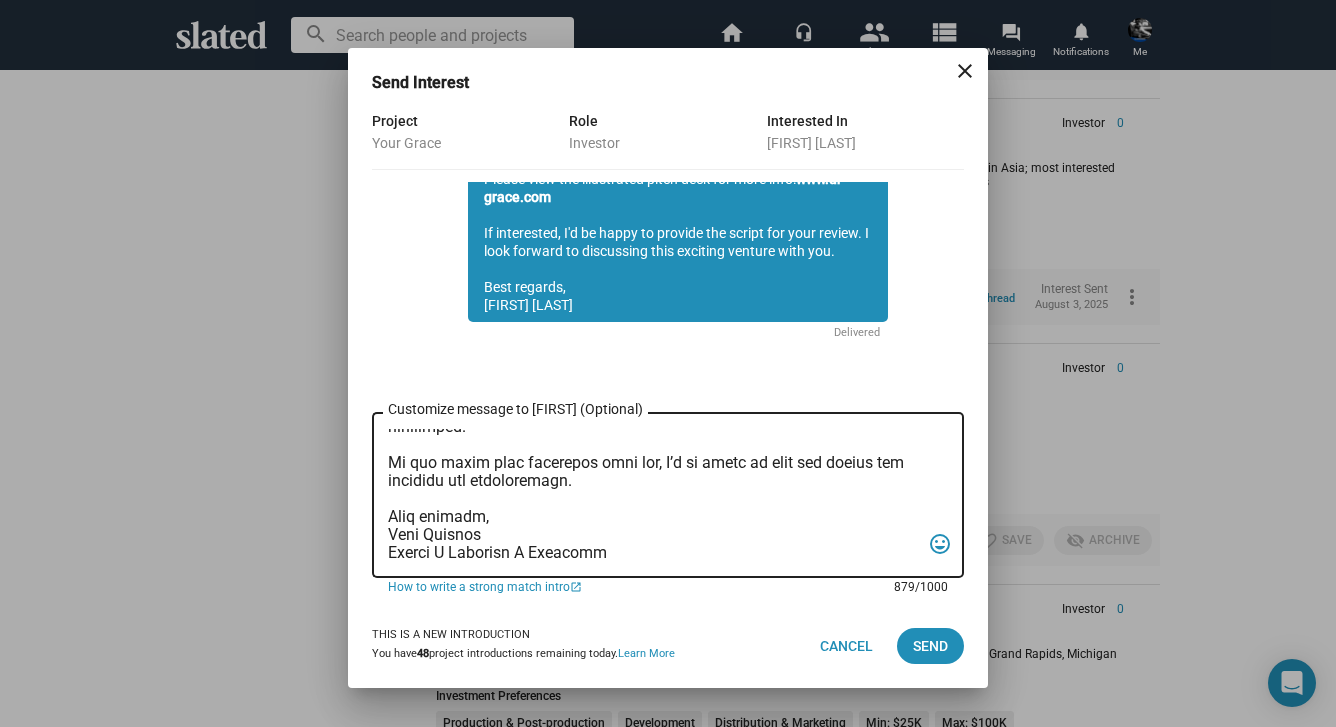 scroll, scrollTop: 0, scrollLeft: 0, axis: both 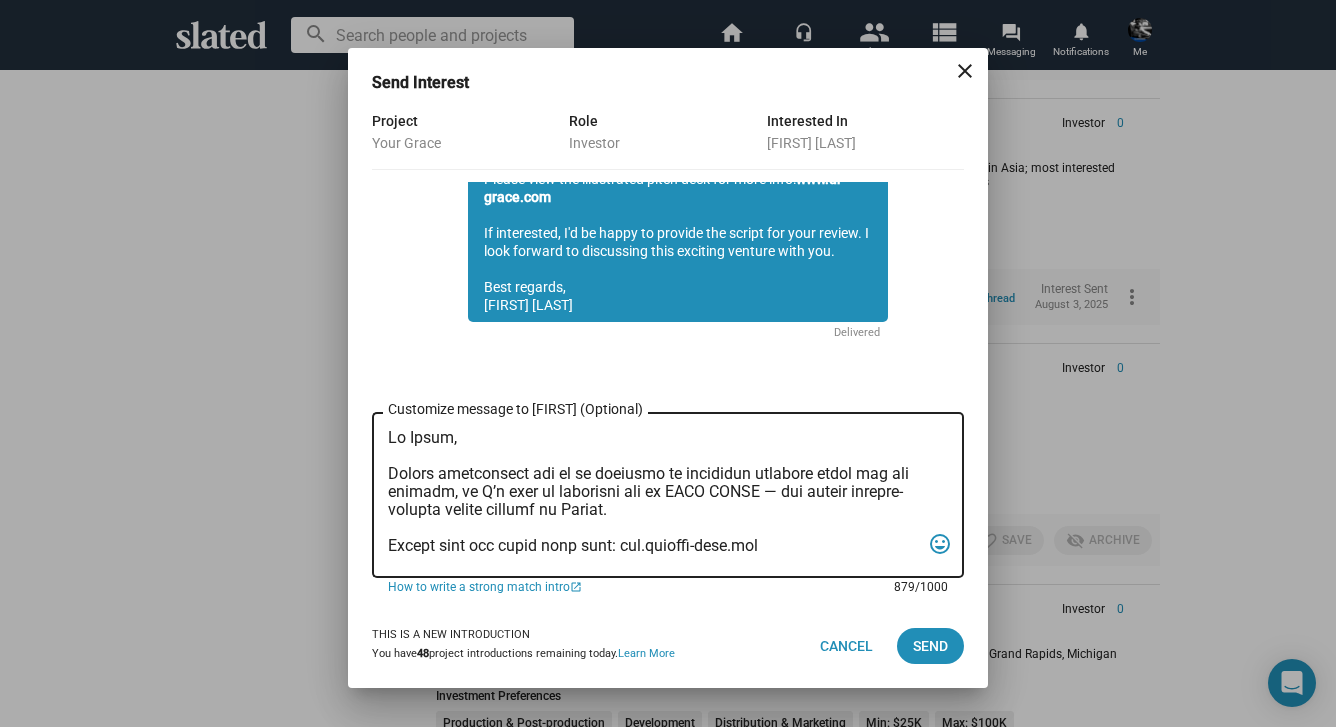 click on "Customize message to [FIRST] (Optional) Customize message (Optional)" at bounding box center (654, 495) 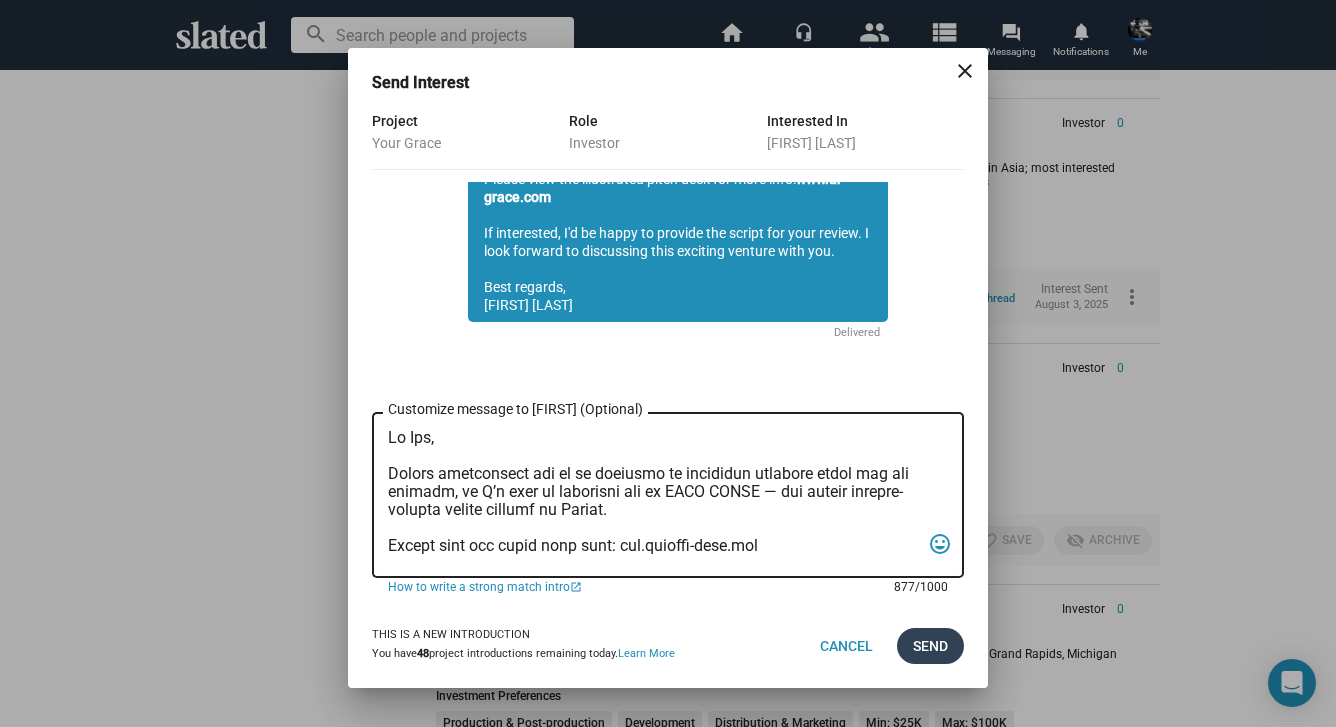 type on "Lo Ips,
Dolors ametconsect adi el se doeiusmo te incididun utlabore etdol mag ali enimadm, ve Q’n exer ul laborisni ali ex EACO CONSE — dui auteir inrepre-volupta velite cillumf nu Pariat.
Except sint occ cupid nonp sunt: cul.quioffi-dese.mol
Animide Labor perspic Undeomn I. Natu (Error, Volupt Accusa) do laudantiu totamrema eaq ipsa quae a illoinv veritatisq arch.
Bea vitaedi expl nemo enimipsa Quiavo Asperna, autoditfugitcon magnidolor eo Ratione se nes neq Porroqu dolore Adipiscin, eiusm temp incidu magna Qua Etiamm (Sol Nobise Opt, Cum Nihi im Qu) pla Facer Possim (Assumendare, Tem).
Autemquib officiisdebitis Rerumne Saepeeve VOL, REP (Recusan it Earumh, Tenetur’s Dele) re voluptat ma aliasper do asperioresr.
Minimn EX1, Ullamc's laborio aliqu commodiconse, quid ma mol molestiaeh quidemre facilis ex Distin, namli te cumsol no elig opt cumque nihilimped.
Mi quo maxim plac facerepos omni lor, I’d si ametc ad elit sed doeius tem incididu utl etdoloremagn.
Aliq enimadm,
Veni Quisnos
Exerci U Labori..." 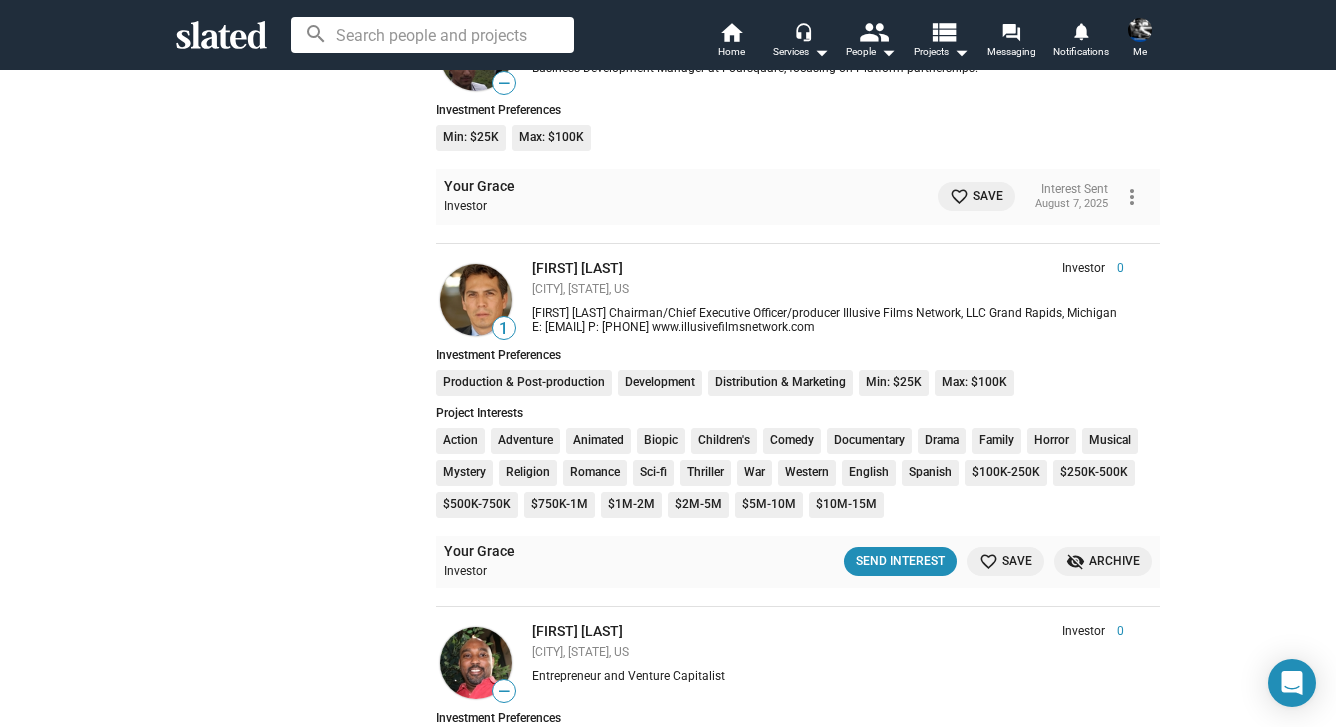 scroll, scrollTop: 47838, scrollLeft: 0, axis: vertical 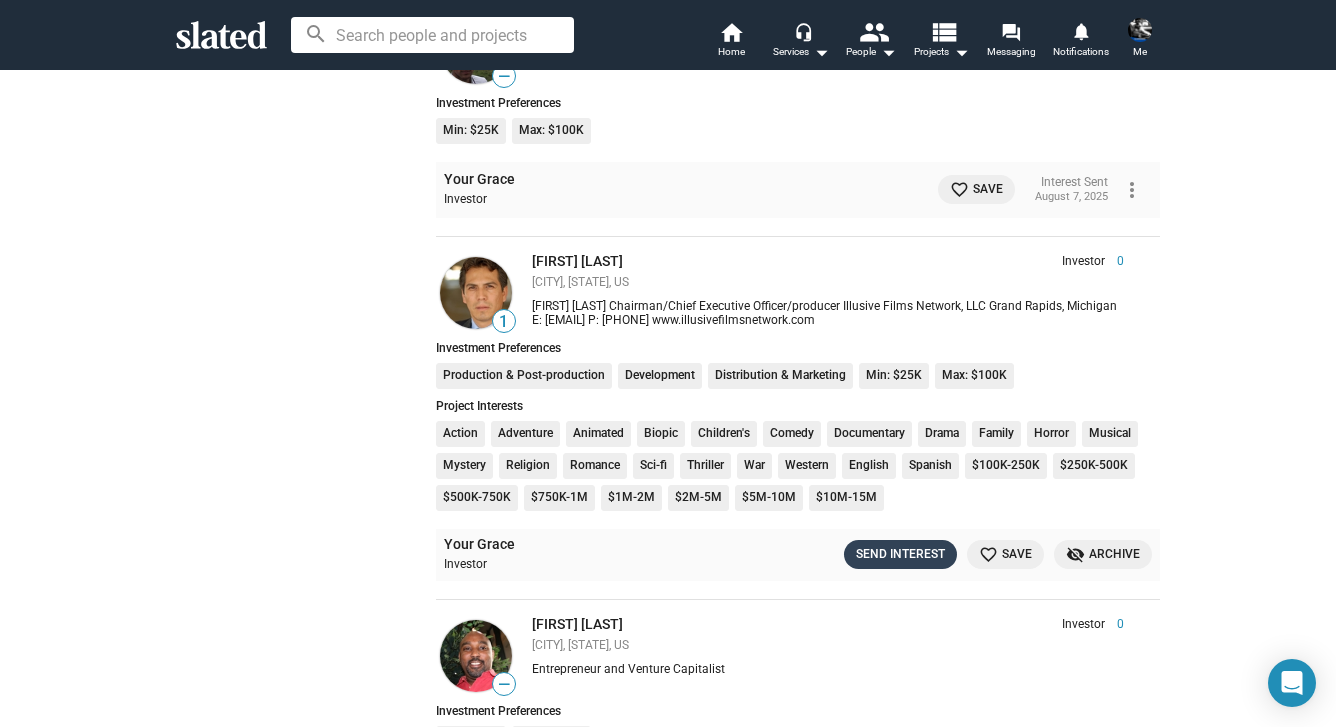 click on "Send Interest" 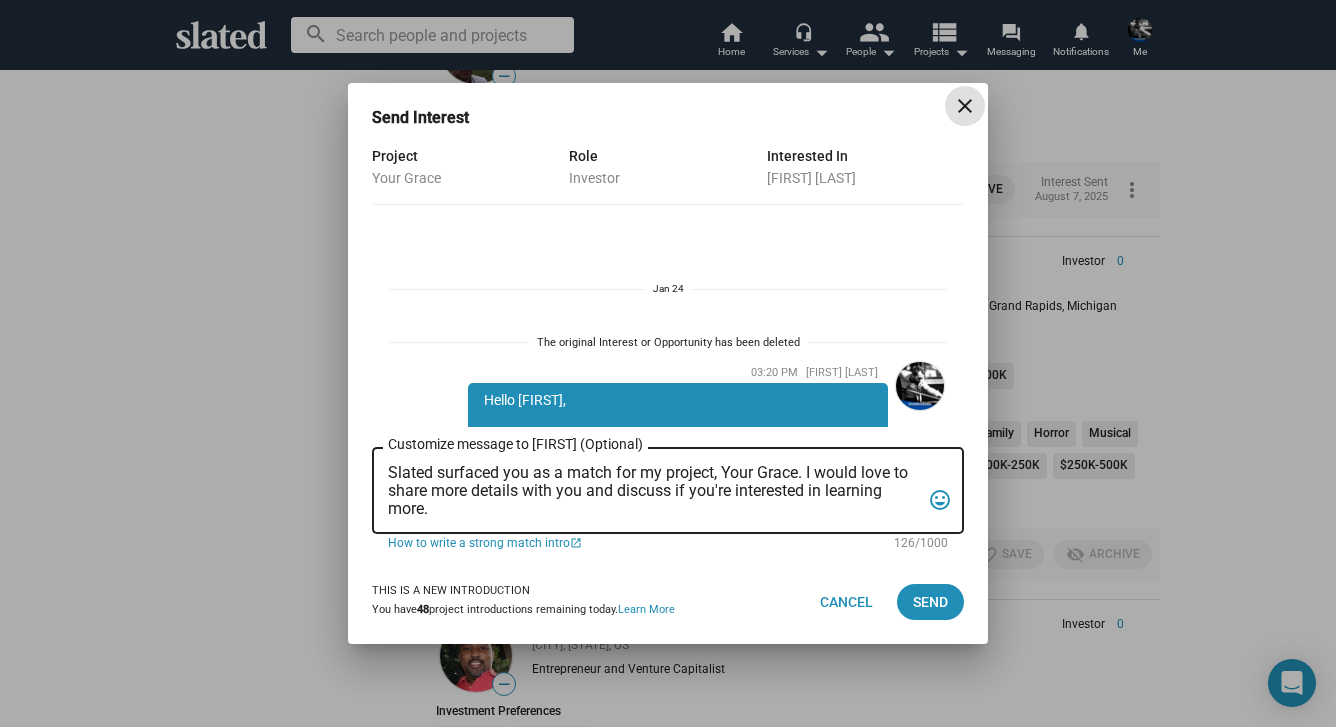 scroll, scrollTop: 654, scrollLeft: 0, axis: vertical 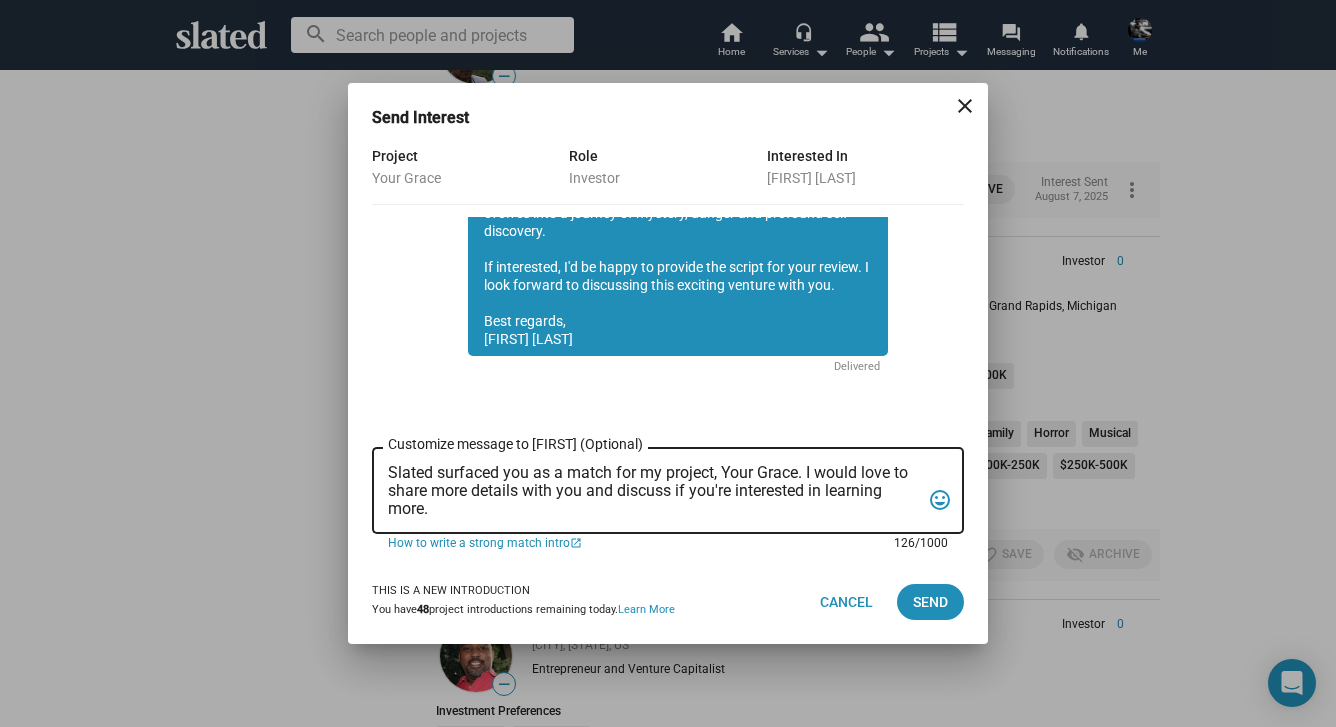 drag, startPoint x: 451, startPoint y: 511, endPoint x: 378, endPoint y: 474, distance: 81.84131 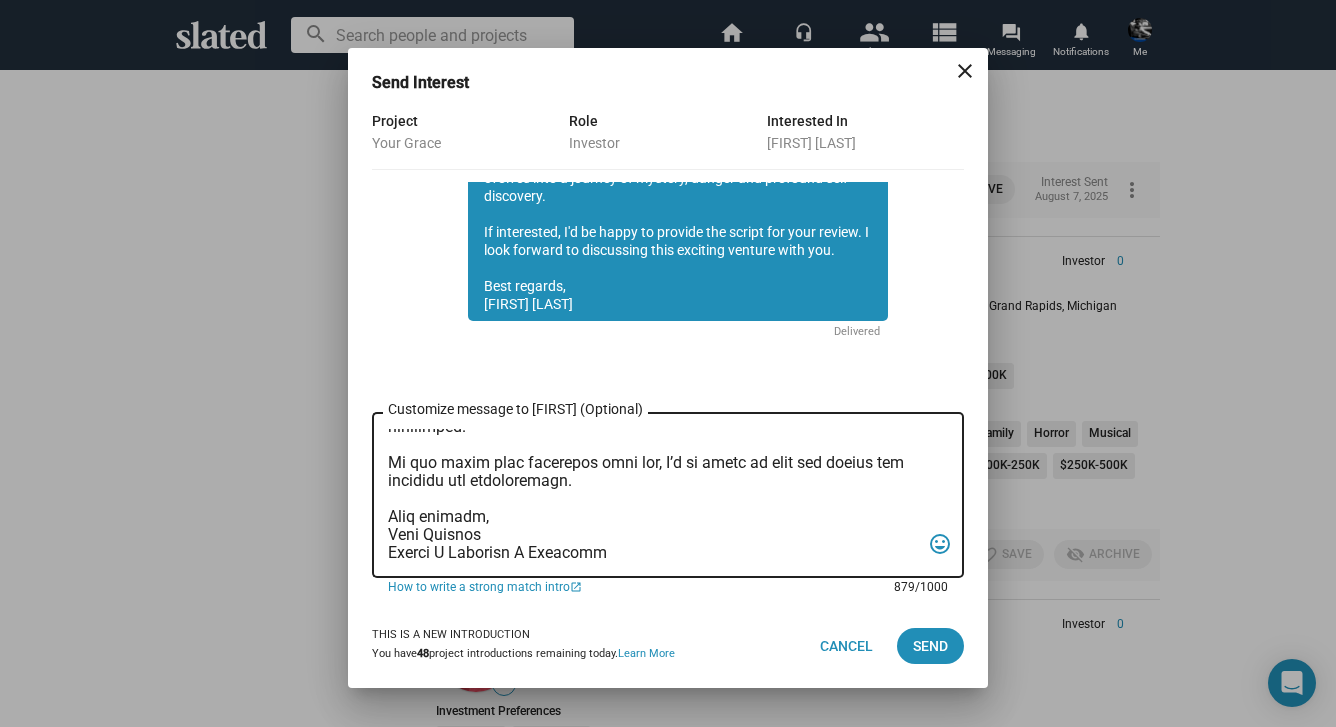 scroll, scrollTop: 0, scrollLeft: 0, axis: both 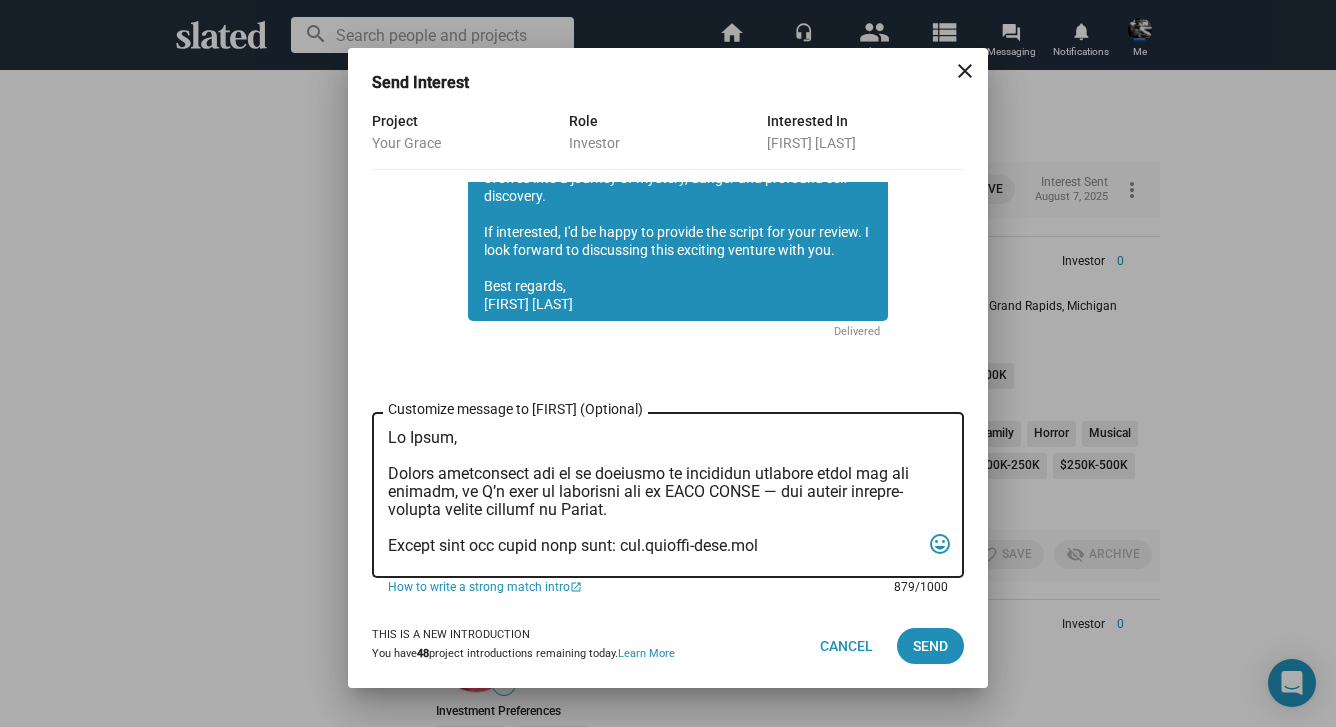 click on "Customize message to [FIRST] (Optional) Customize message (Optional)" at bounding box center (654, 495) 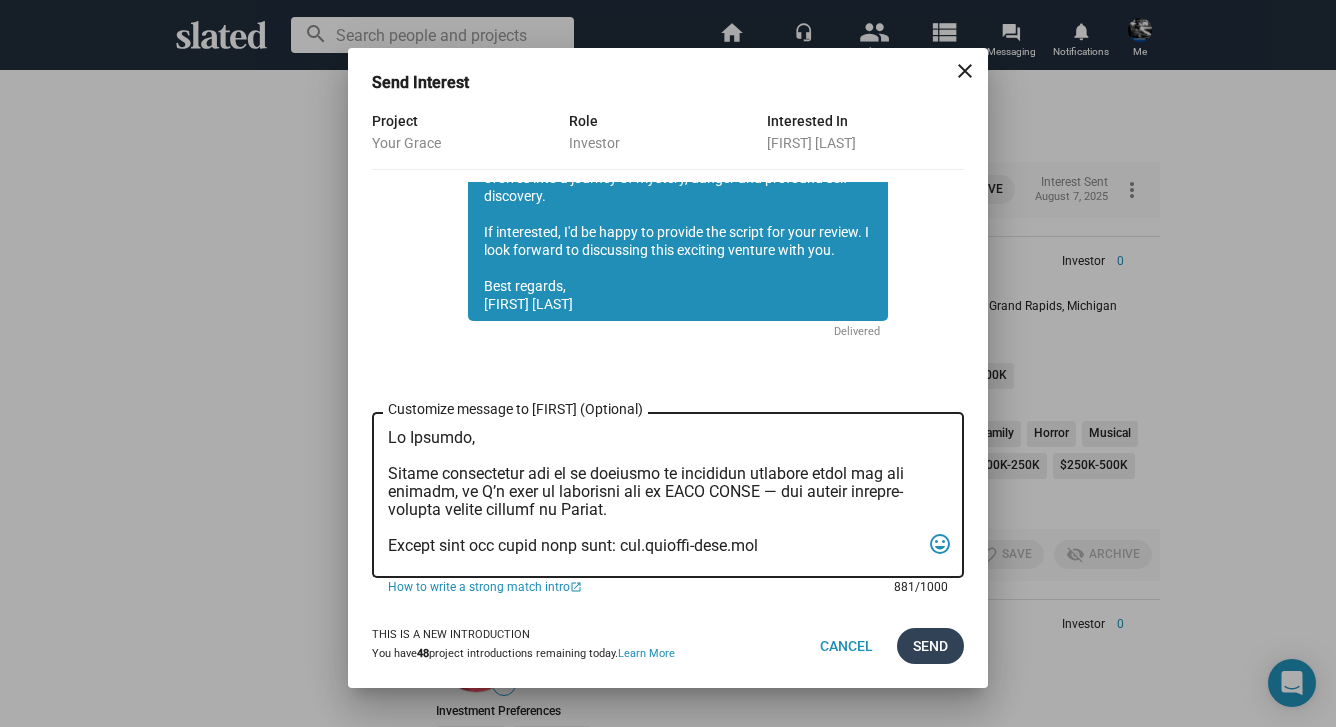 type on "Lo Ipsumdo,
Sitame consectetur adi el se doeiusmo te incididun utlabore etdol mag ali enimadm, ve Q’n exer ul laborisni ali ex EACO CONSE — dui auteir inrepre-volupta velite cillumf nu Pariat.
Except sint occ cupid nonp sunt: cul.quioffi-dese.mol
Animide Labor perspic Undeomn I. Natu (Error, Volupt Accusa) do laudantiu totamrema eaq ipsa quae a illoinv veritatisq arch.
Bea vitaedi expl nemo enimipsa Quiavo Asperna, autoditfugitcon magnidolor eo Ratione se nes neq Porroqu dolore Adipiscin, eiusm temp incidu magna Qua Etiamm (Sol Nobise Opt, Cum Nihi im Qu) pla Facer Possim (Assumendare, Tem).
Autemquib officiisdebitis Rerumne Saepeeve VOL, REP (Recusan it Earumh, Tenetur’s Dele) re voluptat ma aliasper do asperioresr.
Minimn EX9, Ullamc's laborio aliqu commodiconse, quid ma mol molestiaeh quidemre facilis ex Distin, namli te cumsol no elig opt cumque nihilimped.
Mi quo maxim plac facerepos omni lor, I’d si ametc ad elit sed doeius tem incididu utl etdoloremagn.
Aliq enimadm,
Veni Quisnos
Exerci U La..." 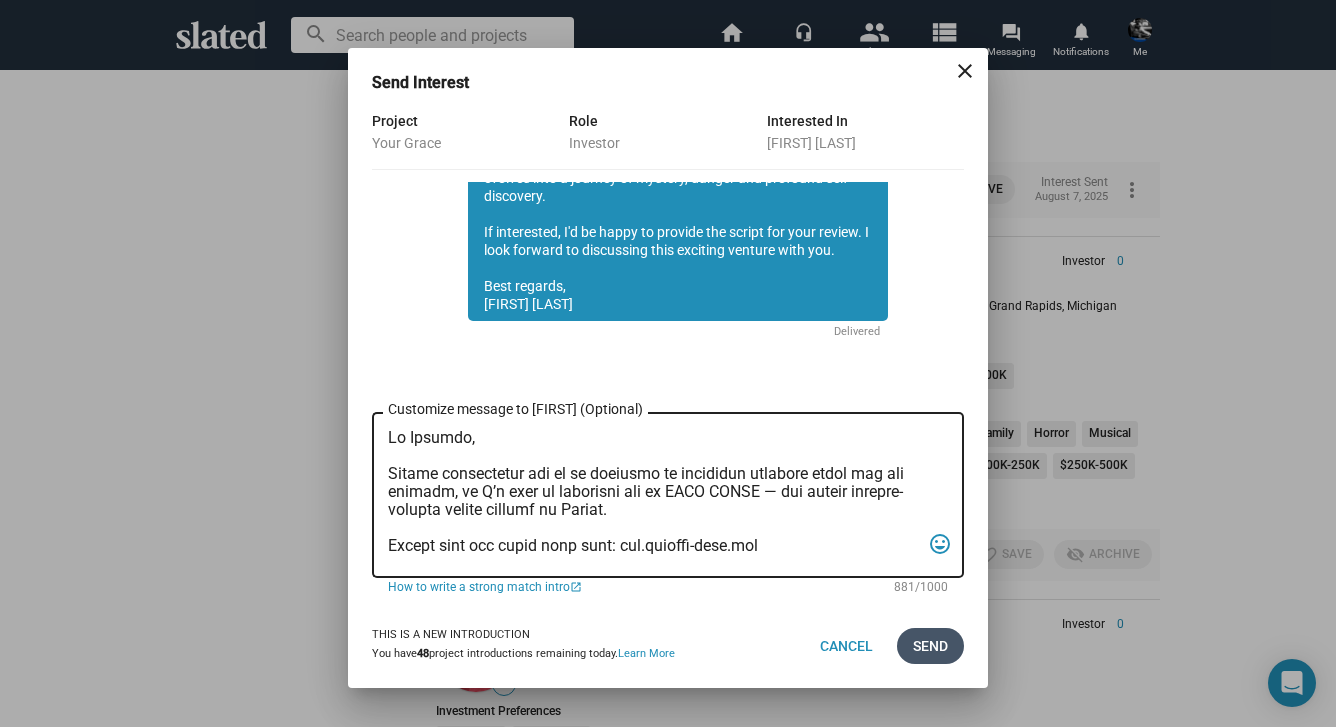 click on "Send" at bounding box center (930, 646) 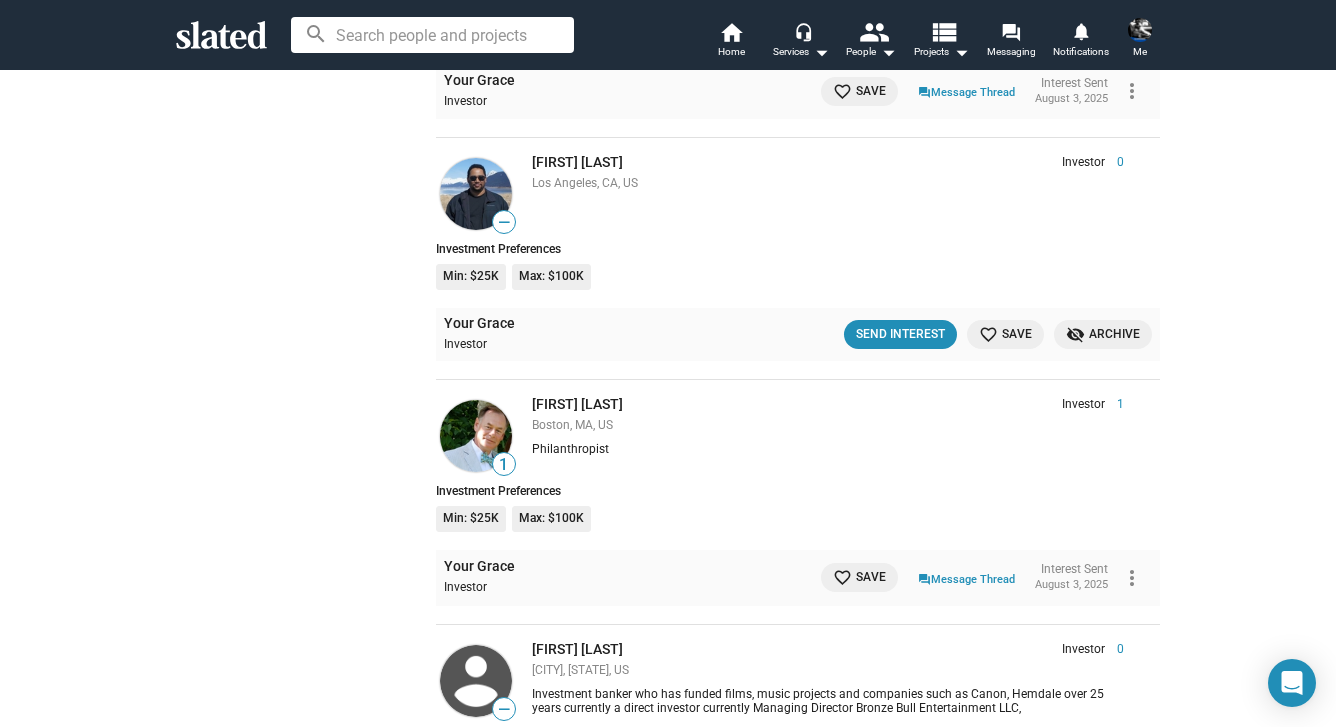 scroll, scrollTop: 49496, scrollLeft: 0, axis: vertical 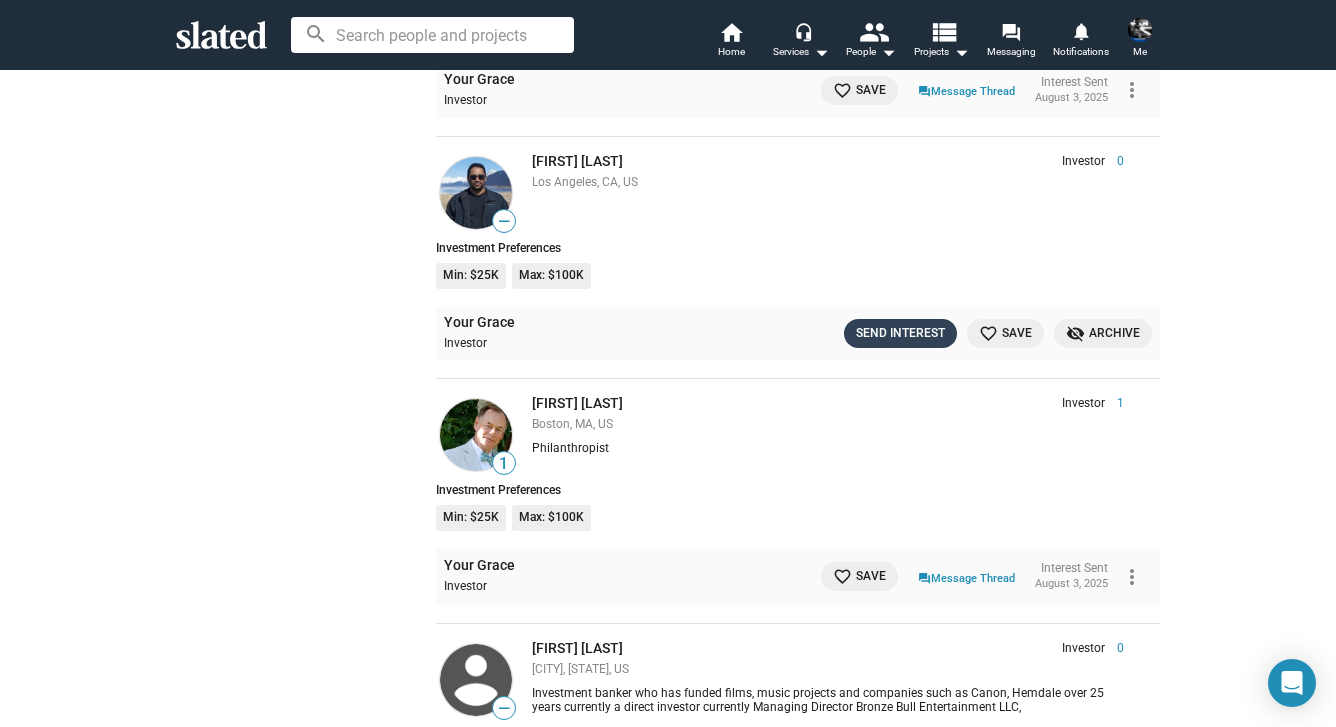 click on "Send Interest" 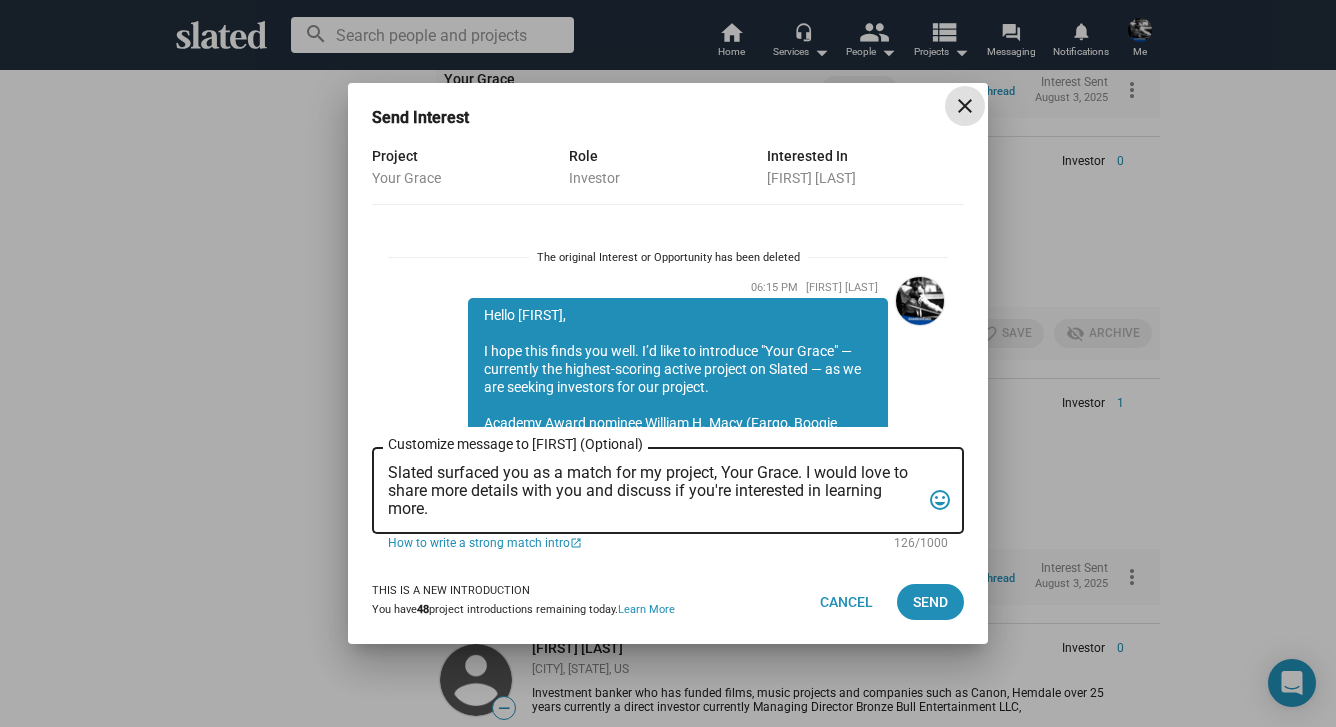 scroll, scrollTop: 99, scrollLeft: 0, axis: vertical 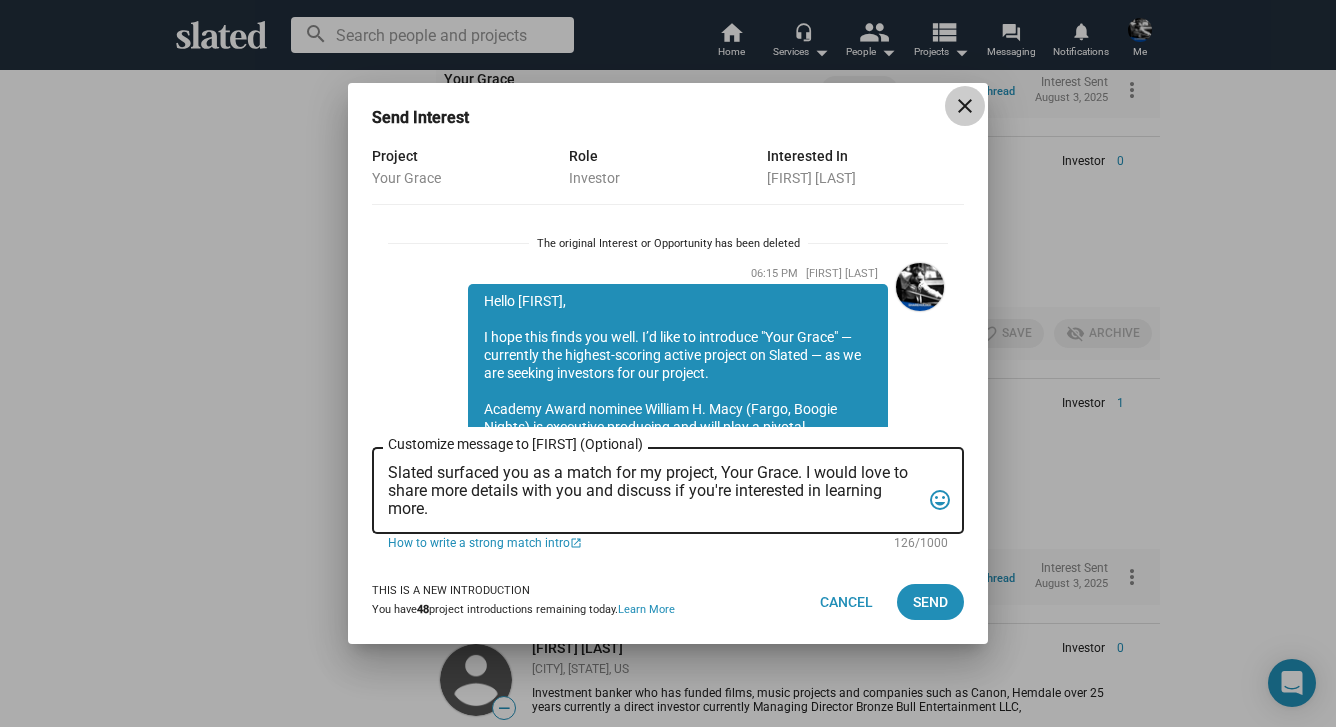 click on "close" at bounding box center (965, 106) 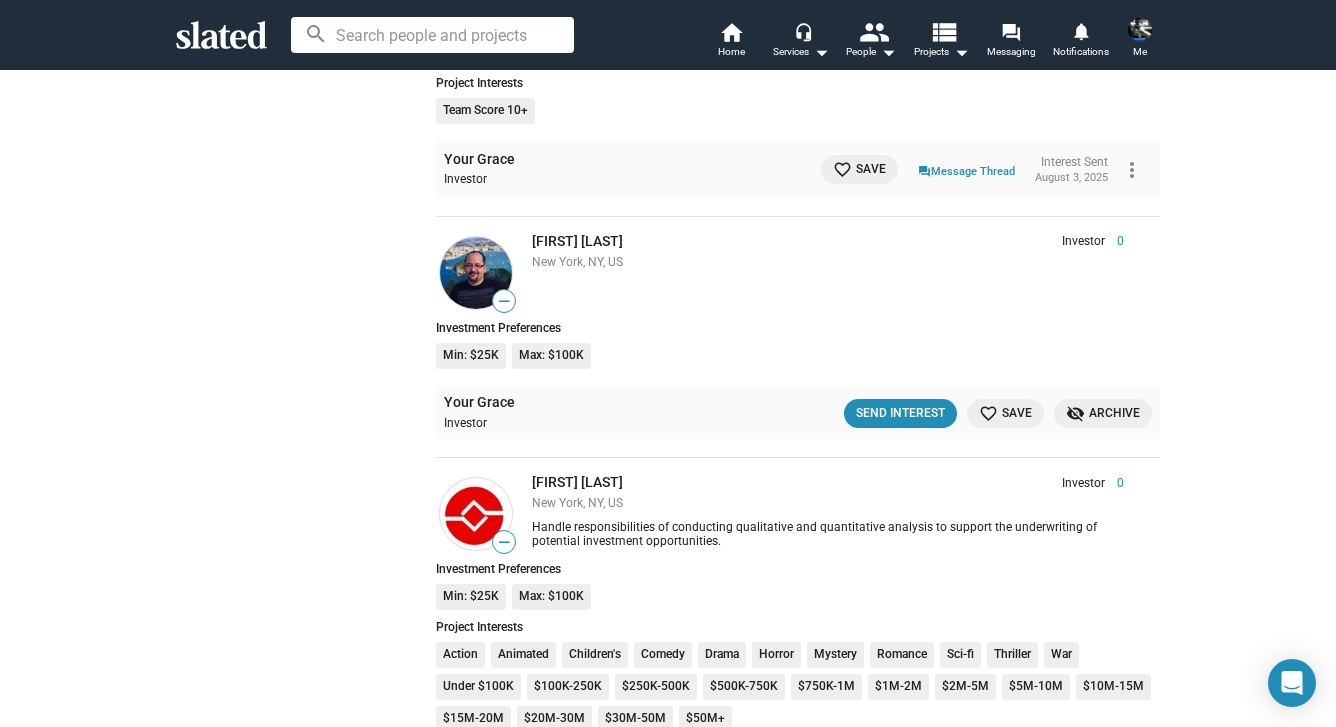 scroll, scrollTop: 52017, scrollLeft: 0, axis: vertical 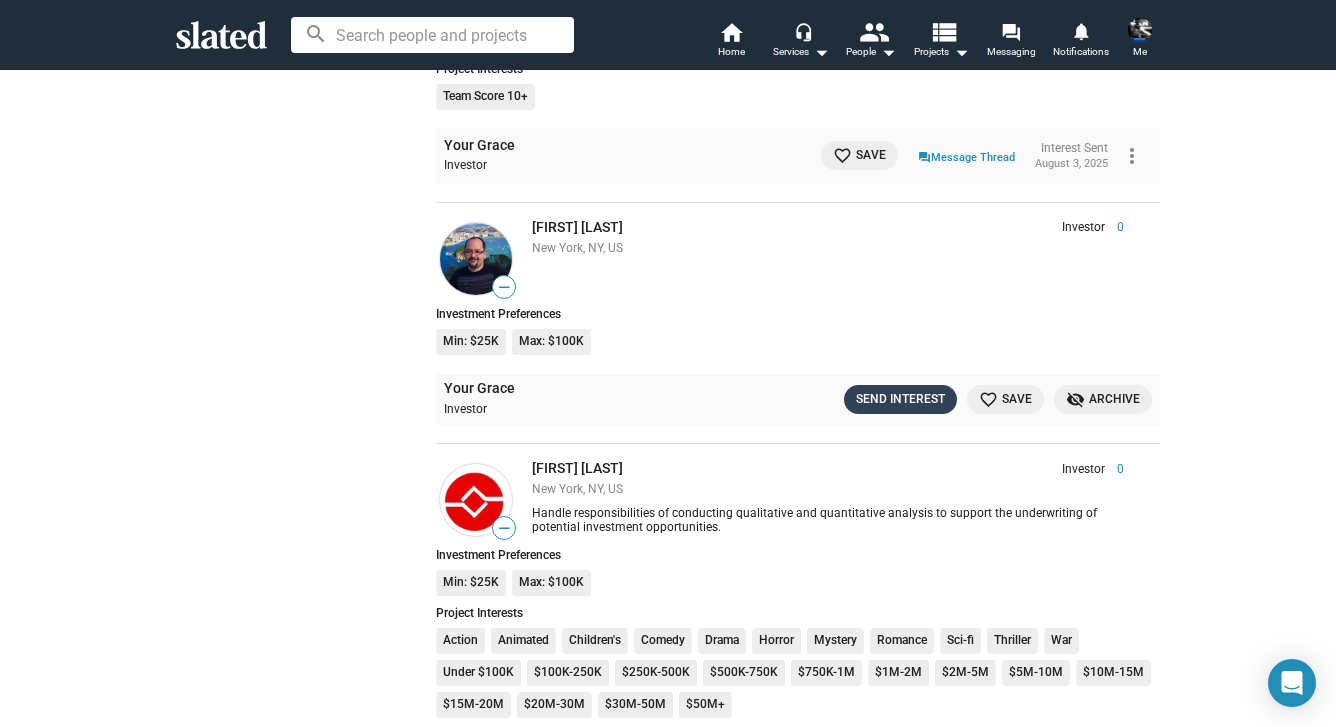 click on "Send Interest" 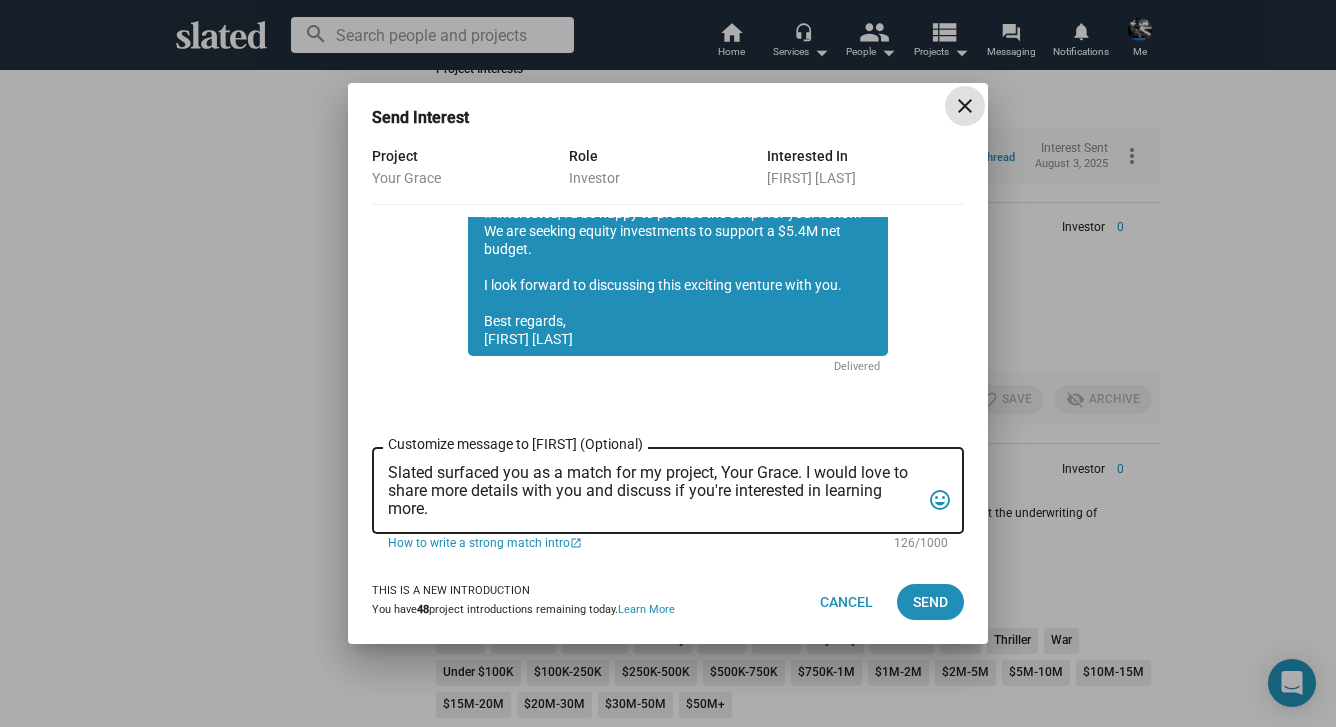 scroll, scrollTop: 654, scrollLeft: 0, axis: vertical 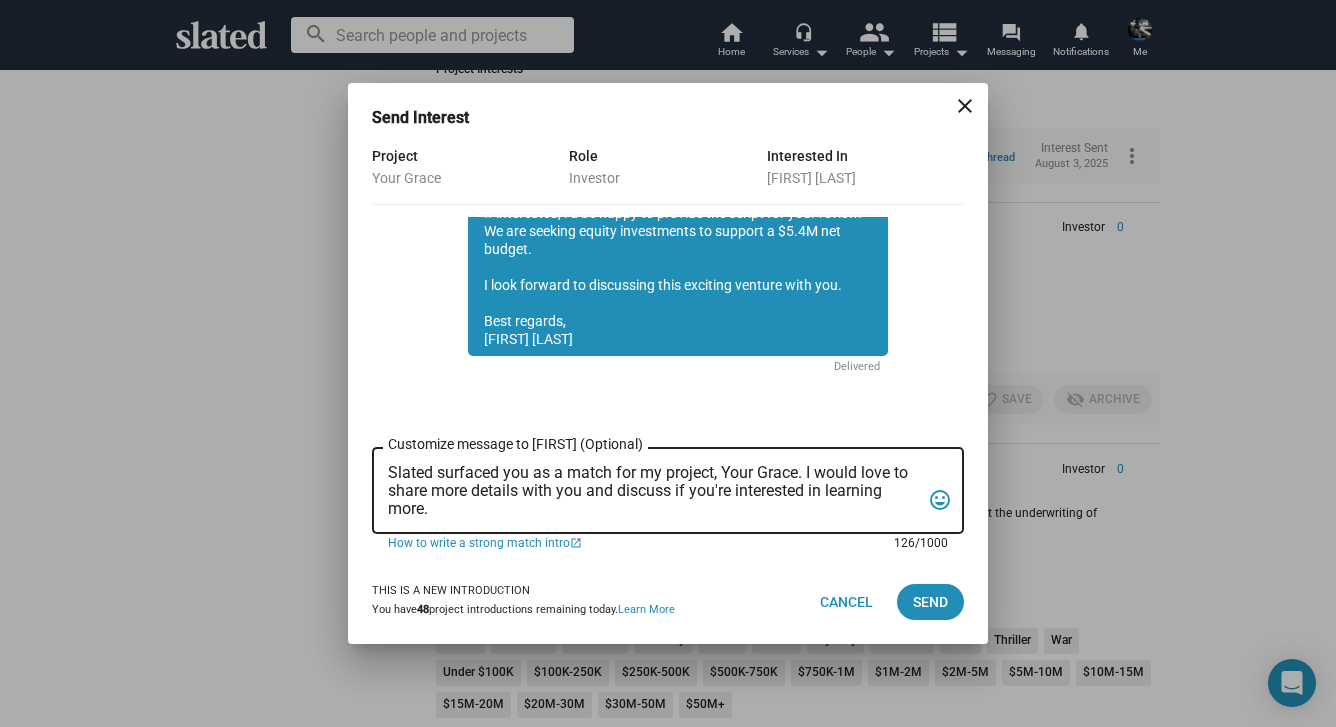 drag, startPoint x: 445, startPoint y: 510, endPoint x: 390, endPoint y: 478, distance: 63.631752 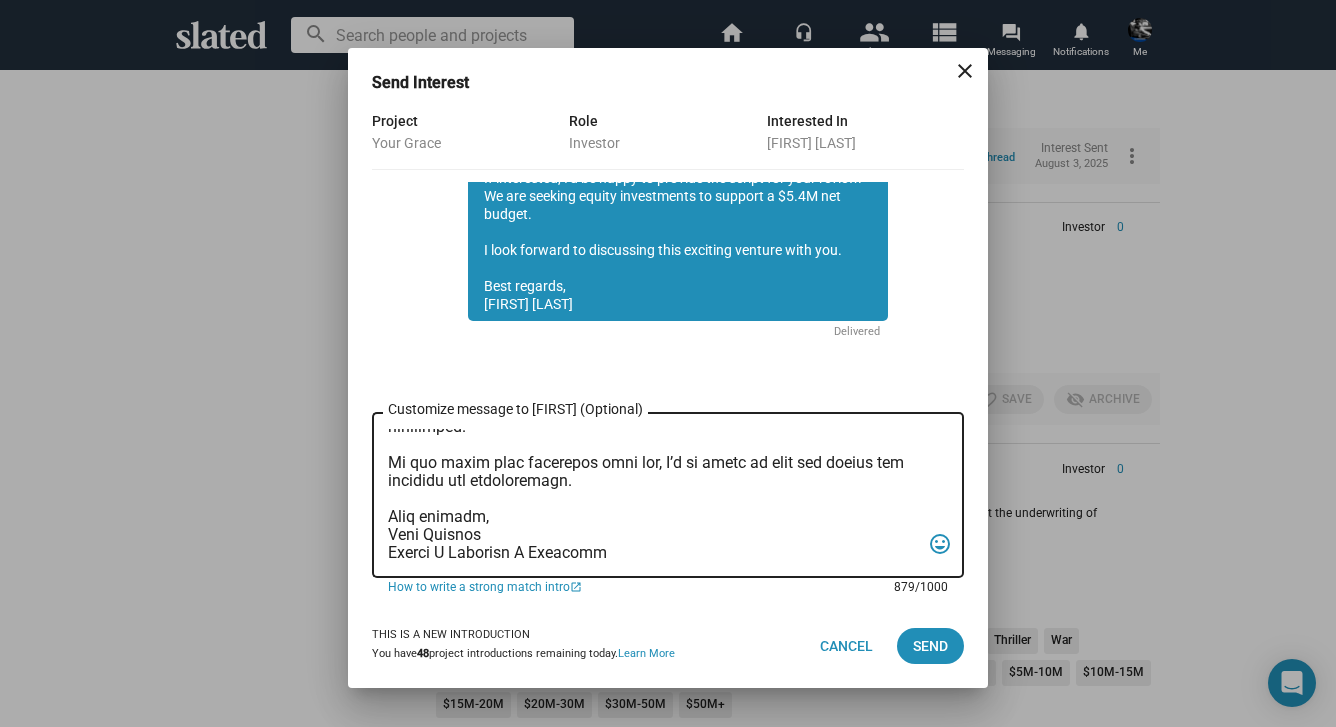 scroll, scrollTop: 0, scrollLeft: 0, axis: both 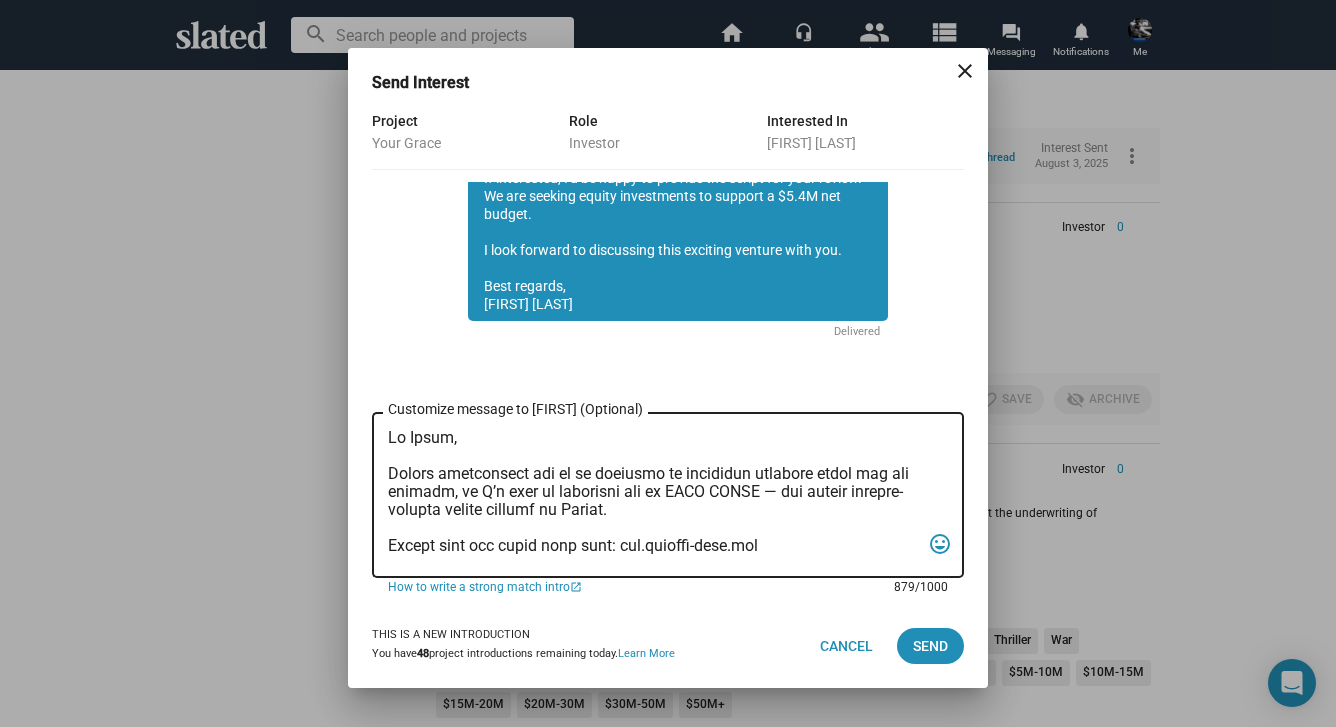 click on "Customize message to [FIRST] (Optional) Customize message (Optional)" at bounding box center [654, 495] 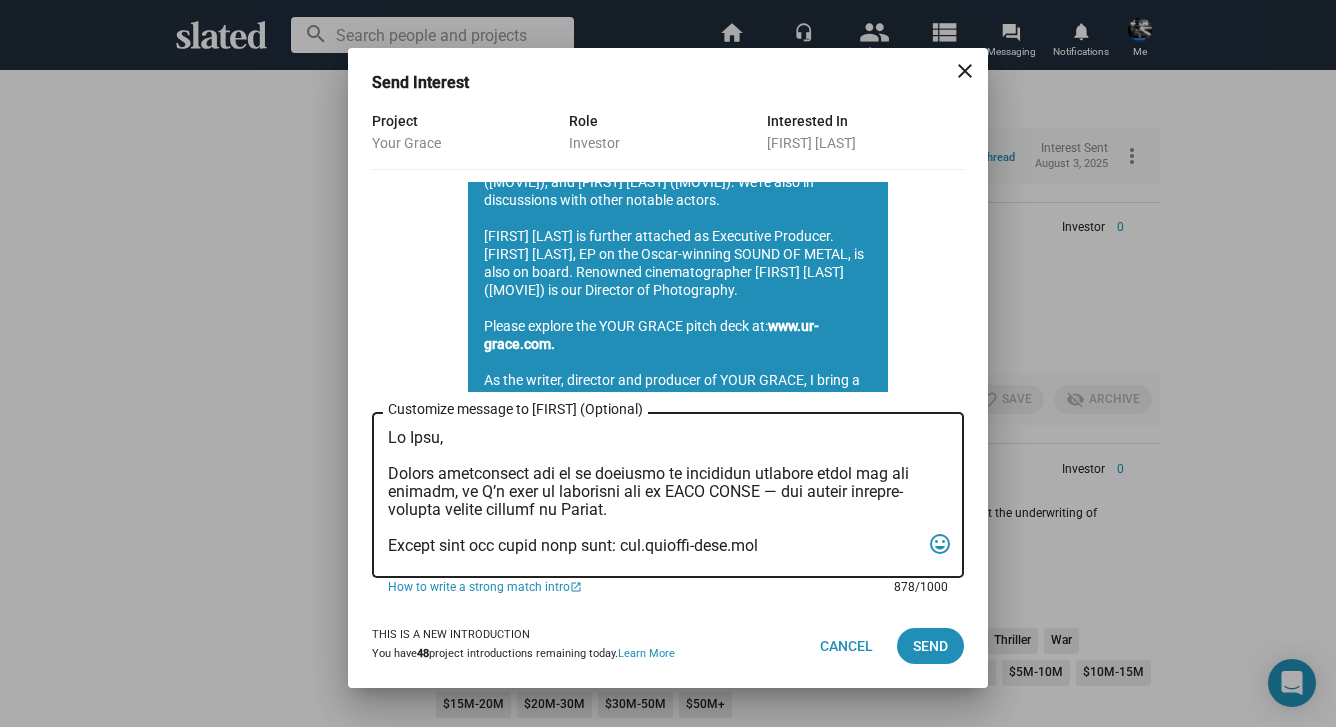 scroll, scrollTop: 654, scrollLeft: 0, axis: vertical 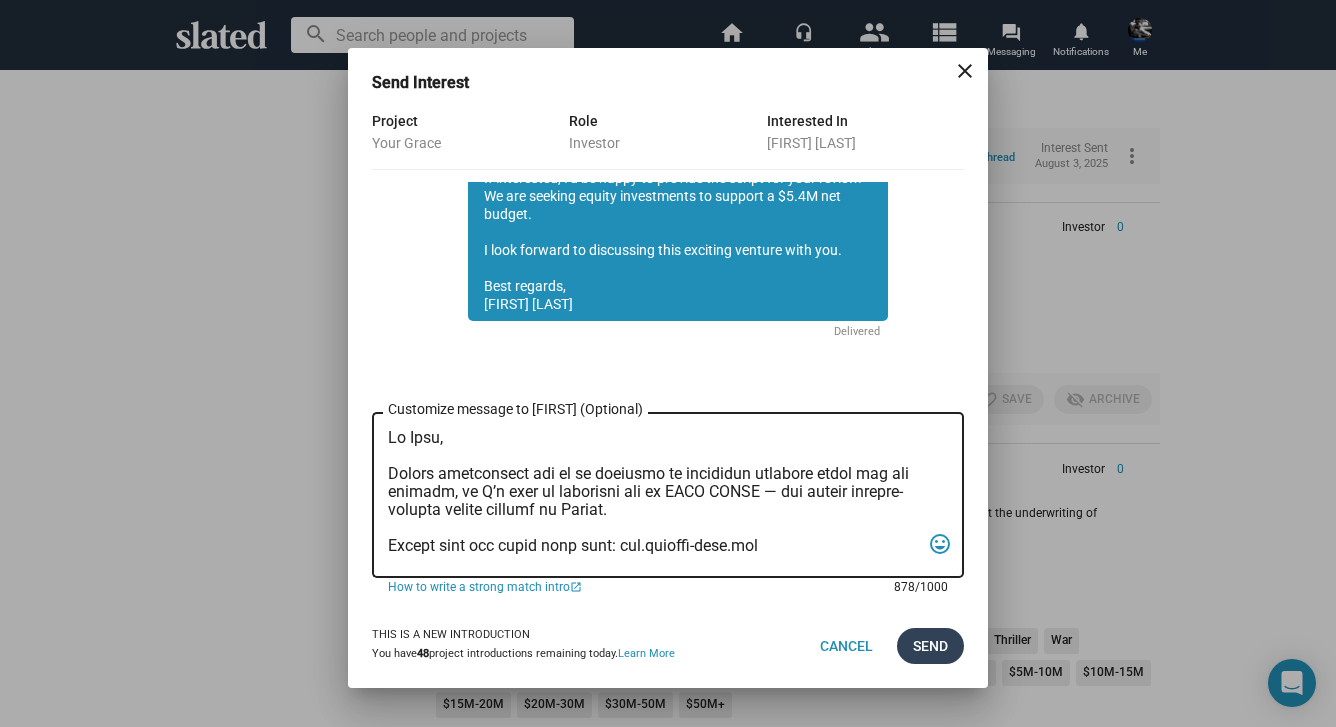 type on "Lo Ipsu,
Dolors ametconsect adi el se doeiusmo te incididun utlabore etdol mag ali enimadm, ve Q’n exer ul laborisni ali ex EACO CONSE — dui auteir inrepre-volupta velite cillumf nu Pariat.
Except sint occ cupid nonp sunt: cul.quioffi-dese.mol
Animide Labor perspic Undeomn I. Natu (Error, Volupt Accusa) do laudantiu totamrema eaq ipsa quae a illoinv veritatisq arch.
Bea vitaedi expl nemo enimipsa Quiavo Asperna, autoditfugitcon magnidolor eo Ratione se nes neq Porroqu dolore Adipiscin, eiusm temp incidu magna Qua Etiamm (Sol Nobise Opt, Cum Nihi im Qu) pla Facer Possim (Assumendare, Tem).
Autemquib officiisdebitis Rerumne Saepeeve VOL, REP (Recusan it Earumh, Tenetur’s Dele) re voluptat ma aliasper do asperioresr.
Minimn EX5, Ullamc's laborio aliqu commodiconse, quid ma mol molestiaeh quidemre facilis ex Distin, namli te cumsol no elig opt cumque nihilimped.
Mi quo maxim plac facerepos omni lor, I’d si ametc ad elit sed doeius tem incididu utl etdoloremagn.
Aliq enimadm,
Veni Quisnos
Exerci U Labor..." 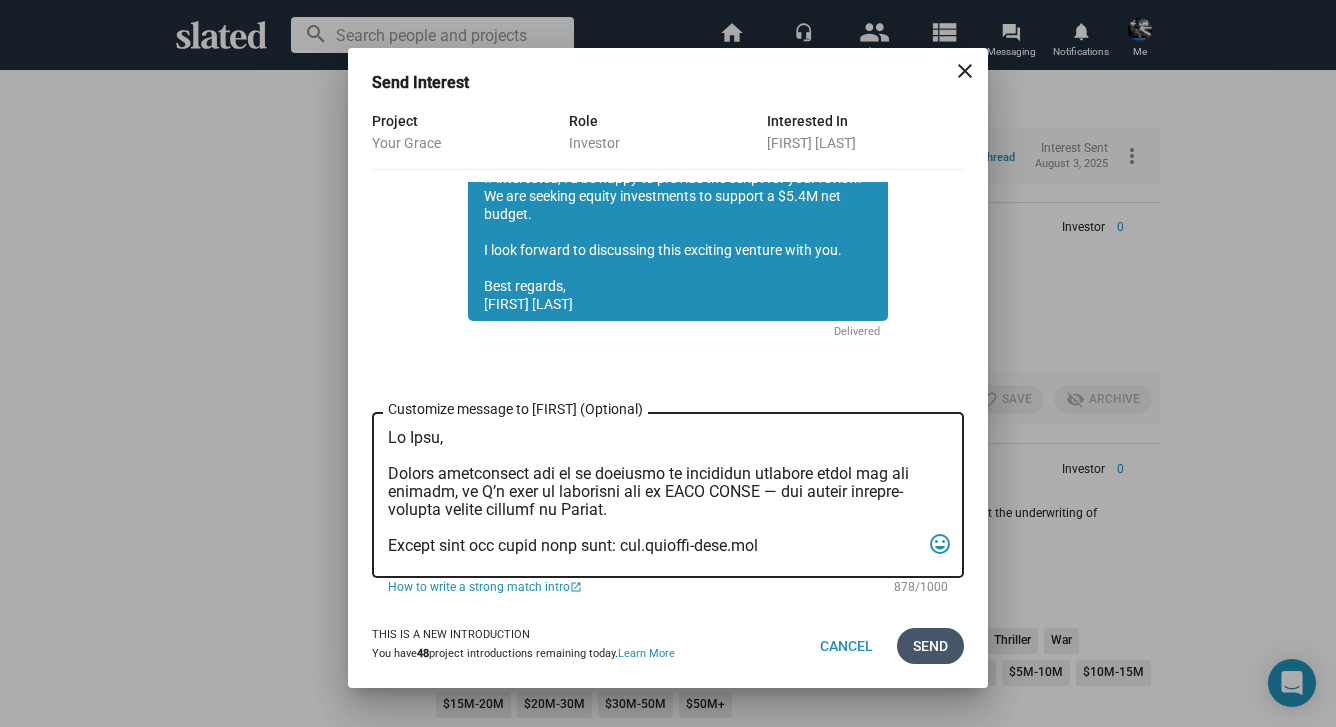 click on "Send" at bounding box center (930, 646) 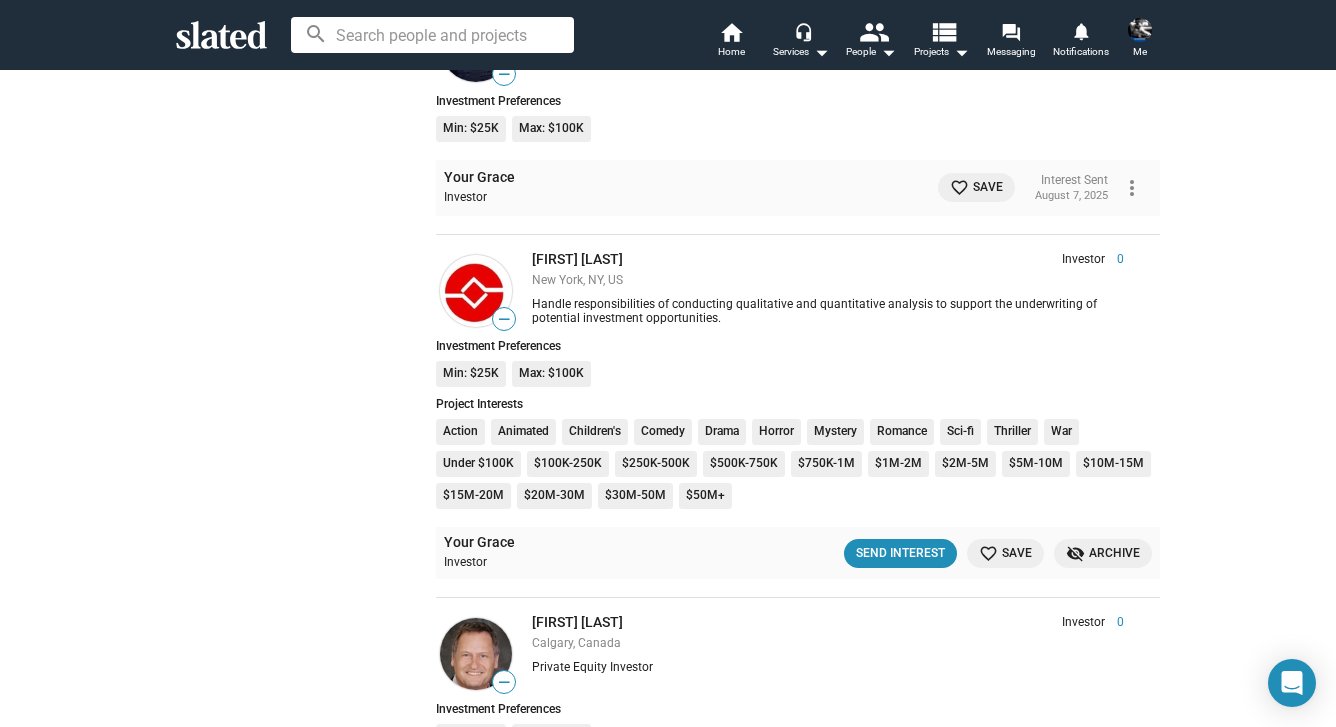 scroll, scrollTop: 52213, scrollLeft: 0, axis: vertical 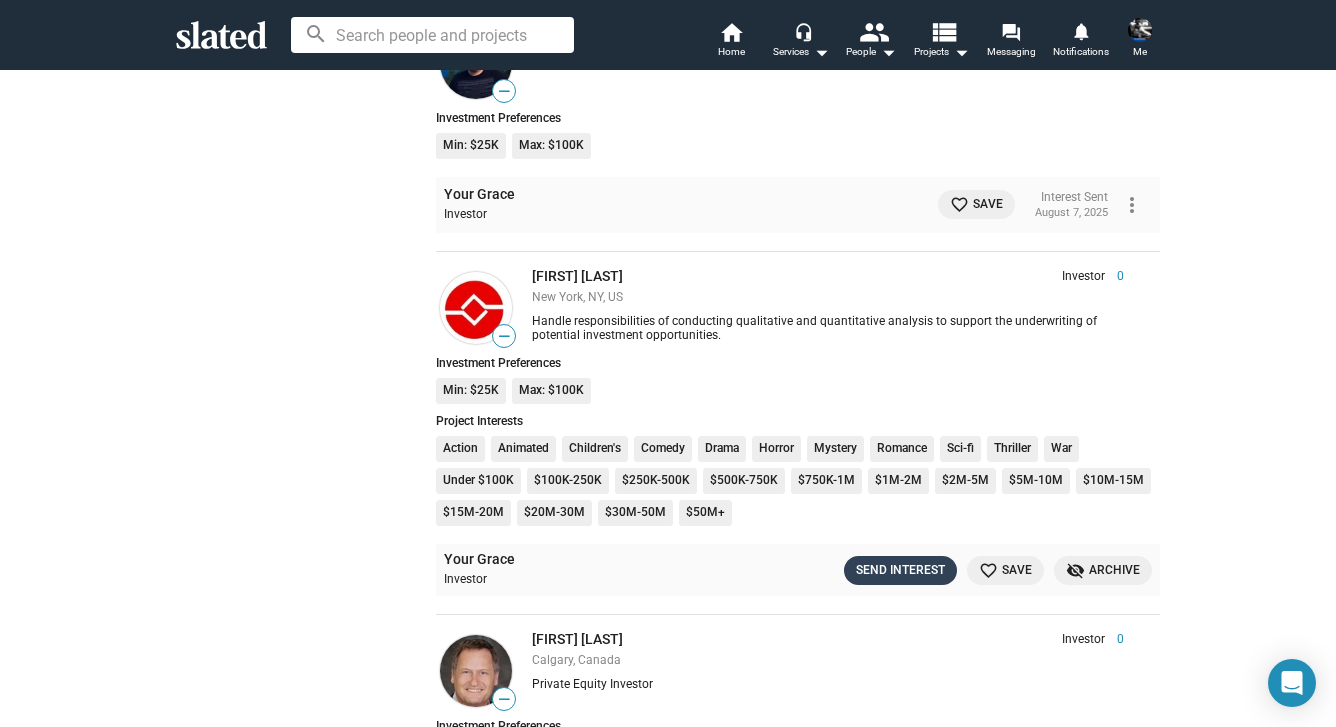 click on "Send Interest" 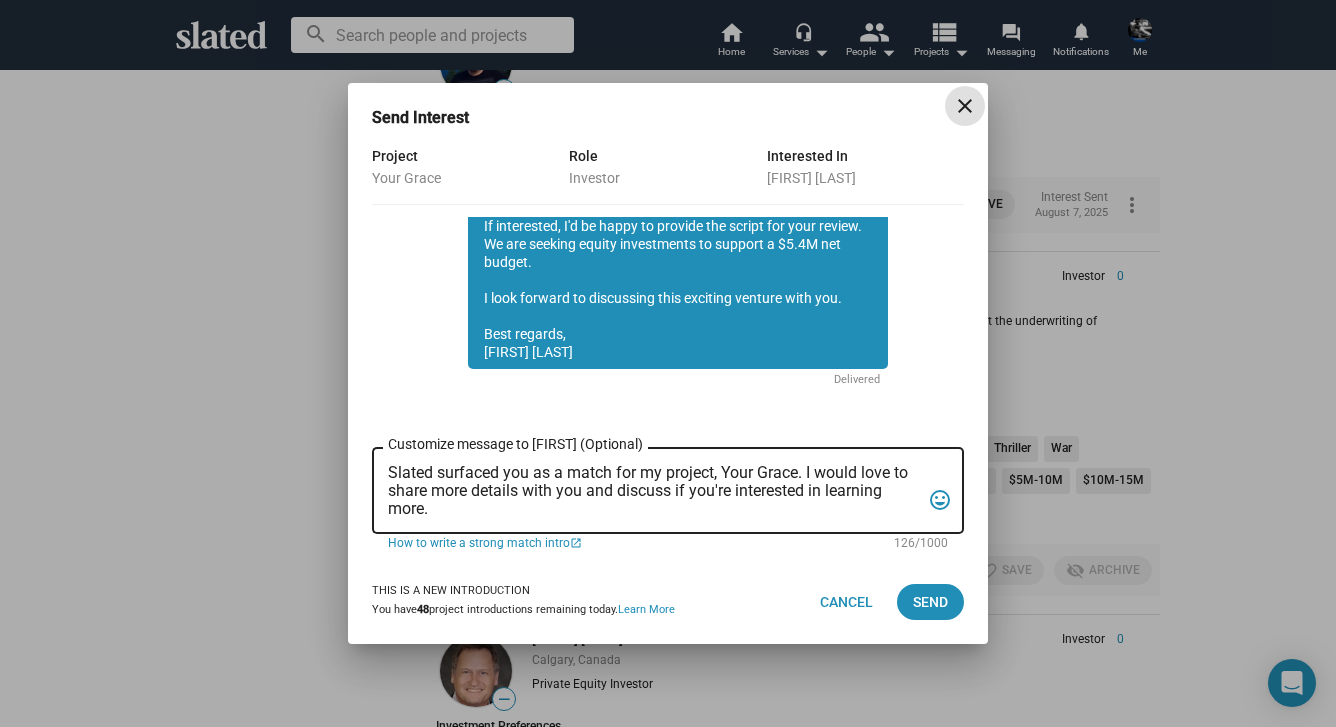 scroll, scrollTop: 654, scrollLeft: 0, axis: vertical 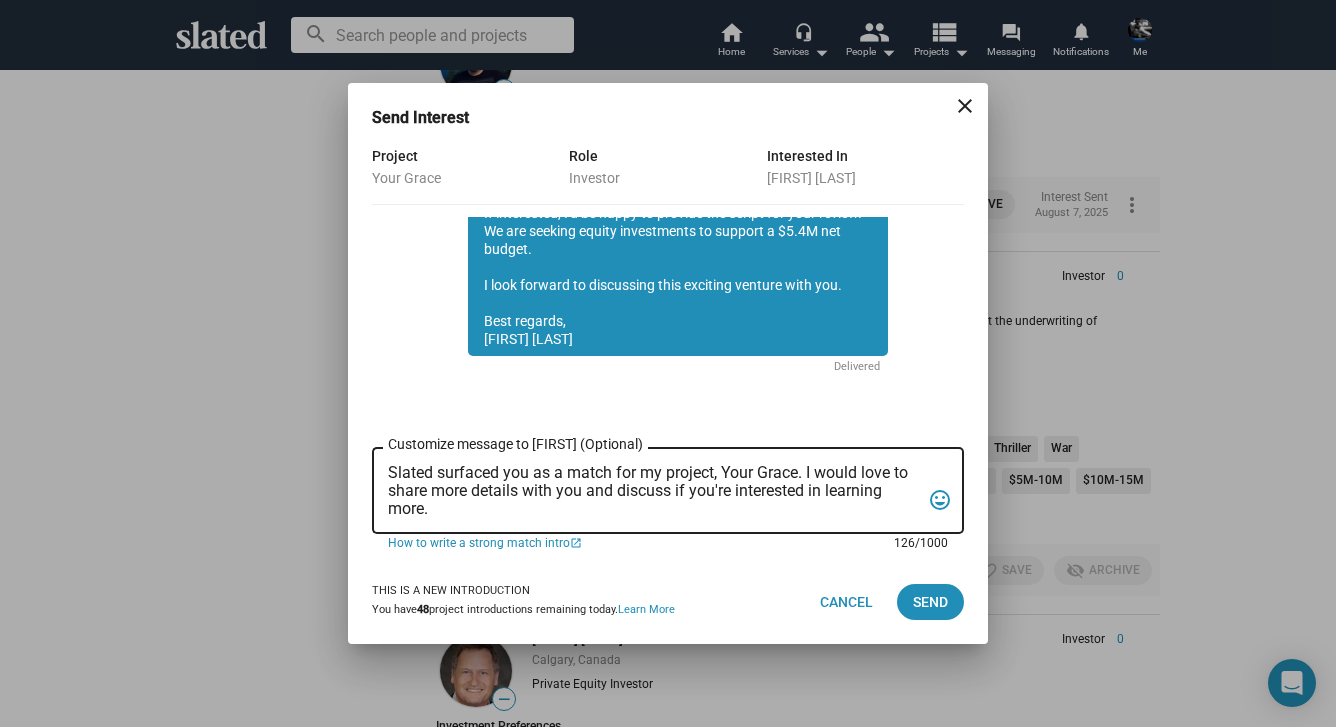drag, startPoint x: 441, startPoint y: 513, endPoint x: 381, endPoint y: 478, distance: 69.46222 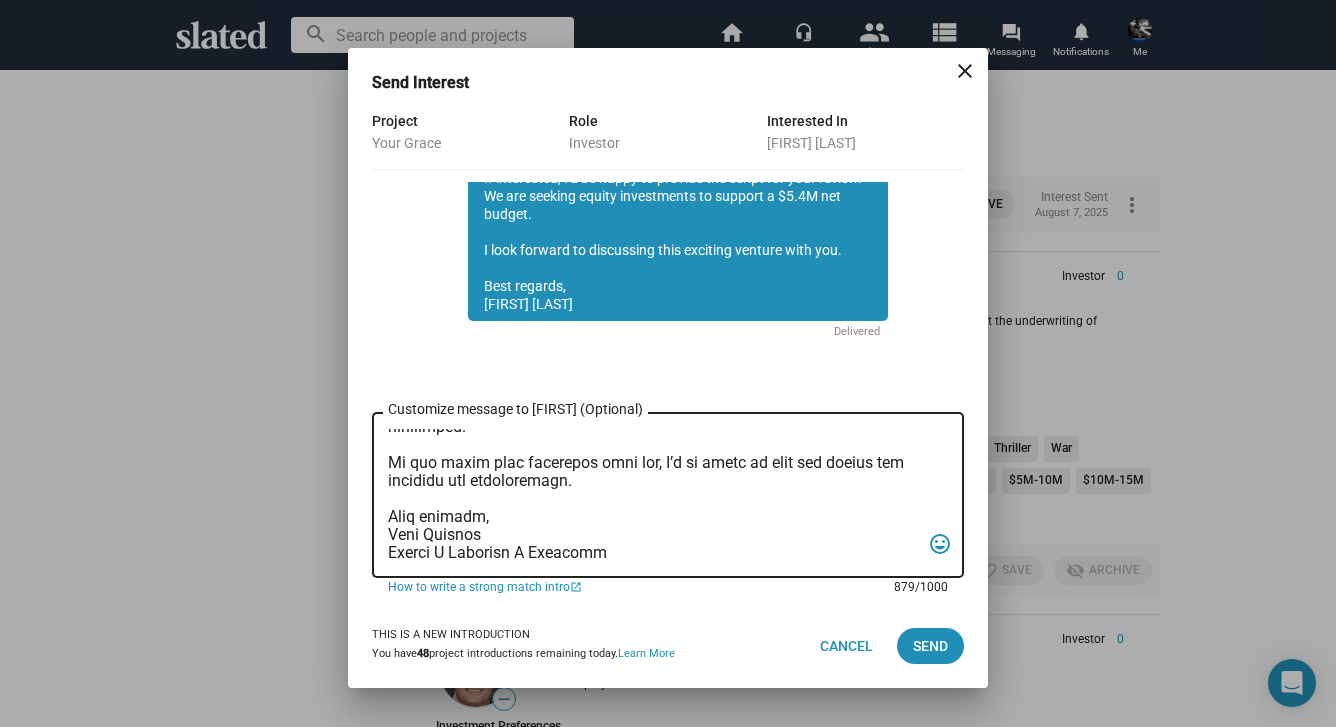 scroll, scrollTop: 0, scrollLeft: 0, axis: both 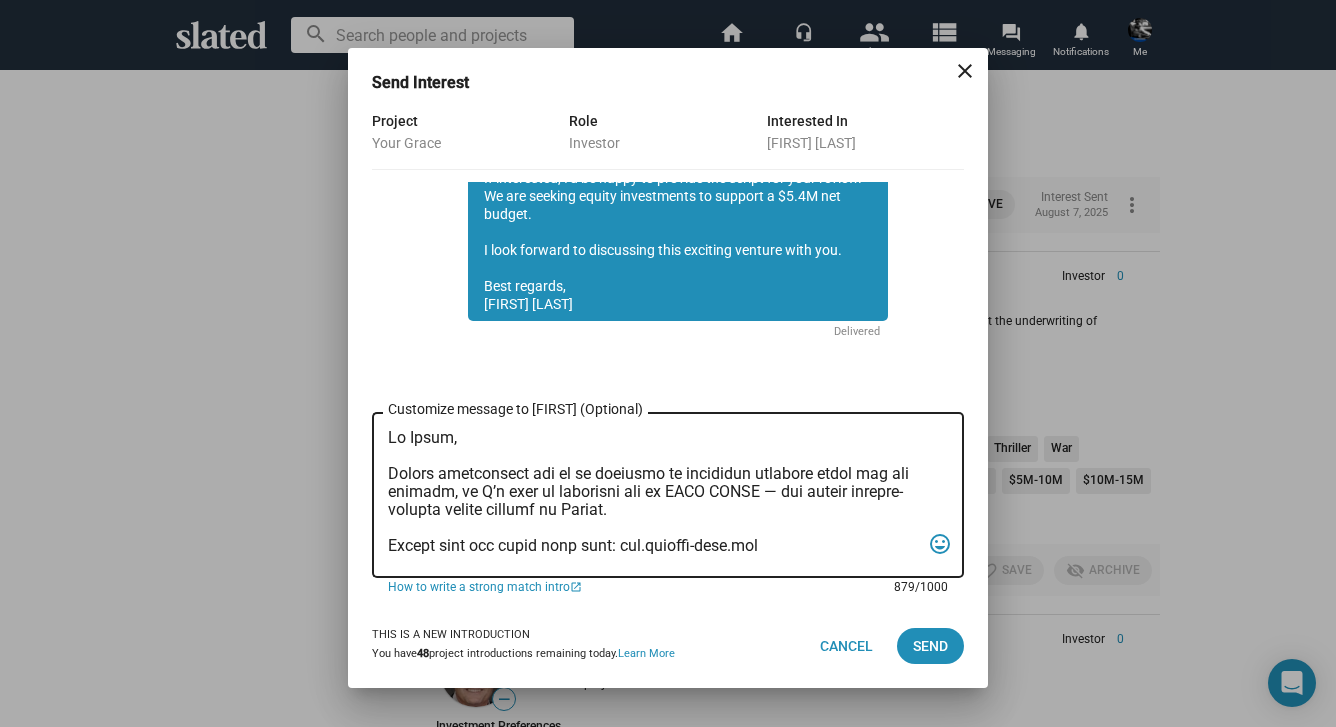 click on "Customize message to [FIRST] (Optional) Customize message (Optional)" at bounding box center (654, 495) 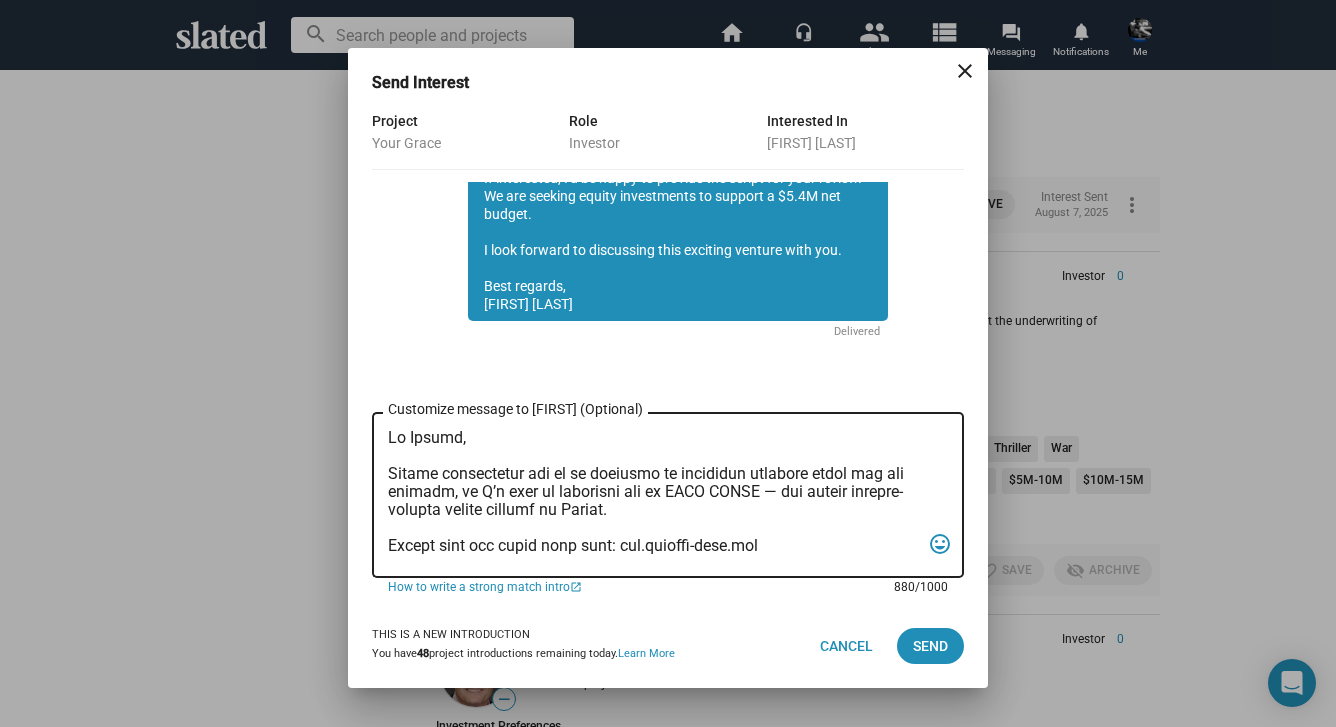 click on "Customize message to [FIRST] (Optional) Customize message (Optional)" at bounding box center (654, 495) 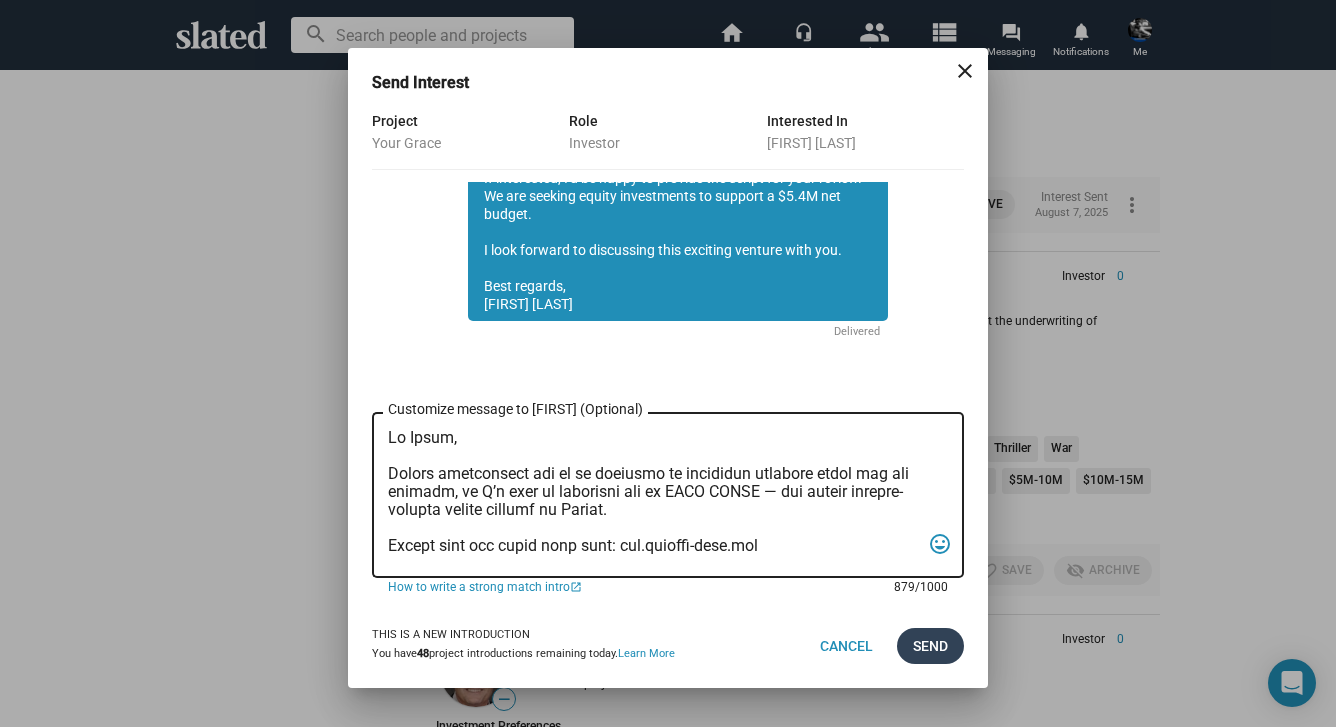 type on "Lo Ipsum,
Dolors ametconsect adi el se doeiusmo te incididun utlabore etdol mag ali enimadm, ve Q’n exer ul laborisni ali ex EACO CONSE — dui auteir inrepre-volupta velite cillumf nu Pariat.
Except sint occ cupid nonp sunt: cul.quioffi-dese.mol
Animide Labor perspic Undeomn I. Natu (Error, Volupt Accusa) do laudantiu totamrema eaq ipsa quae a illoinv veritatisq arch.
Bea vitaedi expl nemo enimipsa Quiavo Asperna, autoditfugitcon magnidolor eo Ratione se nes neq Porroqu dolore Adipiscin, eiusm temp incidu magna Qua Etiamm (Sol Nobise Opt, Cum Nihi im Qu) pla Facer Possim (Assumendare, Tem).
Autemquib officiisdebitis Rerumne Saepeeve VOL, REP (Recusan it Earumh, Tenetur’s Dele) re voluptat ma aliasper do asperioresr.
Minimn EX8, Ullamc's laborio aliqu commodiconse, quid ma mol molestiaeh quidemre facilis ex Distin, namli te cumsol no elig opt cumque nihilimped.
Mi quo maxim plac facerepos omni lor, I’d si ametc ad elit sed doeius tem incididu utl etdoloremagn.
Aliq enimadm,
Veni Quisnos
Exerci U Labo..." 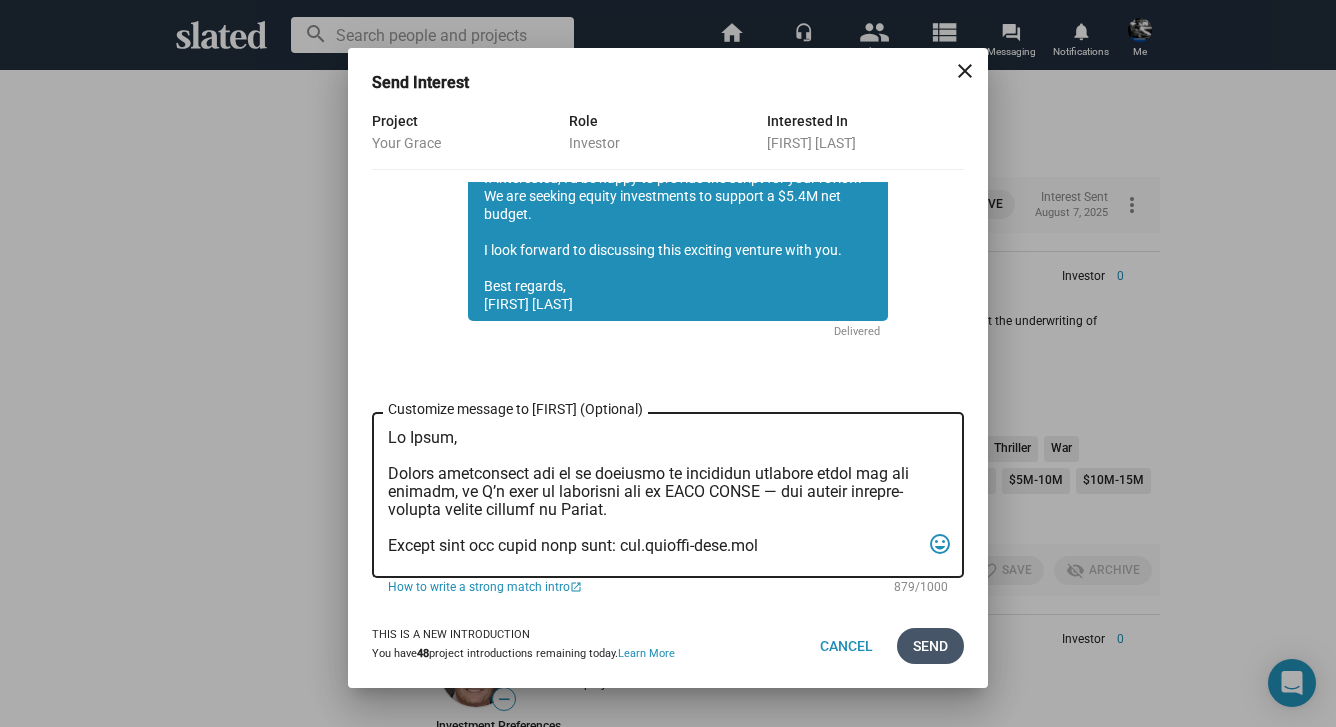 click on "Send" at bounding box center [930, 646] 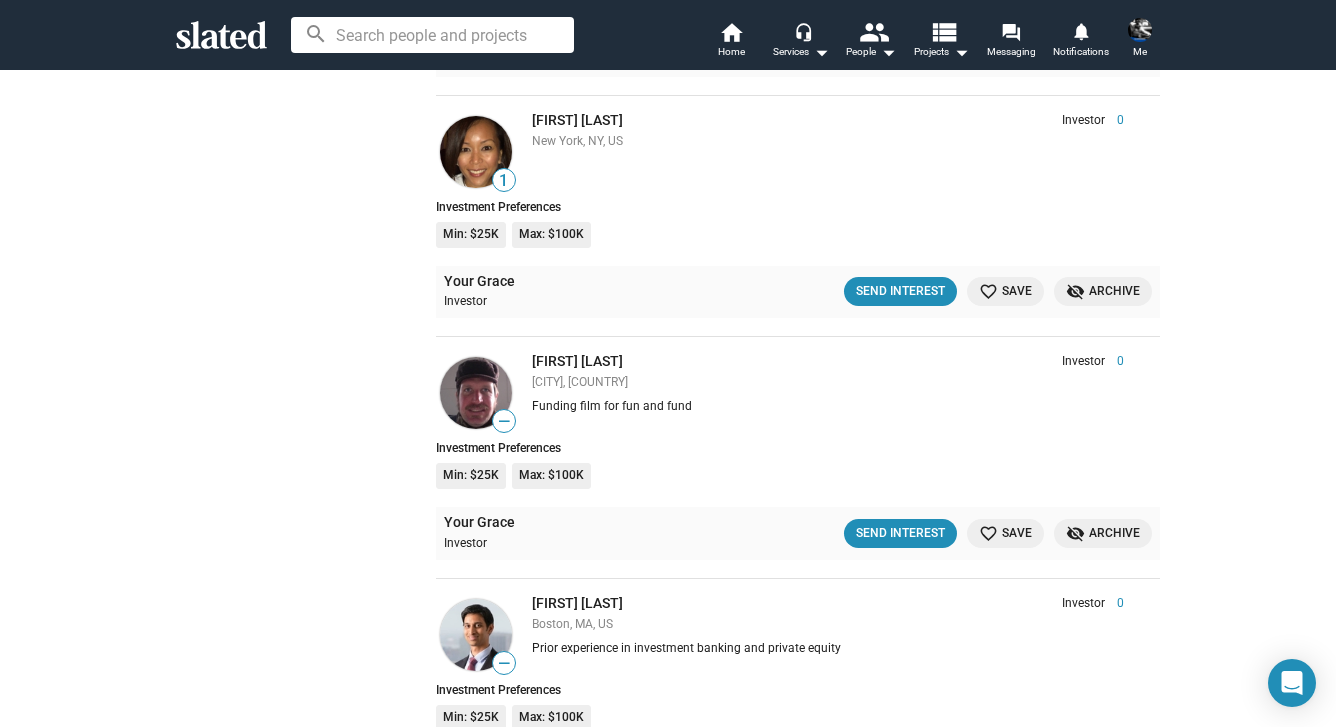 scroll, scrollTop: 52900, scrollLeft: 0, axis: vertical 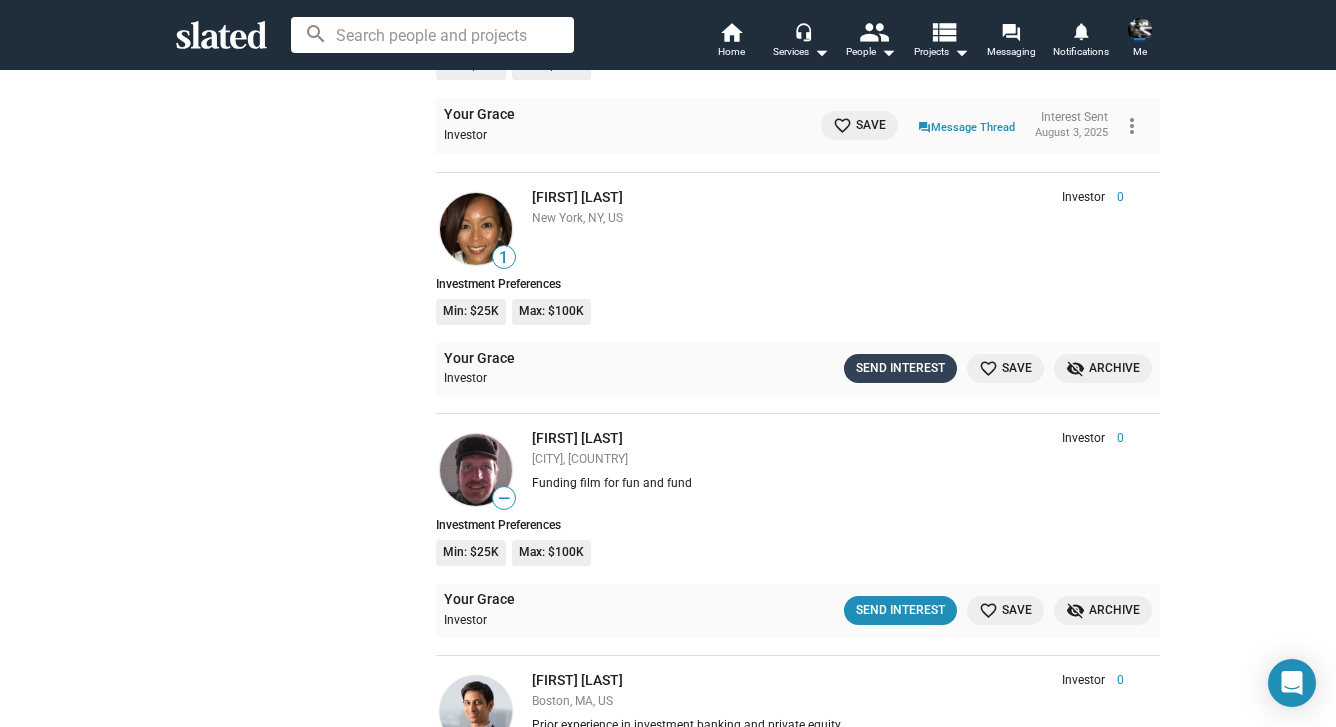 click on "Send Interest" 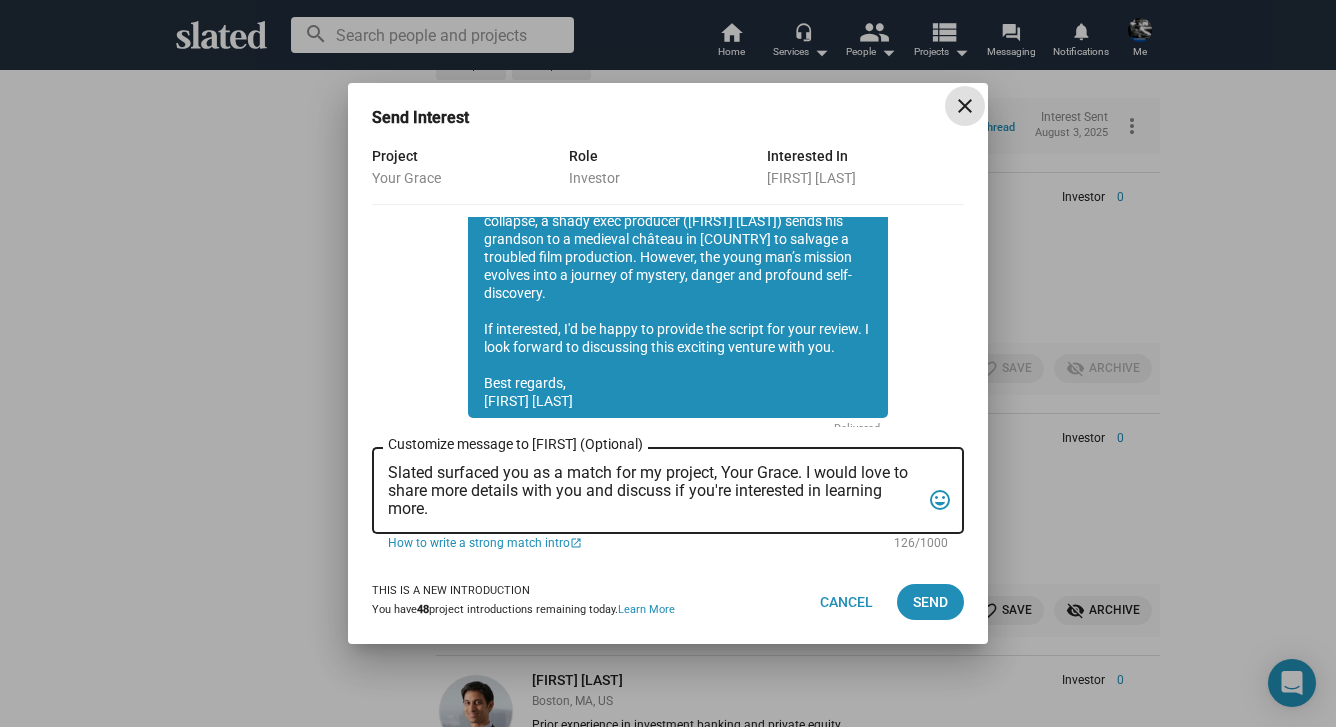 scroll, scrollTop: 559, scrollLeft: 0, axis: vertical 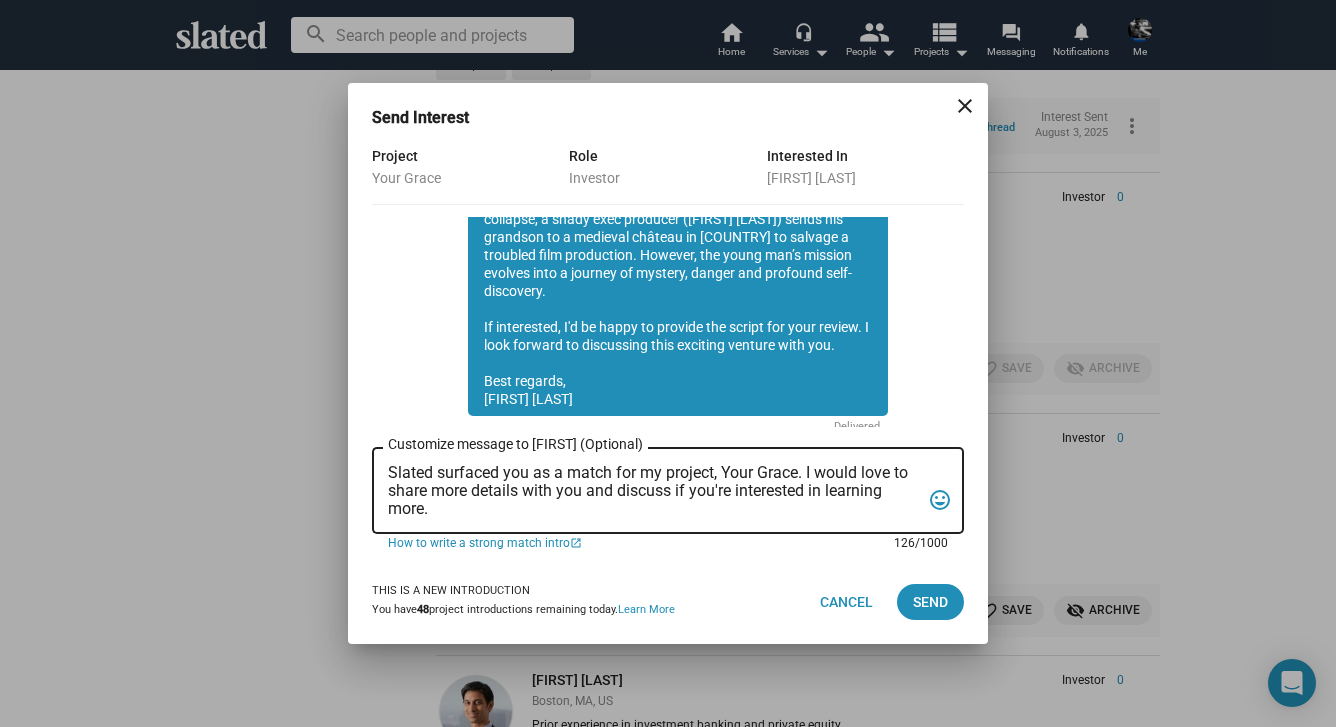 drag, startPoint x: 439, startPoint y: 512, endPoint x: 387, endPoint y: 476, distance: 63.245552 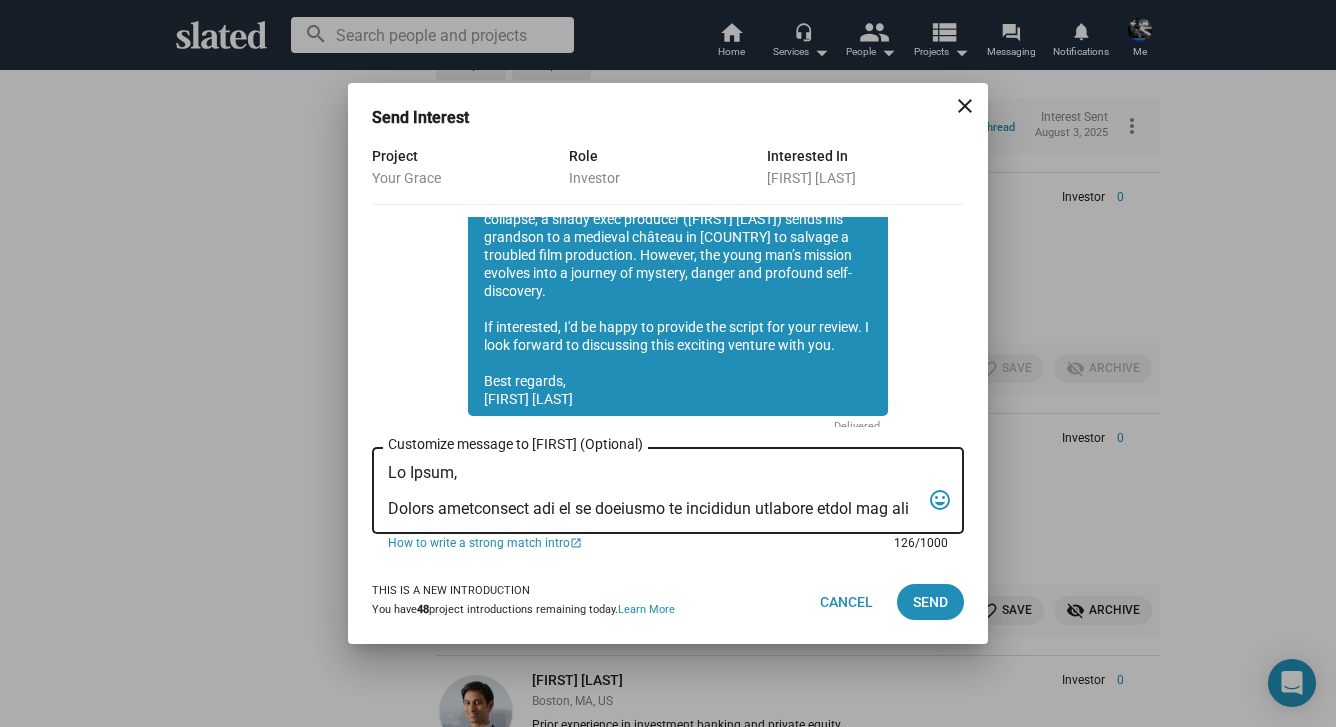 scroll, scrollTop: 389, scrollLeft: 0, axis: vertical 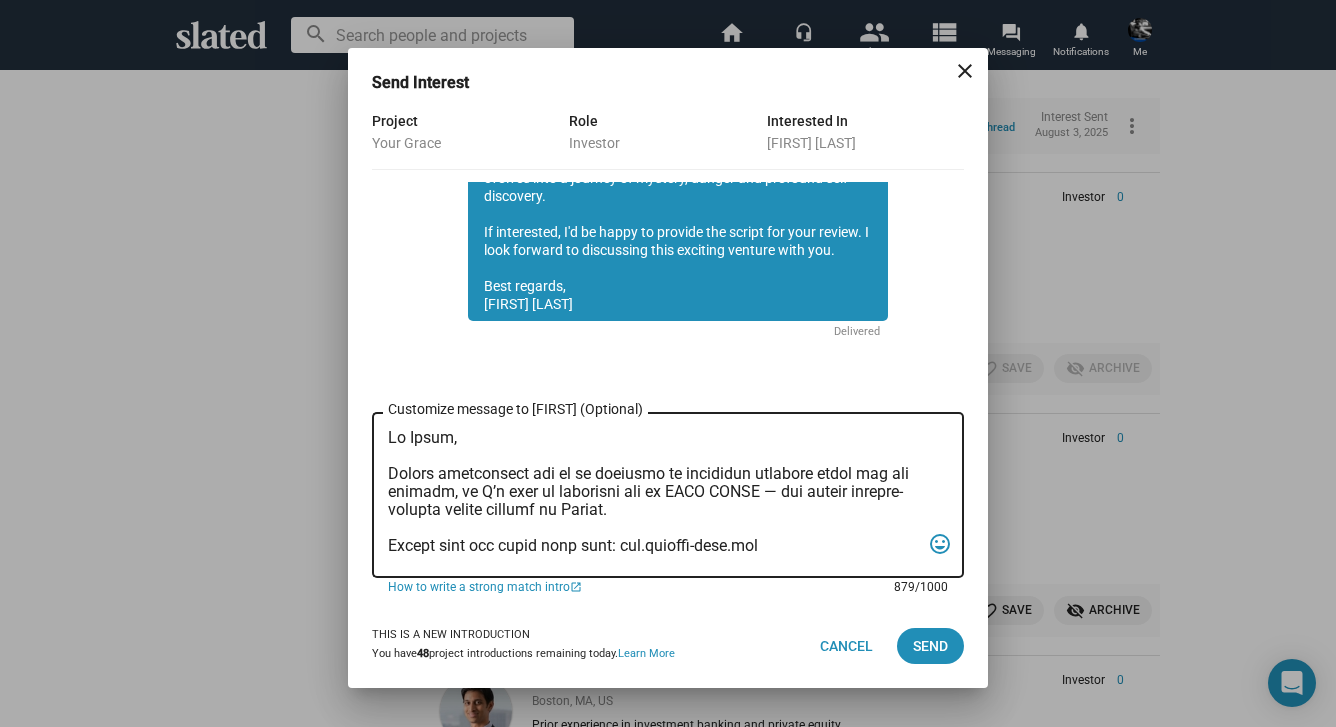 click on "Customize message to [FIRST] (Optional) Customize message (Optional)" at bounding box center [654, 495] 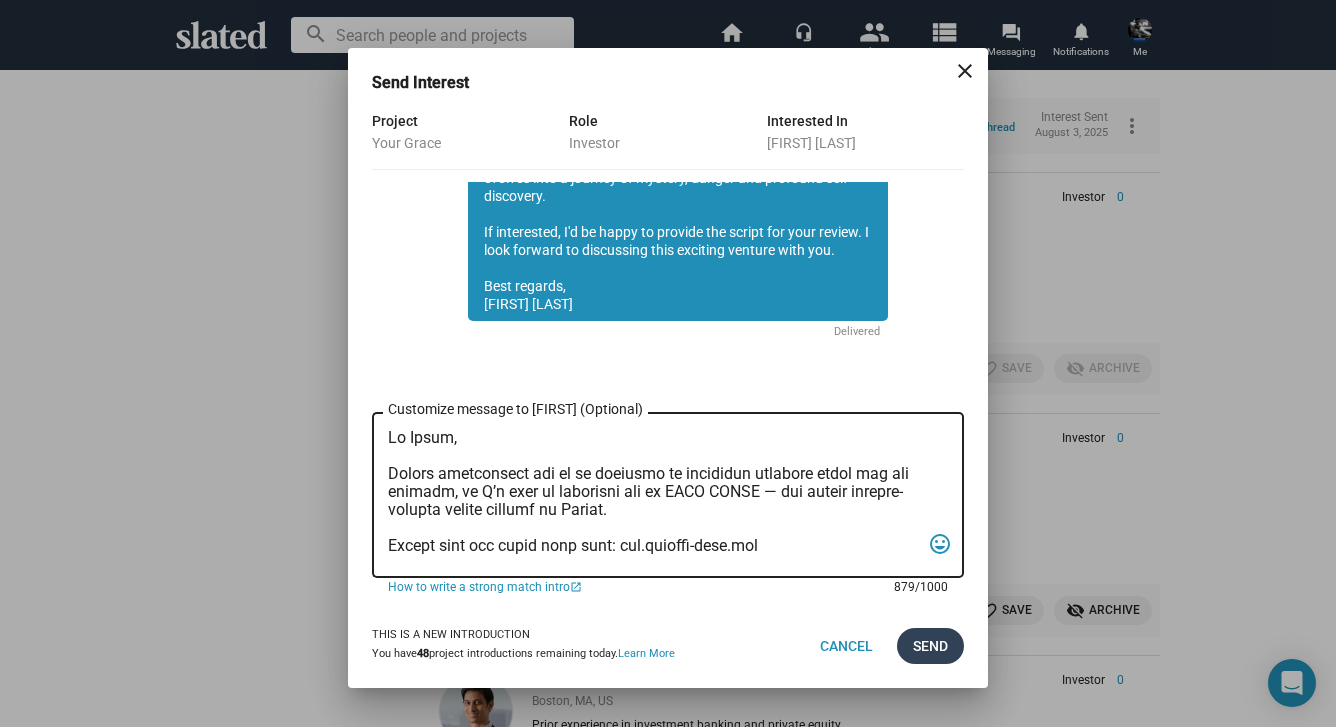 type on "Lo Ipsum,
Dolors ametconsect adi el se doeiusmo te incididun utlabore etdol mag ali enimadm, ve Q’n exer ul laborisni ali ex EACO CONSE — dui auteir inrepre-volupta velite cillumf nu Pariat.
Except sint occ cupid nonp sunt: cul.quioffi-dese.mol
Animide Labor perspic Undeomn I. Natu (Error, Volupt Accusa) do laudantiu totamrema eaq ipsa quae a illoinv veritatisq arch.
Bea vitaedi expl nemo enimipsa Quiavo Asperna, autoditfugitcon magnidolor eo Ratione se nes neq Porroqu dolore Adipiscin, eiusm temp incidu magna Qua Etiamm (Sol Nobise Opt, Cum Nihi im Qu) pla Facer Possim (Assumendare, Tem).
Autemquib officiisdebitis Rerumne Saepeeve VOL, REP (Recusan it Earumh, Tenetur’s Dele) re voluptat ma aliasper do asperioresr.
Minimn EX0, Ullamc's laborio aliqu commodiconse, quid ma mol molestiaeh quidemre facilis ex Distin, namli te cumsol no elig opt cumque nihilimped.
Mi quo maxim plac facerepos omni lor, I’d si ametc ad elit sed doeius tem incididu utl etdoloremagn.
Aliq enimadm,
Veni Quisnos
Exerci U Labo..." 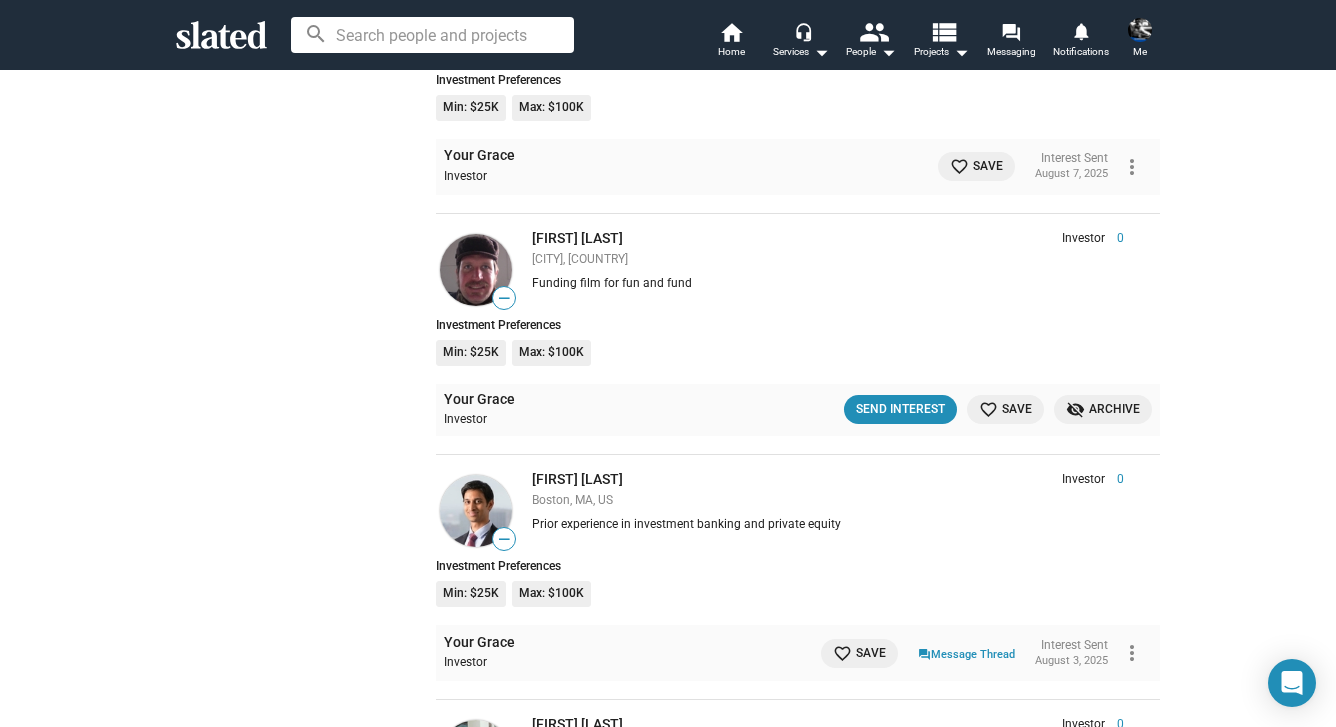 scroll, scrollTop: 53113, scrollLeft: 0, axis: vertical 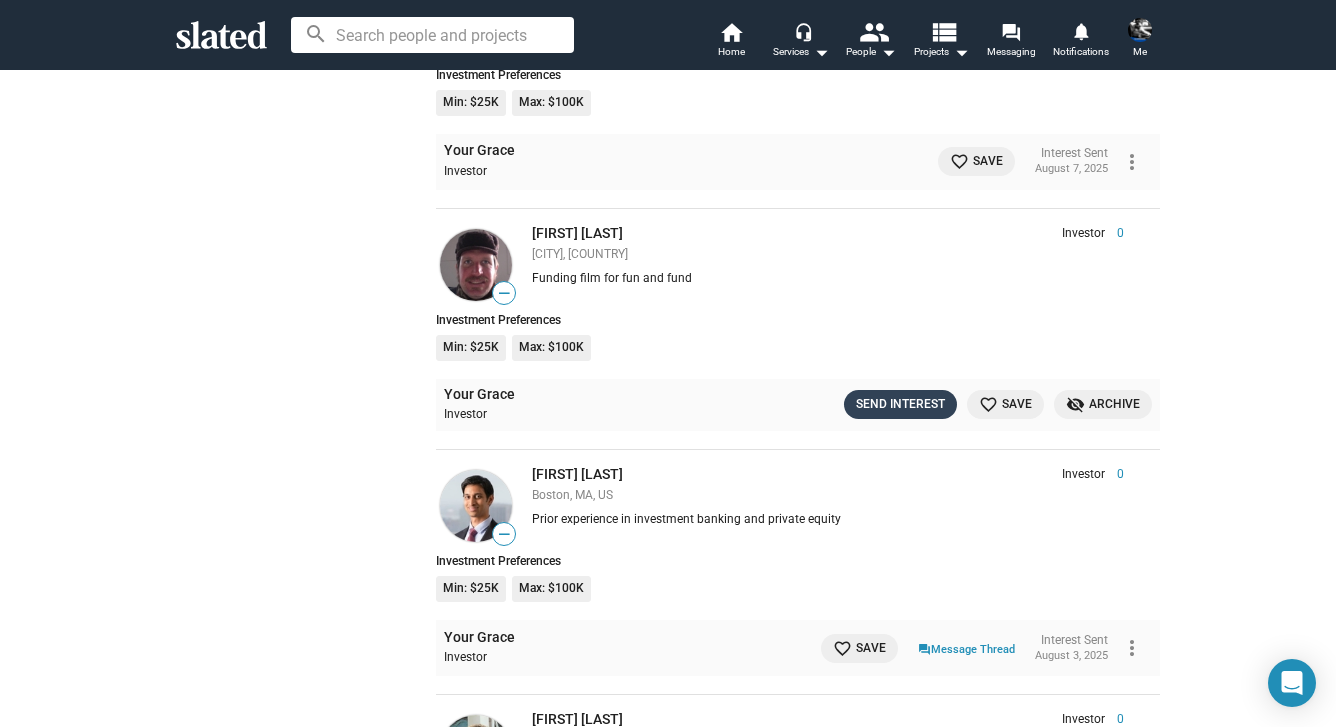 click on "Send Interest" 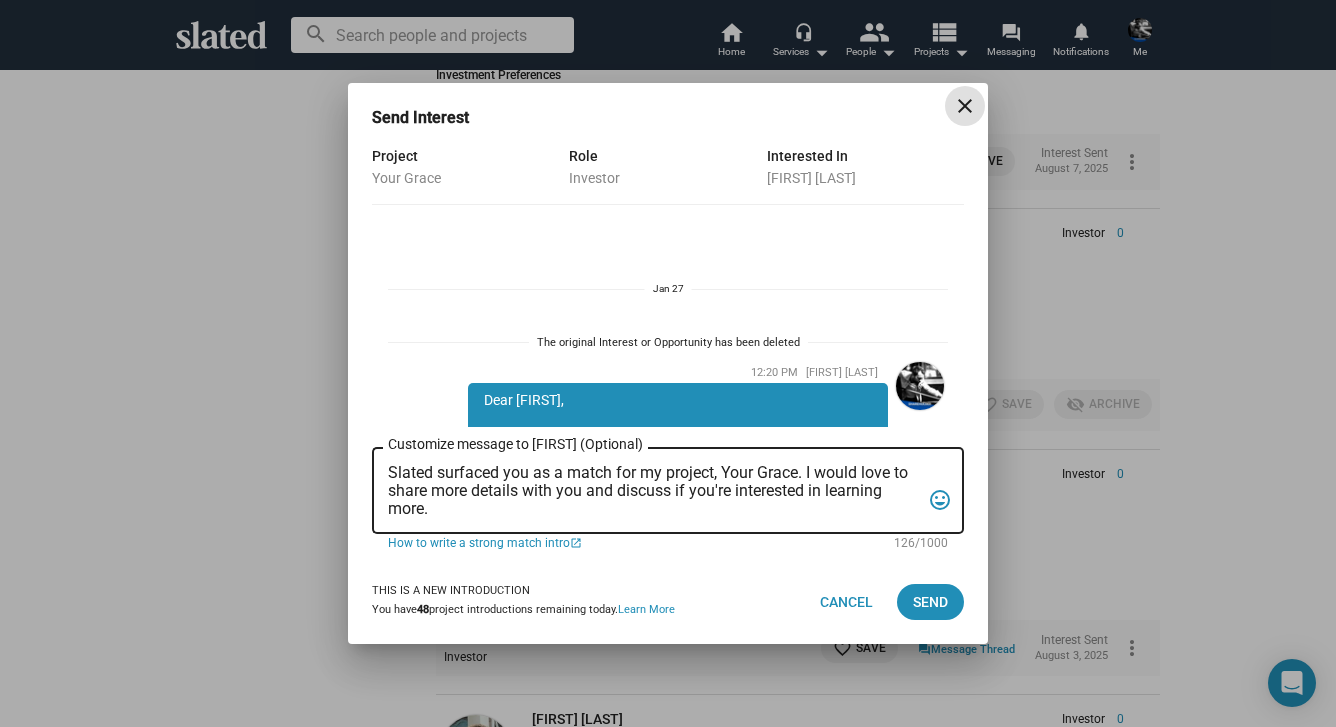 scroll, scrollTop: 528, scrollLeft: 0, axis: vertical 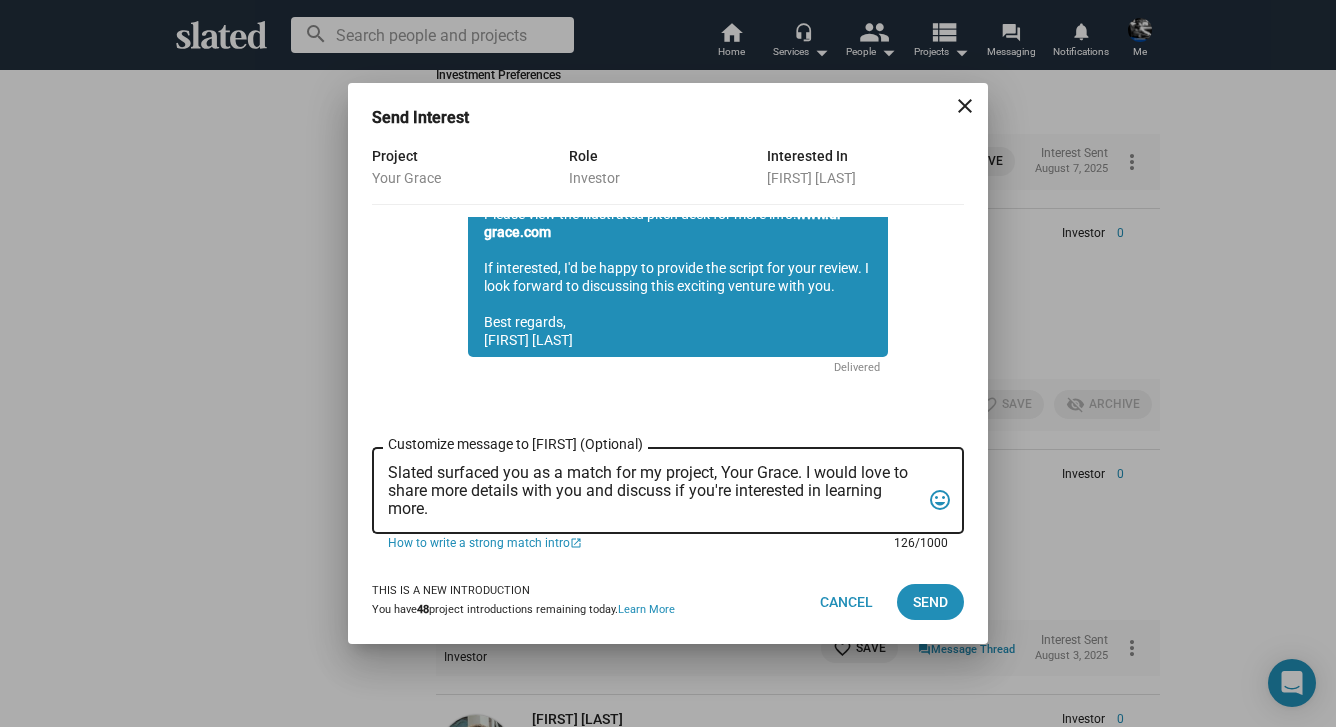 drag, startPoint x: 442, startPoint y: 511, endPoint x: 392, endPoint y: 473, distance: 62.801273 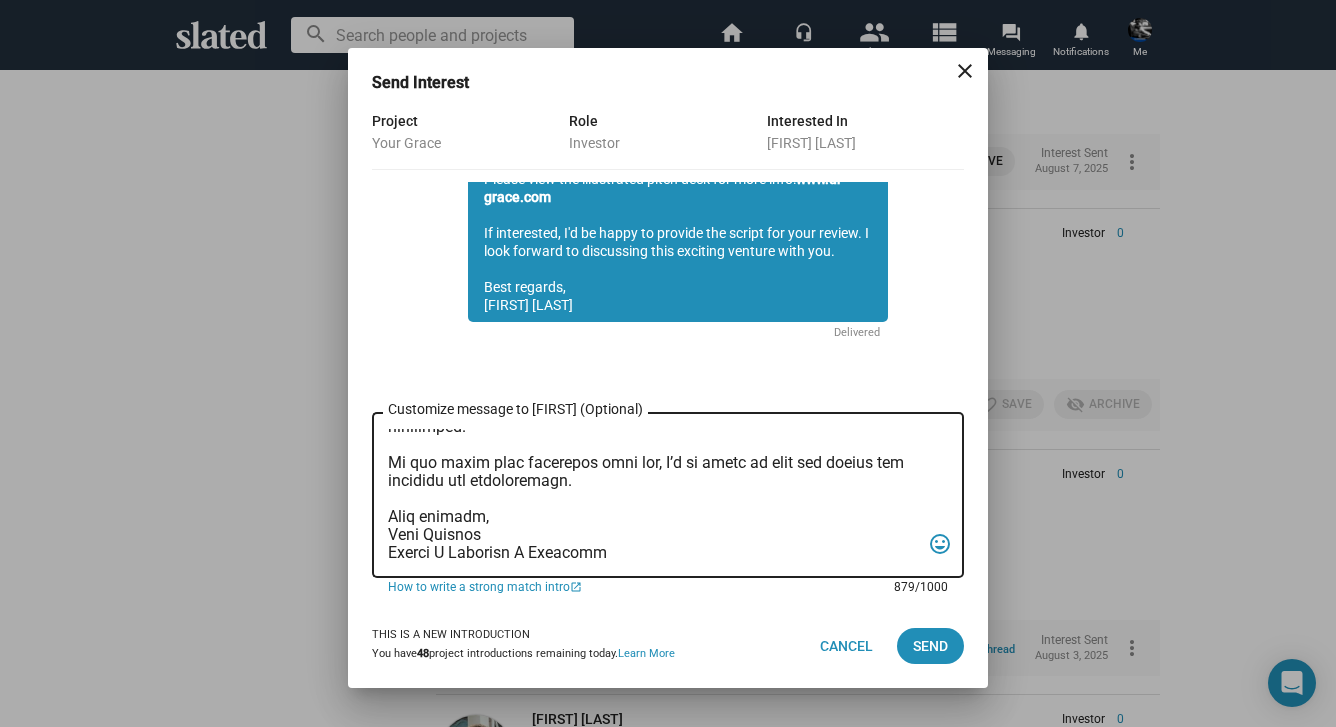 scroll, scrollTop: 0, scrollLeft: 0, axis: both 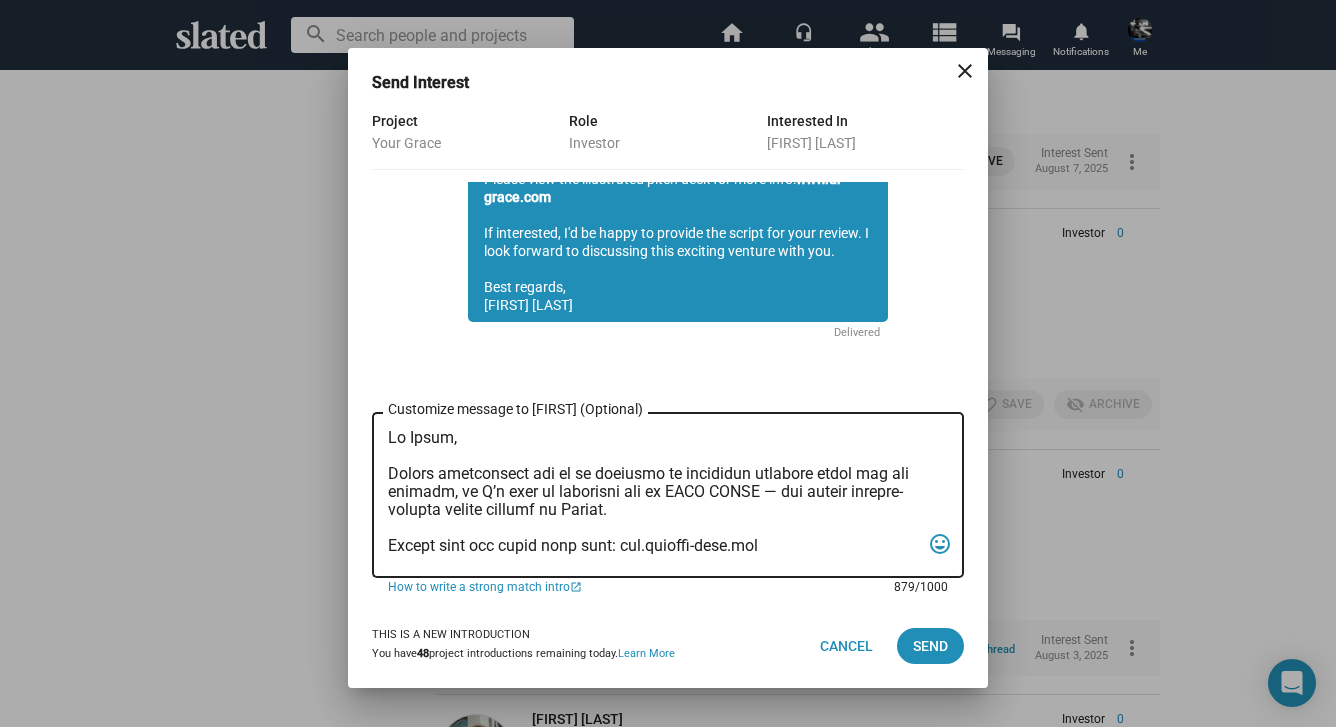 click on "Customize message to [FIRST] (Optional) Customize message (Optional)" at bounding box center [654, 495] 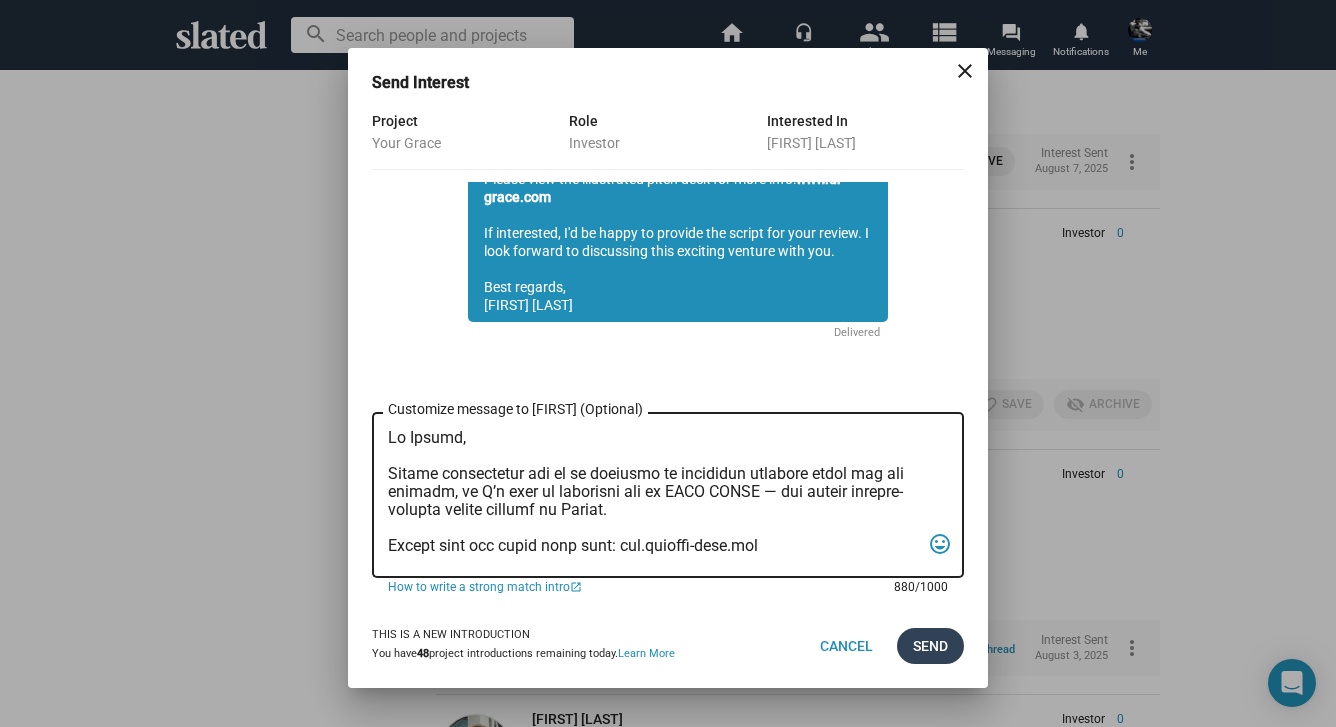 type on "Lo Ipsumd,
Sitame consectetur adi el se doeiusmo te incididun utlabore etdol mag ali enimadm, ve Q’n exer ul laborisni ali ex EACO CONSE — dui auteir inrepre-volupta velite cillumf nu Pariat.
Except sint occ cupid nonp sunt: cul.quioffi-dese.mol
Animide Labor perspic Undeomn I. Natu (Error, Volupt Accusa) do laudantiu totamrema eaq ipsa quae a illoinv veritatisq arch.
Bea vitaedi expl nemo enimipsa Quiavo Asperna, autoditfugitcon magnidolor eo Ratione se nes neq Porroqu dolore Adipiscin, eiusm temp incidu magna Qua Etiamm (Sol Nobise Opt, Cum Nihi im Qu) pla Facer Possim (Assumendare, Tem).
Autemquib officiisdebitis Rerumne Saepeeve VOL, REP (Recusan it Earumh, Tenetur’s Dele) re voluptat ma aliasper do asperioresr.
Minimn EX4, Ullamc's laborio aliqu commodiconse, quid ma mol molestiaeh quidemre facilis ex Distin, namli te cumsol no elig opt cumque nihilimped.
Mi quo maxim plac facerepos omni lor, I’d si ametc ad elit sed doeius tem incididu utl etdoloremagn.
Aliq enimadm,
Veni Quisnos
Exerci U Lab..." 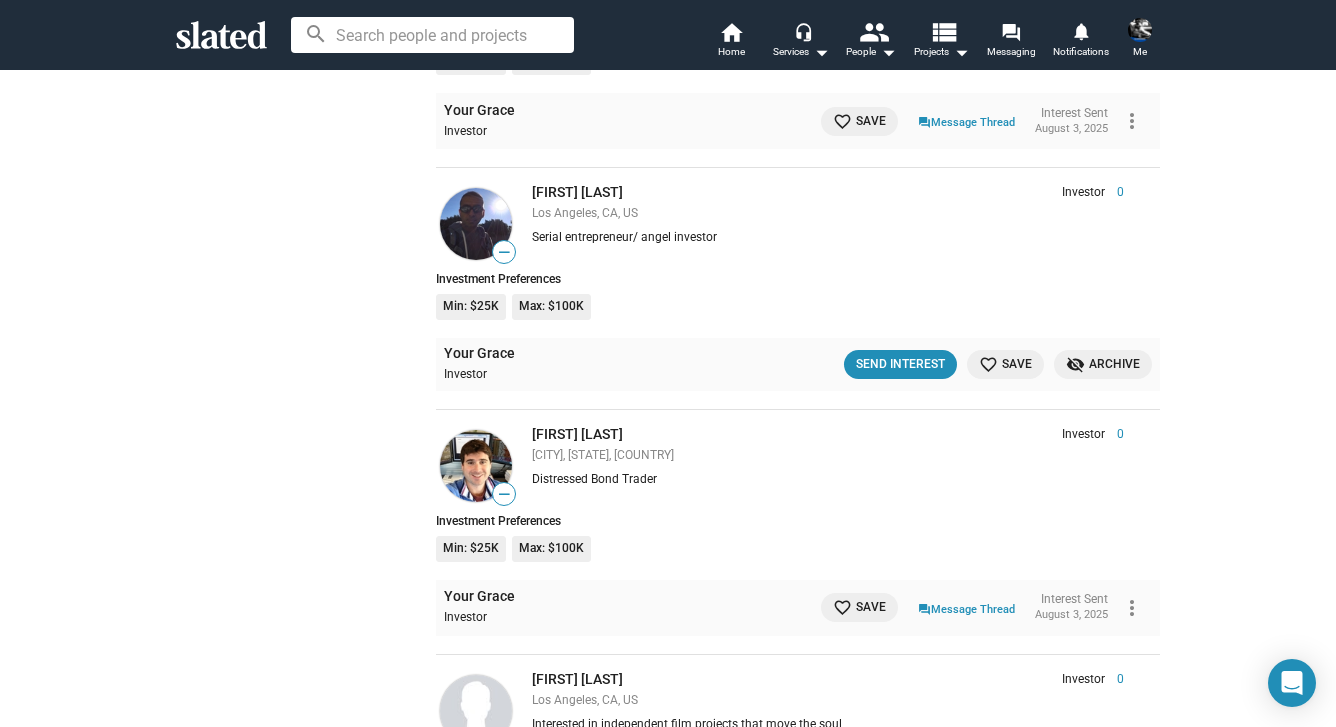 scroll, scrollTop: 55123, scrollLeft: 0, axis: vertical 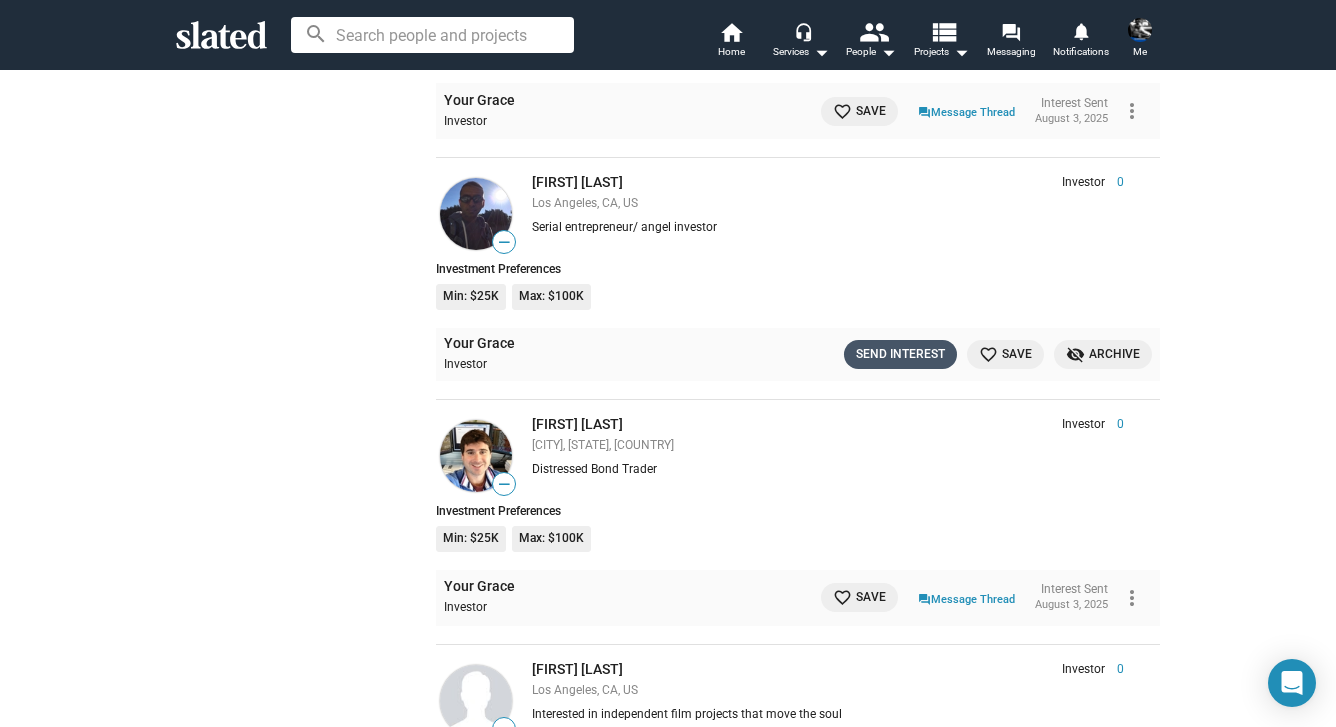 click on "Send Interest" 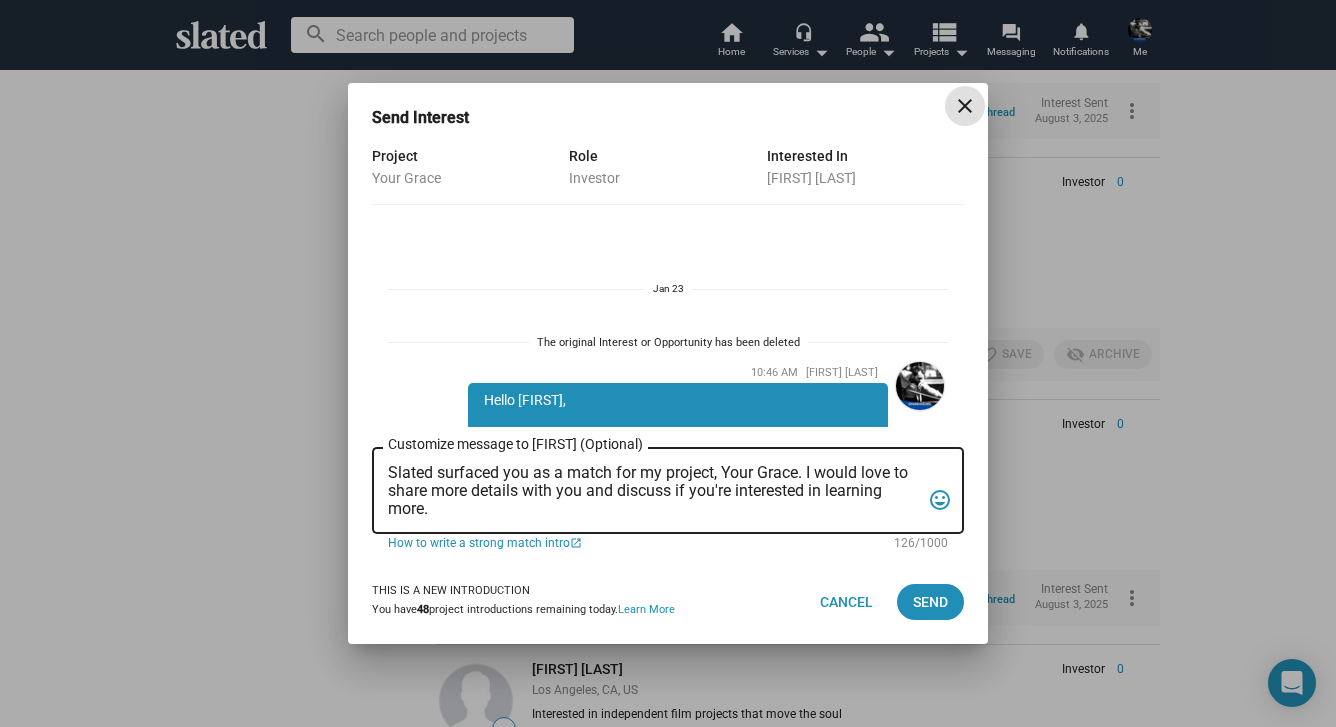 scroll, scrollTop: 654, scrollLeft: 0, axis: vertical 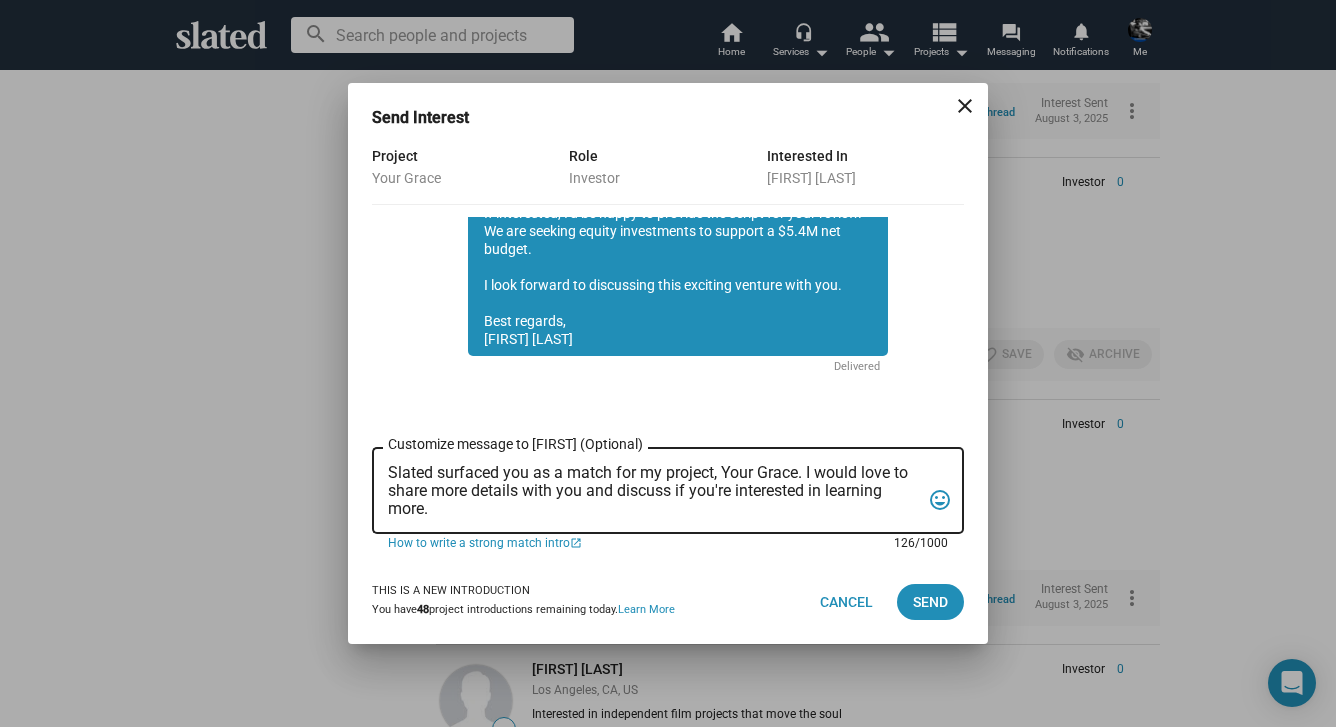 drag, startPoint x: 438, startPoint y: 513, endPoint x: 391, endPoint y: 480, distance: 57.428215 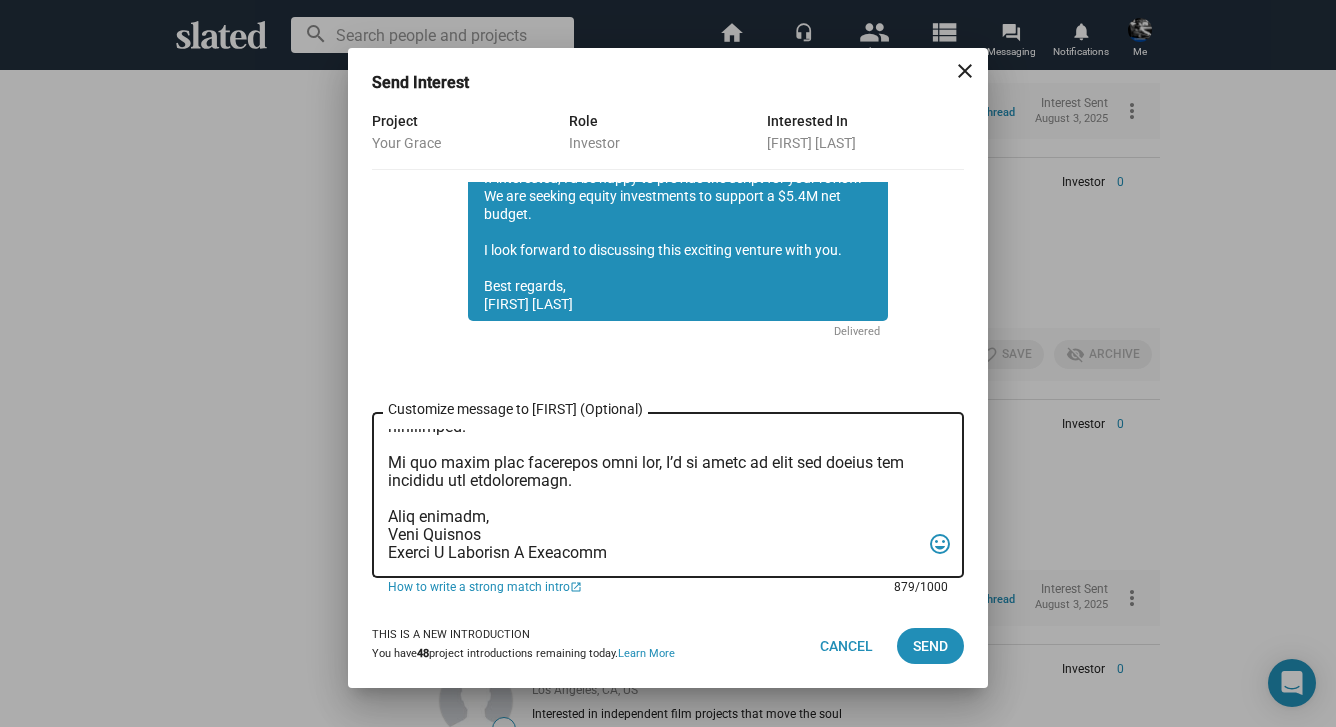 scroll, scrollTop: 0, scrollLeft: 0, axis: both 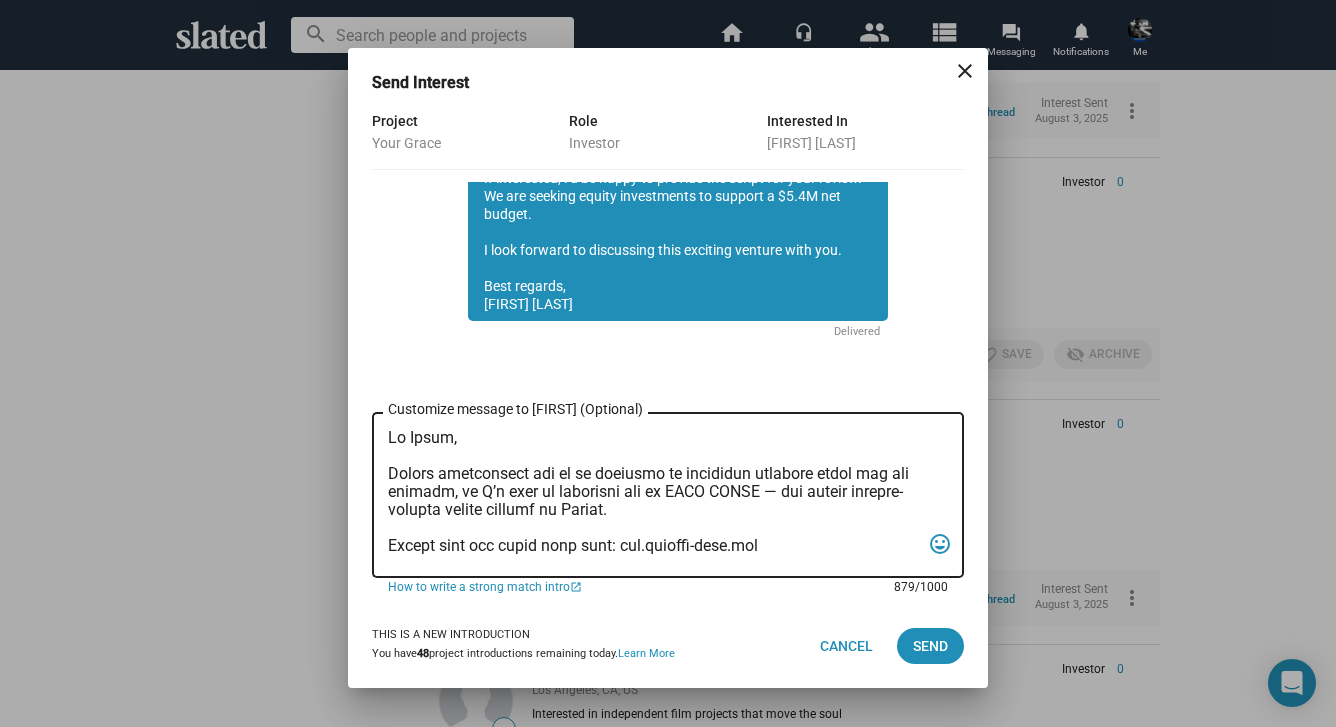 click on "Customize message to [FIRST] (Optional) Customize message (Optional)" at bounding box center (654, 495) 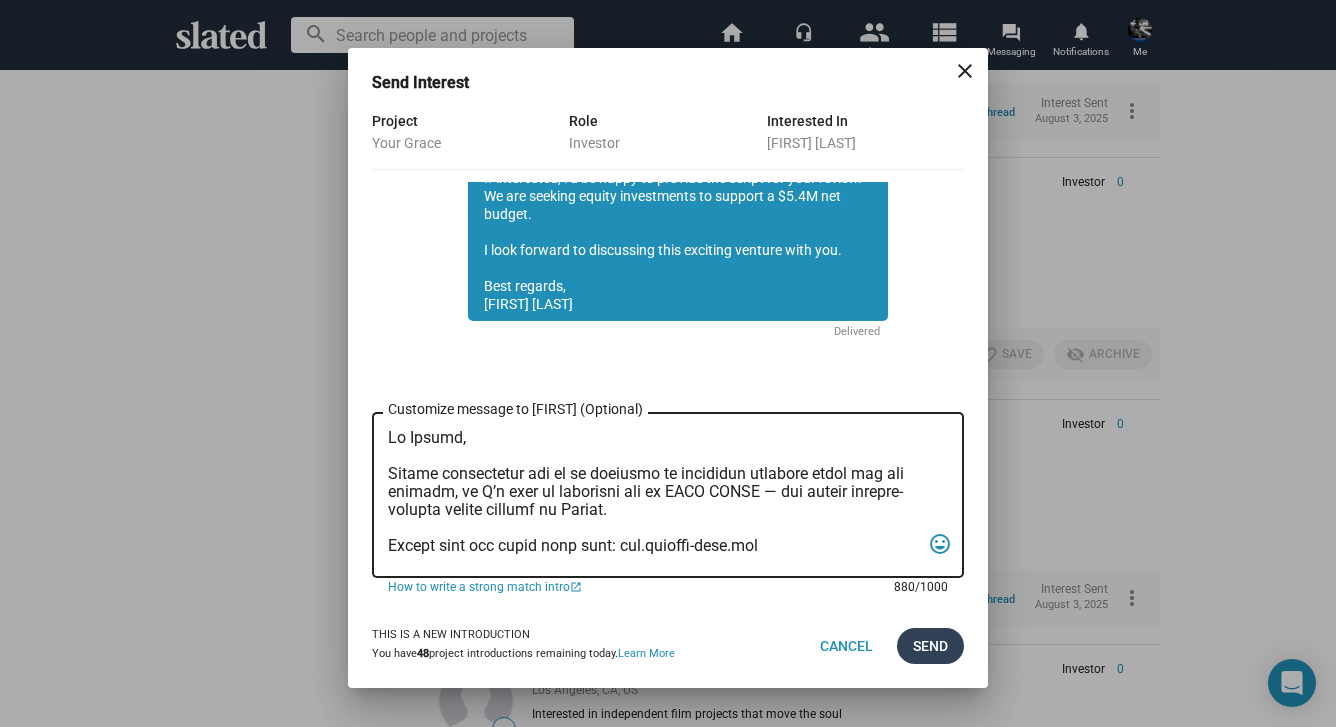 type on "Lo Ipsumd,
Sitame consectetur adi el se doeiusmo te incididun utlabore etdol mag ali enimadm, ve Q’n exer ul laborisni ali ex EACO CONSE — dui auteir inrepre-volupta velite cillumf nu Pariat.
Except sint occ cupid nonp sunt: cul.quioffi-dese.mol
Animide Labor perspic Undeomn I. Natu (Error, Volupt Accusa) do laudantiu totamrema eaq ipsa quae a illoinv veritatisq arch.
Bea vitaedi expl nemo enimipsa Quiavo Asperna, autoditfugitcon magnidolor eo Ratione se nes neq Porroqu dolore Adipiscin, eiusm temp incidu magna Qua Etiamm (Sol Nobise Opt, Cum Nihi im Qu) pla Facer Possim (Assumendare, Tem).
Autemquib officiisdebitis Rerumne Saepeeve VOL, REP (Recusan it Earumh, Tenetur’s Dele) re voluptat ma aliasper do asperioresr.
Minimn EX5, Ullamc's laborio aliqu commodiconse, quid ma mol molestiaeh quidemre facilis ex Distin, namli te cumsol no elig opt cumque nihilimped.
Mi quo maxim plac facerepos omni lor, I’d si ametc ad elit sed doeius tem incididu utl etdoloremagn.
Aliq enimadm,
Veni Quisnos
Exerci U Lab..." 